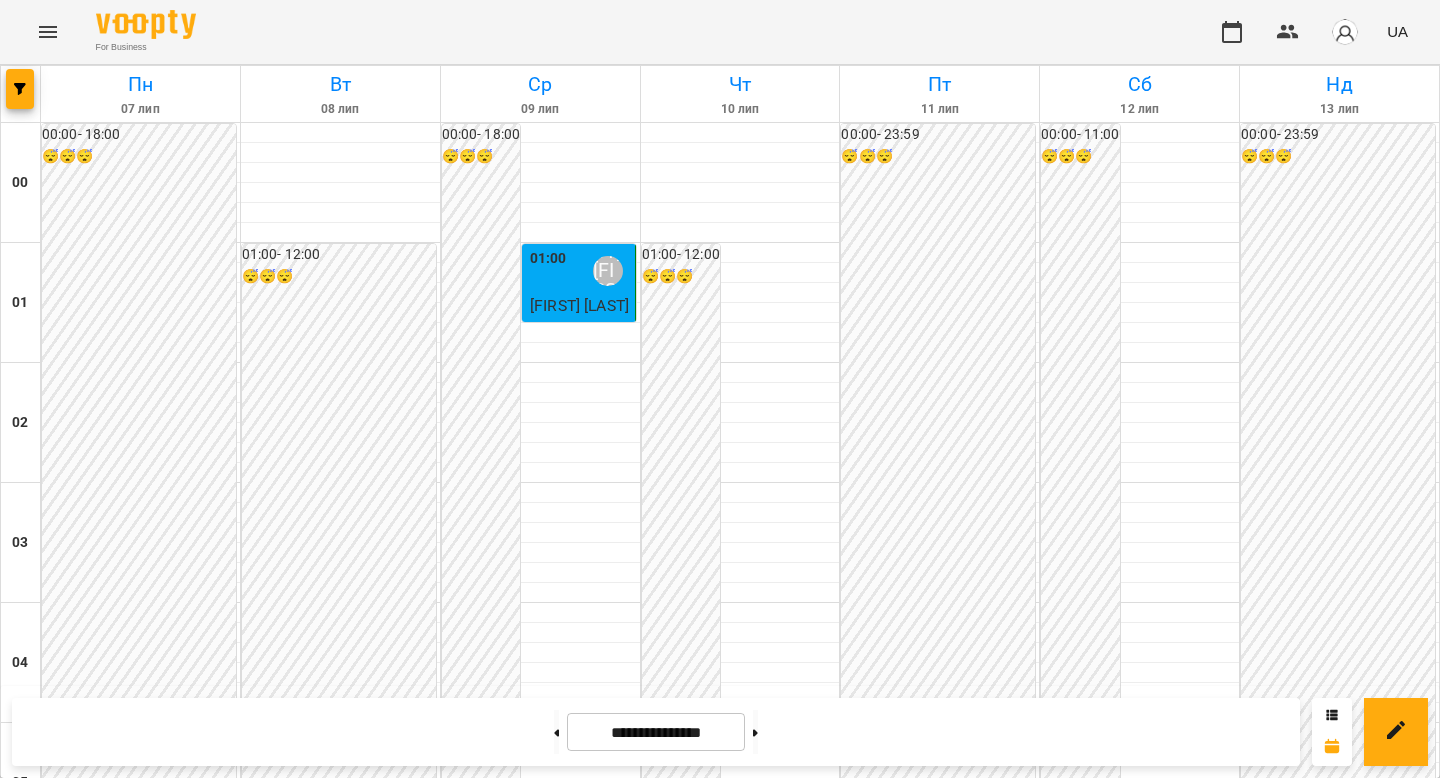 scroll, scrollTop: 0, scrollLeft: 0, axis: both 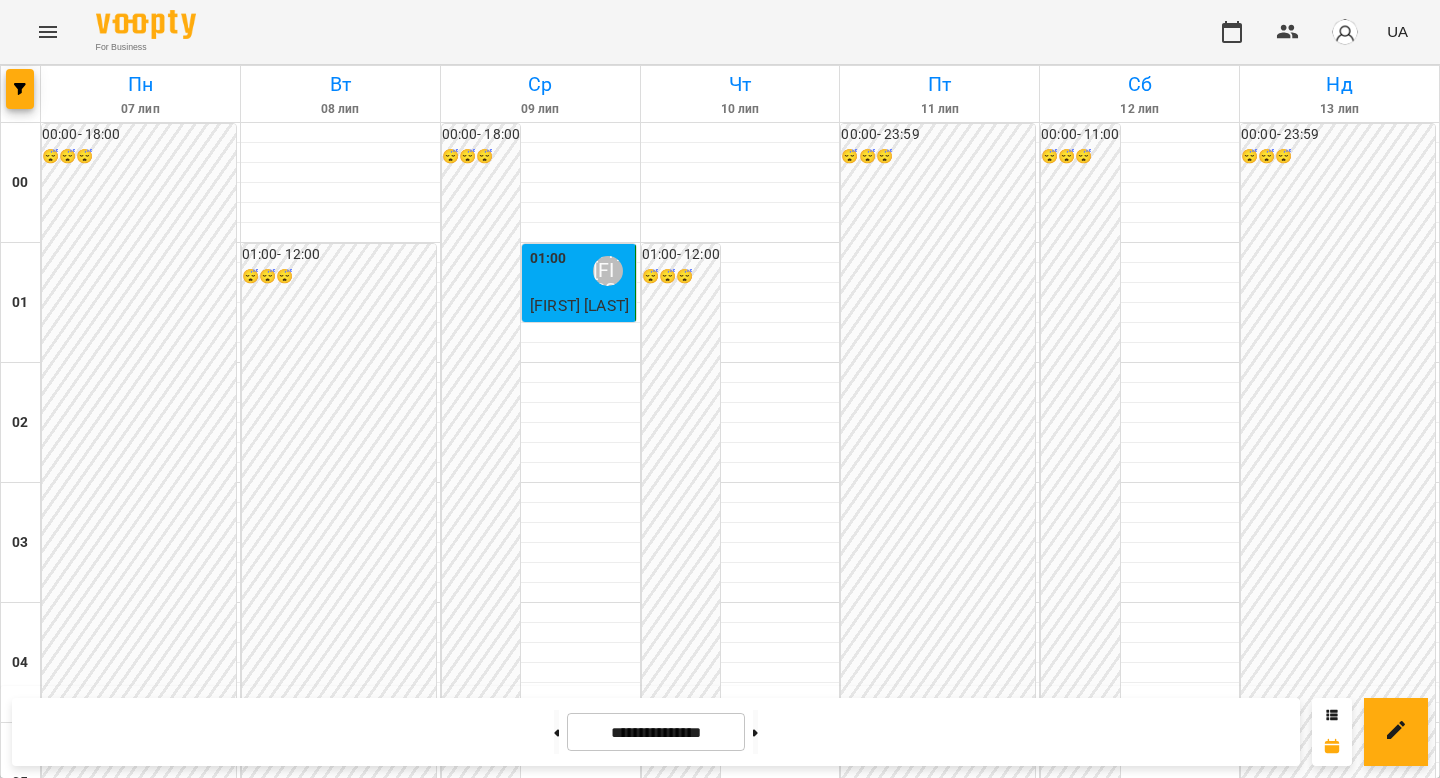 click on "[LAST] [FIRST]" at bounding box center (1207, 1231) 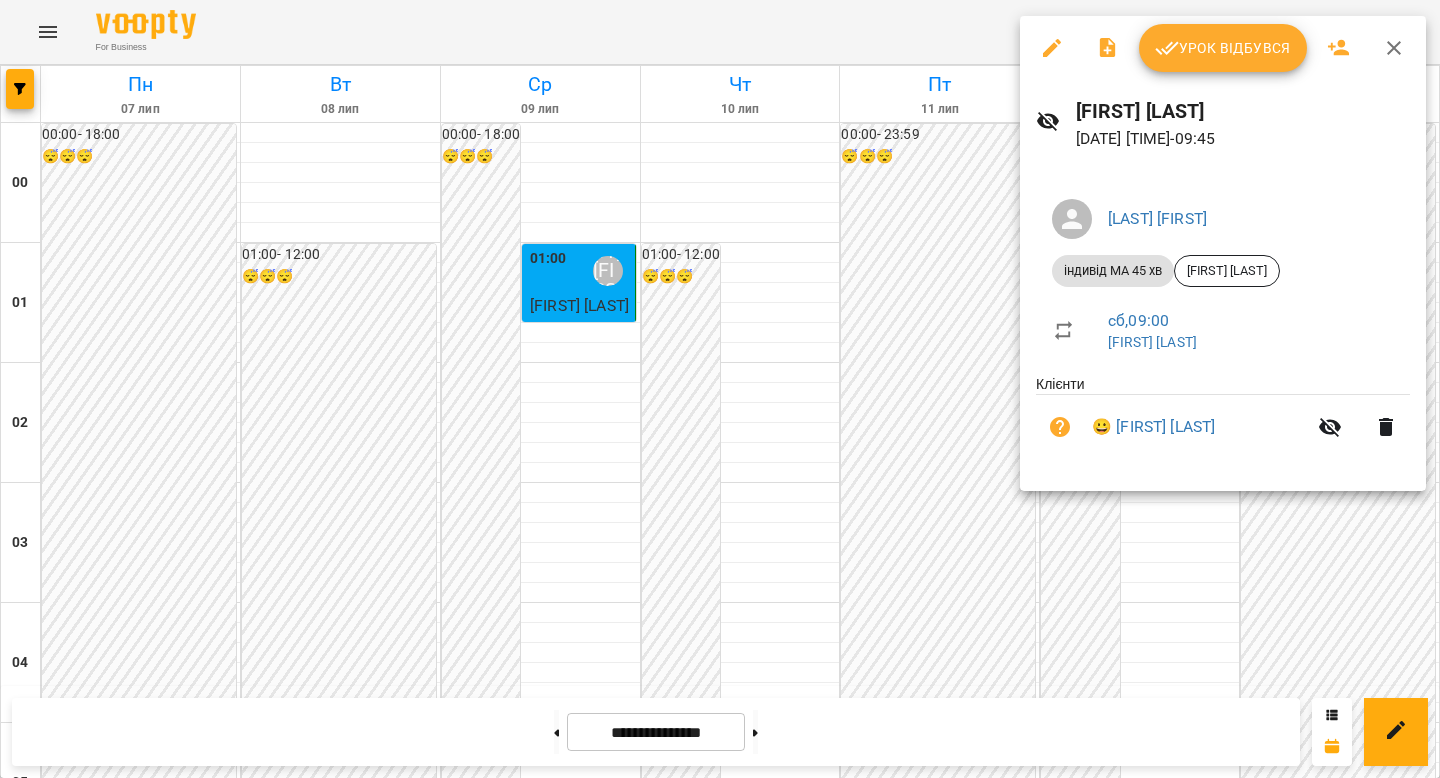 click on "Урок відбувся" at bounding box center (1223, 48) 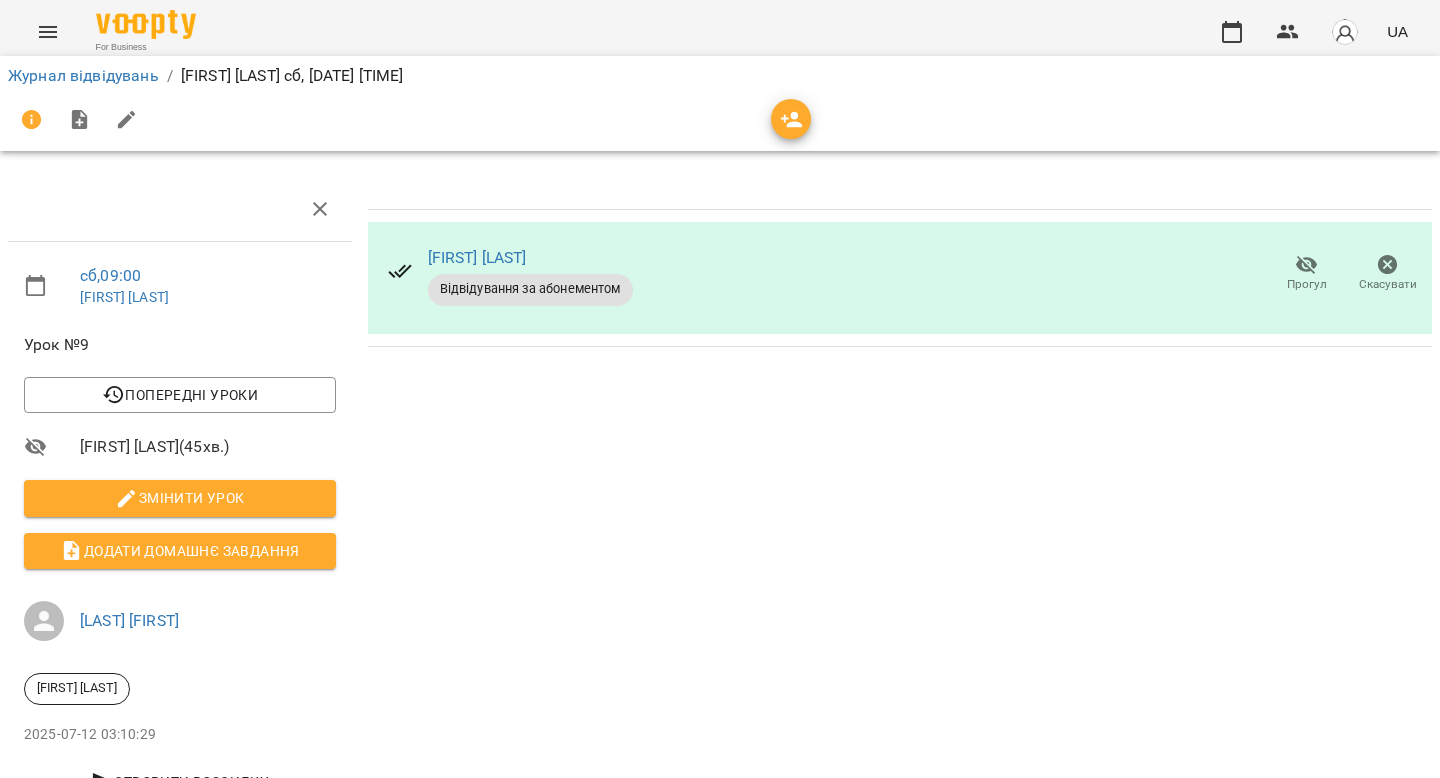 click on "Прогул" at bounding box center [1307, 284] 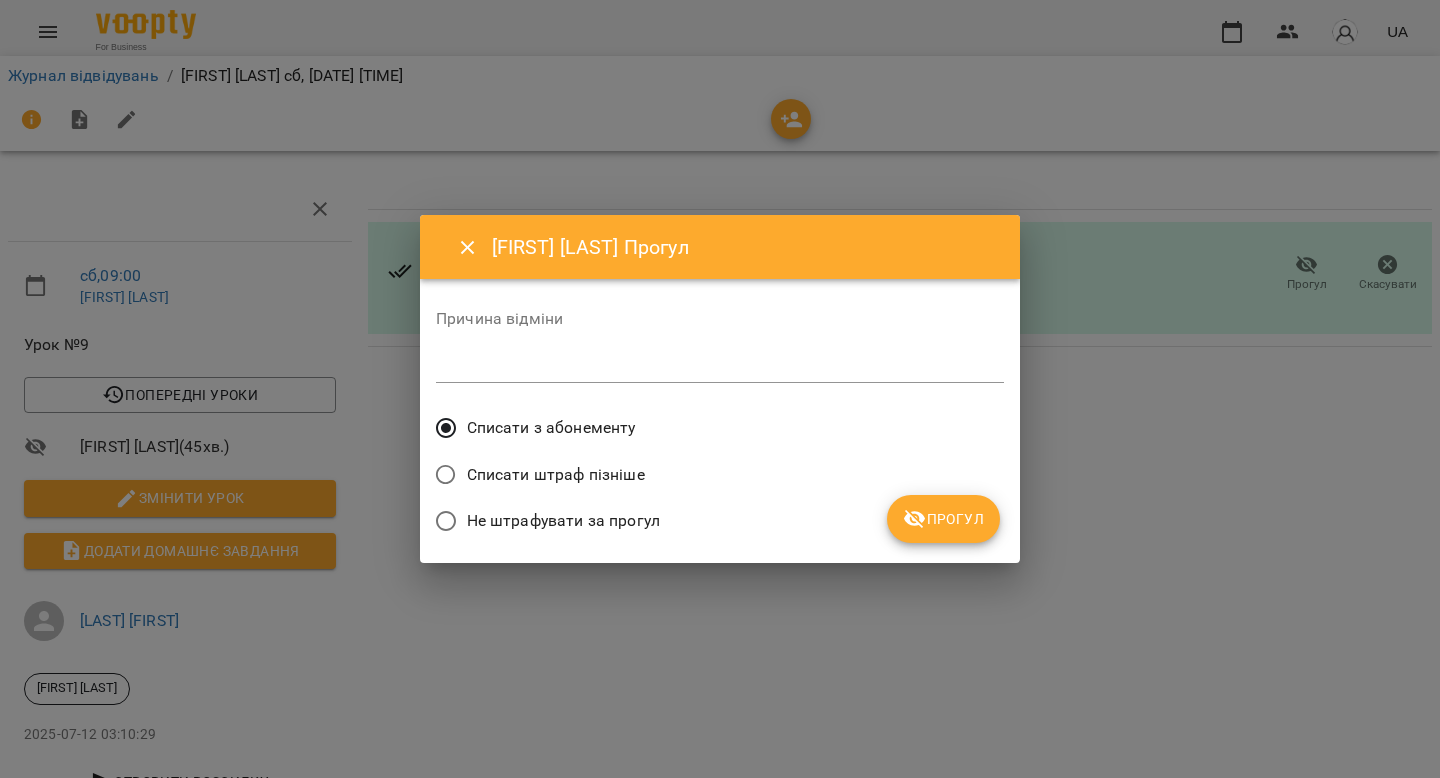 click on "Прогул" at bounding box center [943, 519] 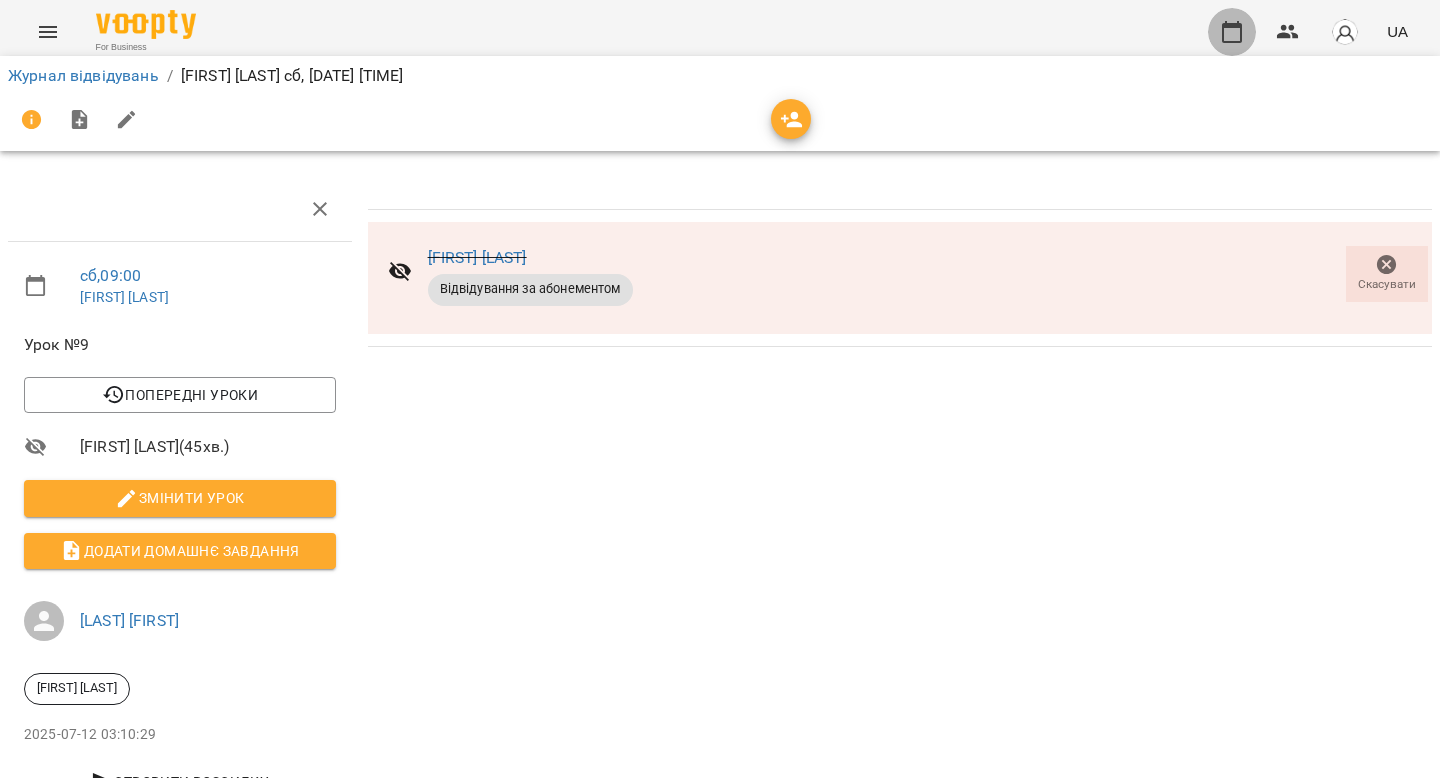 click 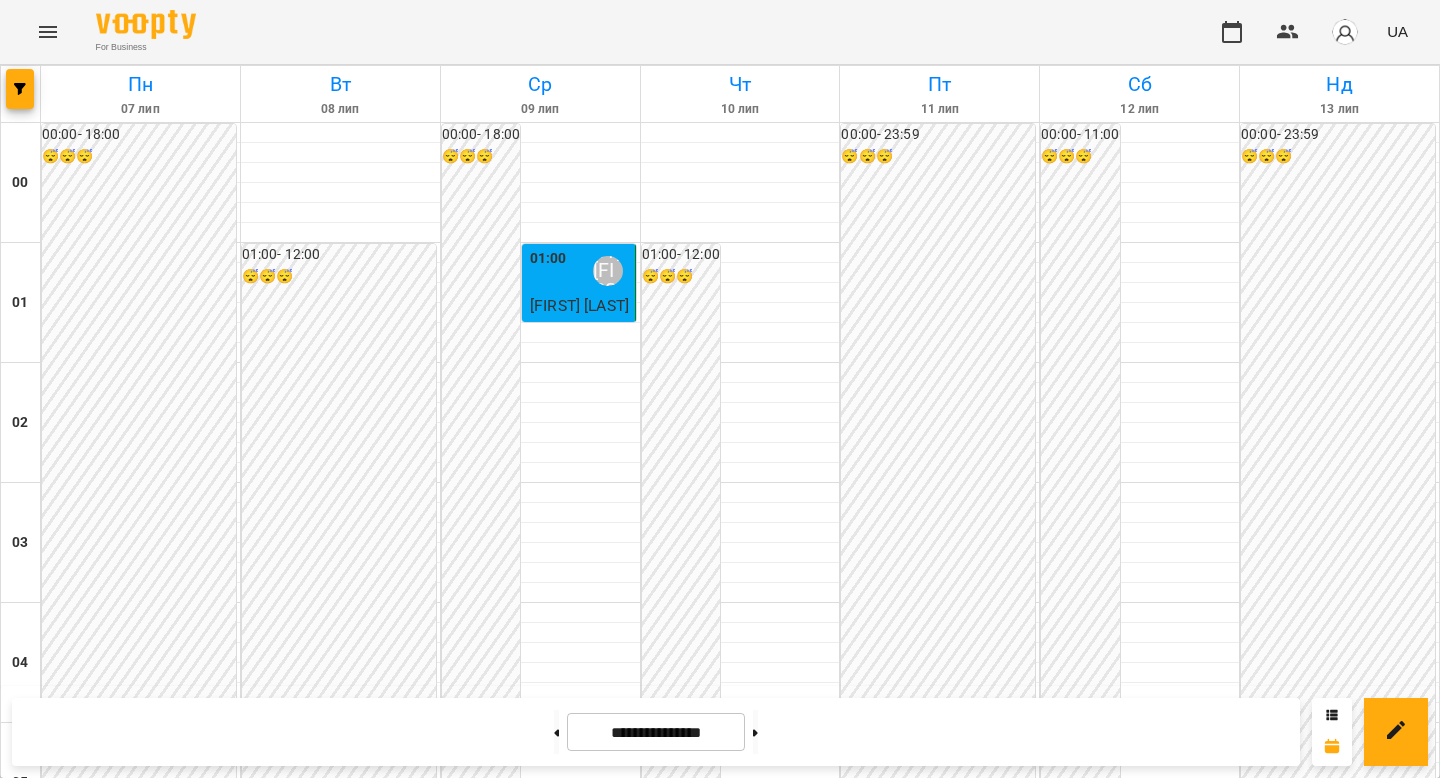 scroll, scrollTop: 2315, scrollLeft: 0, axis: vertical 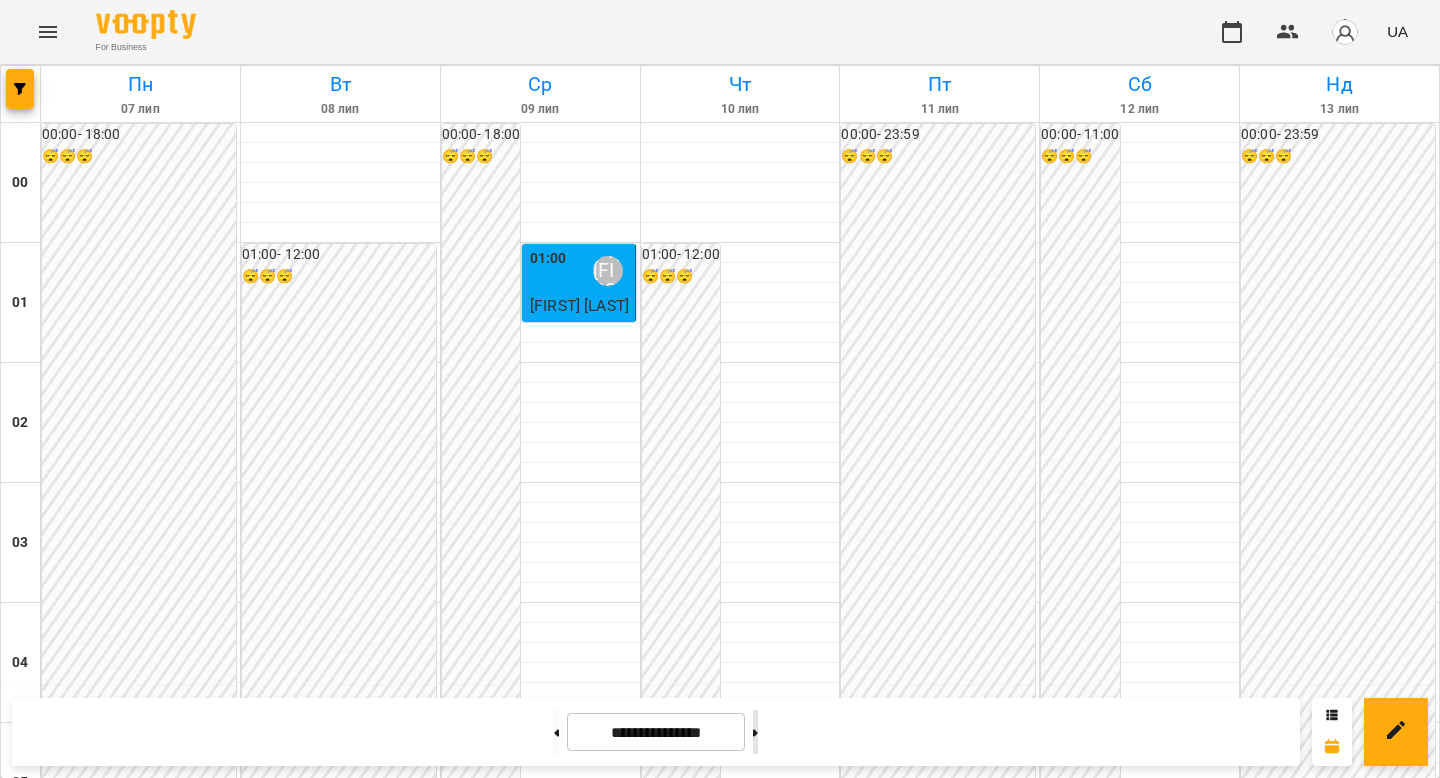 click at bounding box center (755, 732) 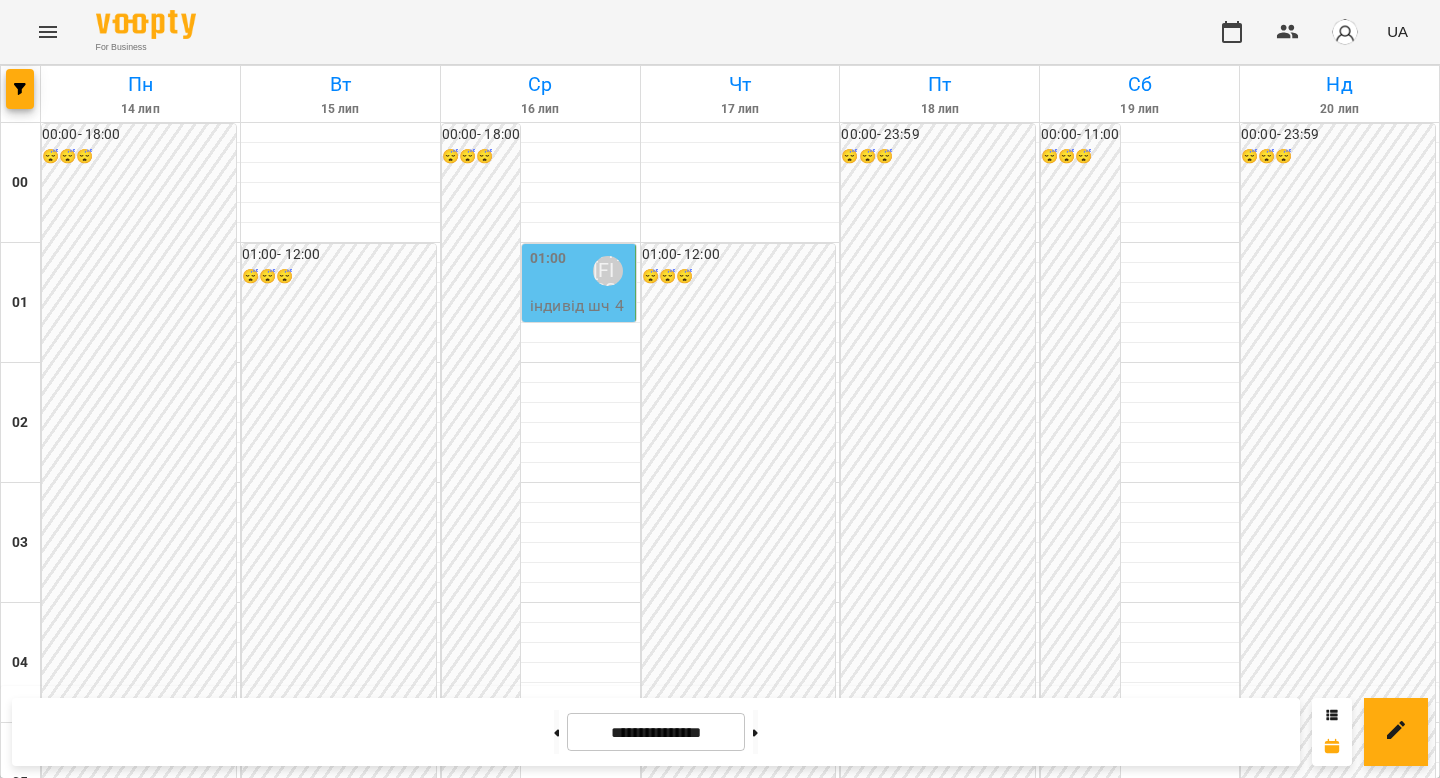 scroll, scrollTop: 2025, scrollLeft: 0, axis: vertical 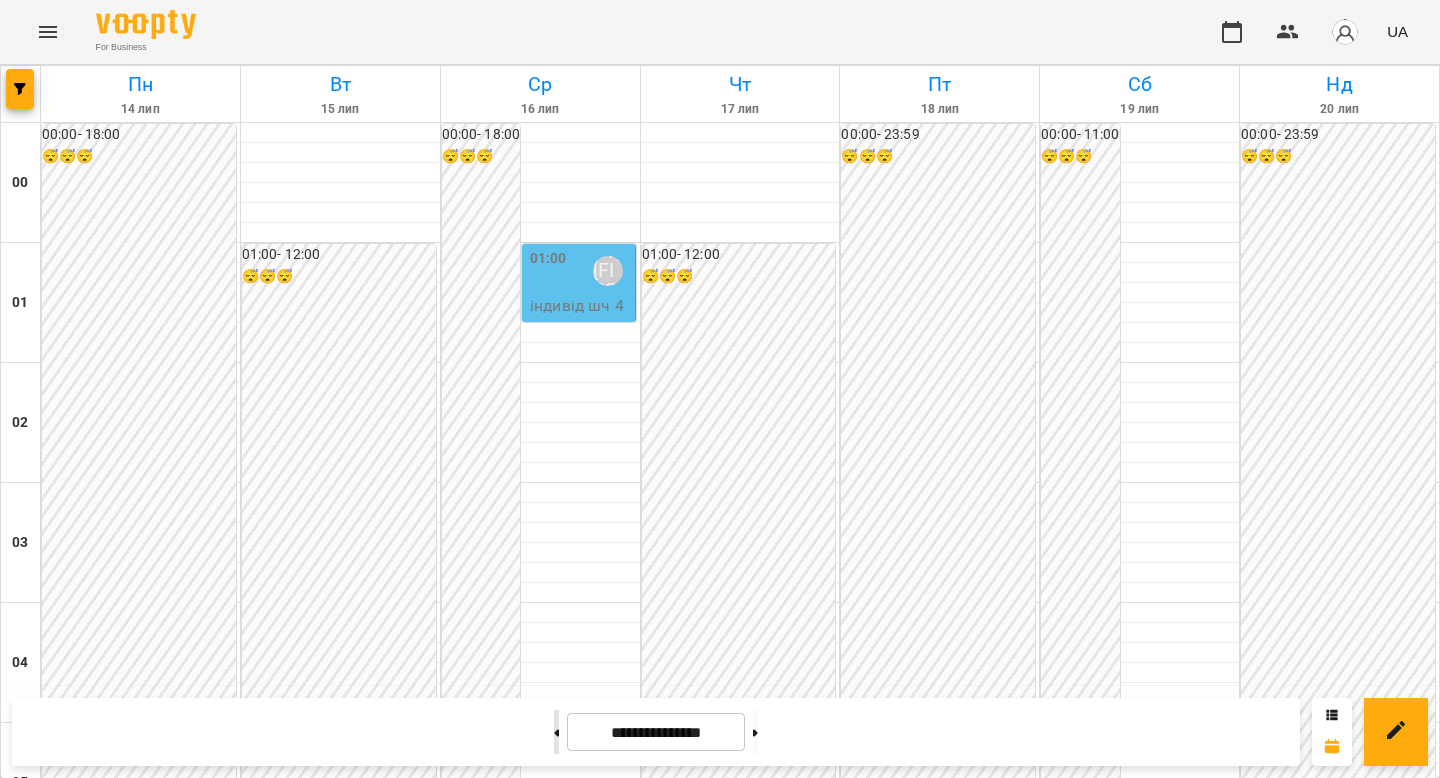 click at bounding box center [556, 732] 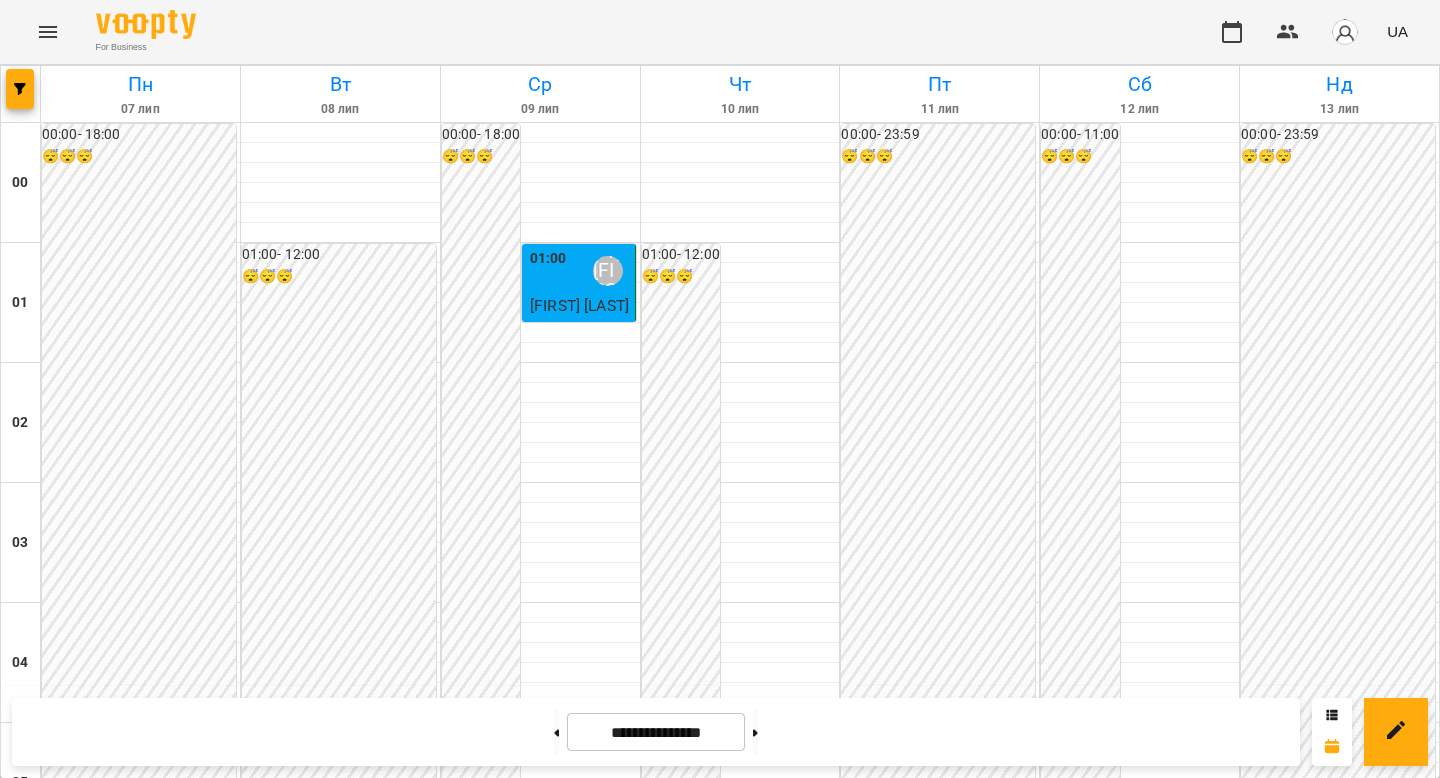 scroll, scrollTop: 2200, scrollLeft: 0, axis: vertical 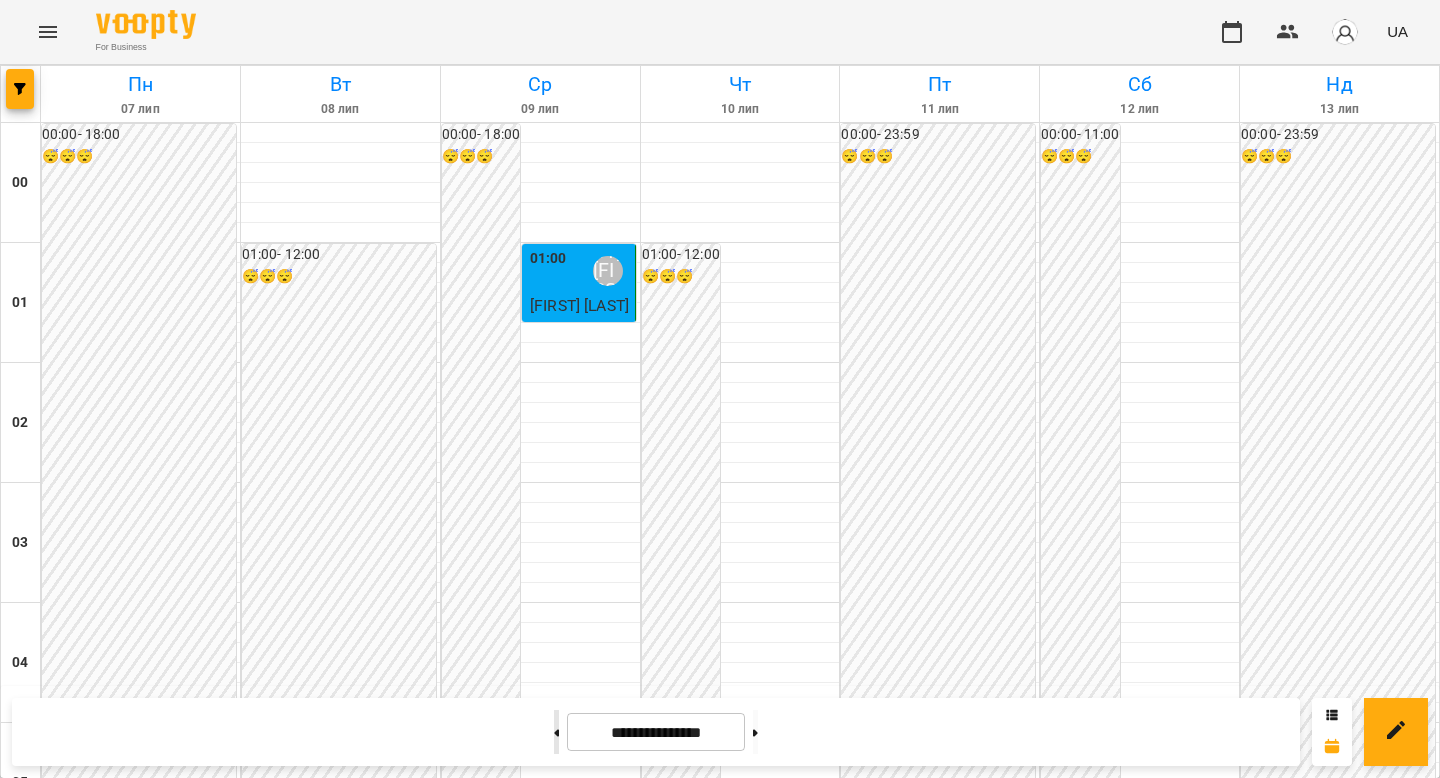 click at bounding box center (556, 732) 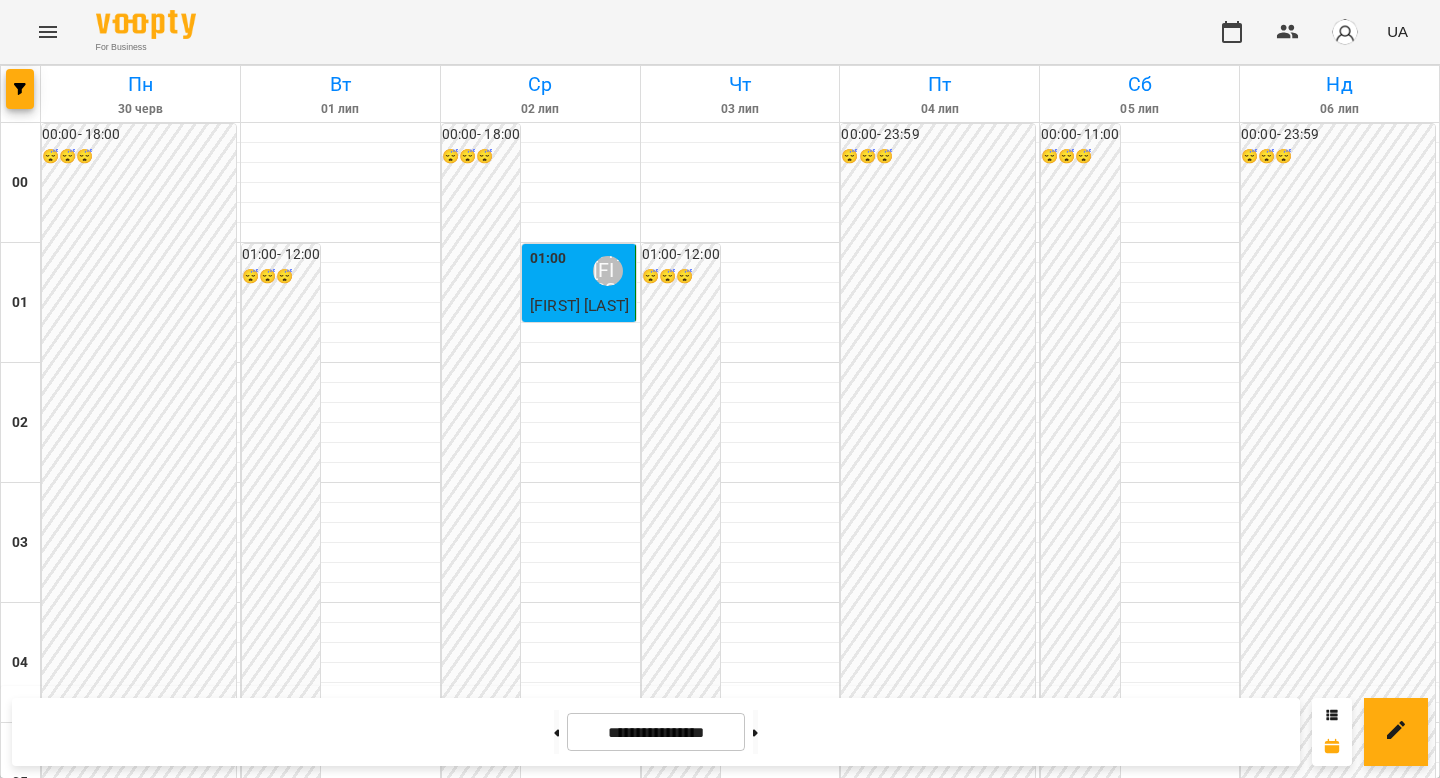 scroll, scrollTop: 0, scrollLeft: 0, axis: both 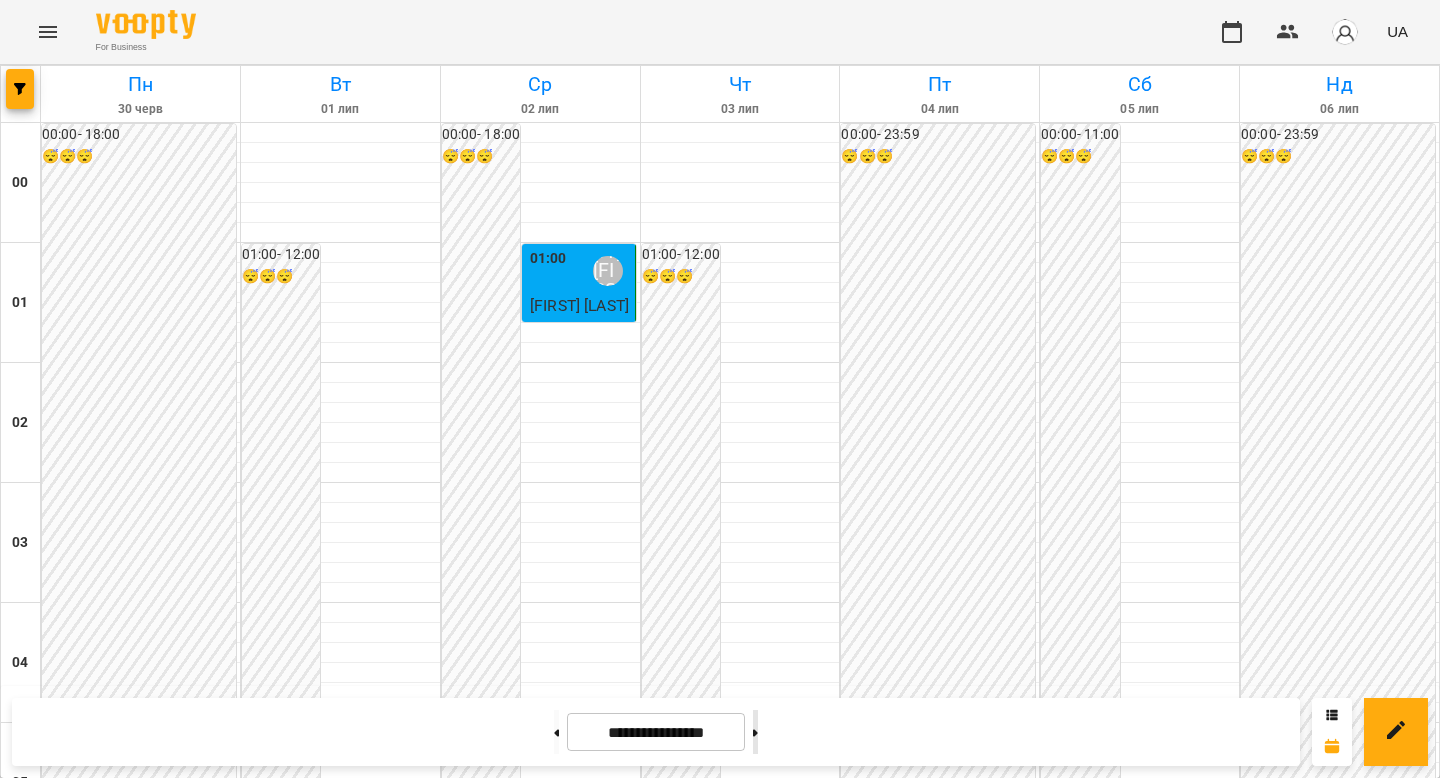 click 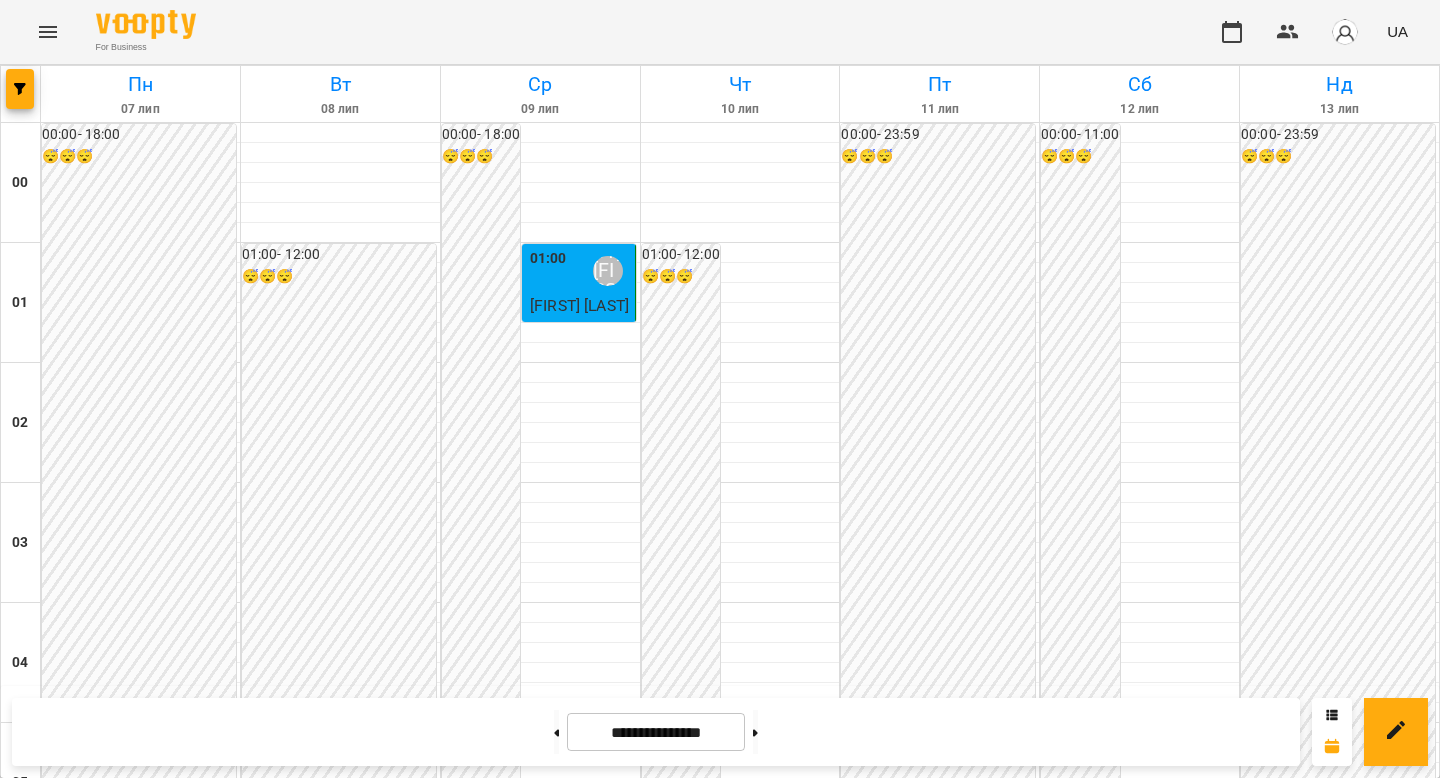 scroll, scrollTop: 2139, scrollLeft: 0, axis: vertical 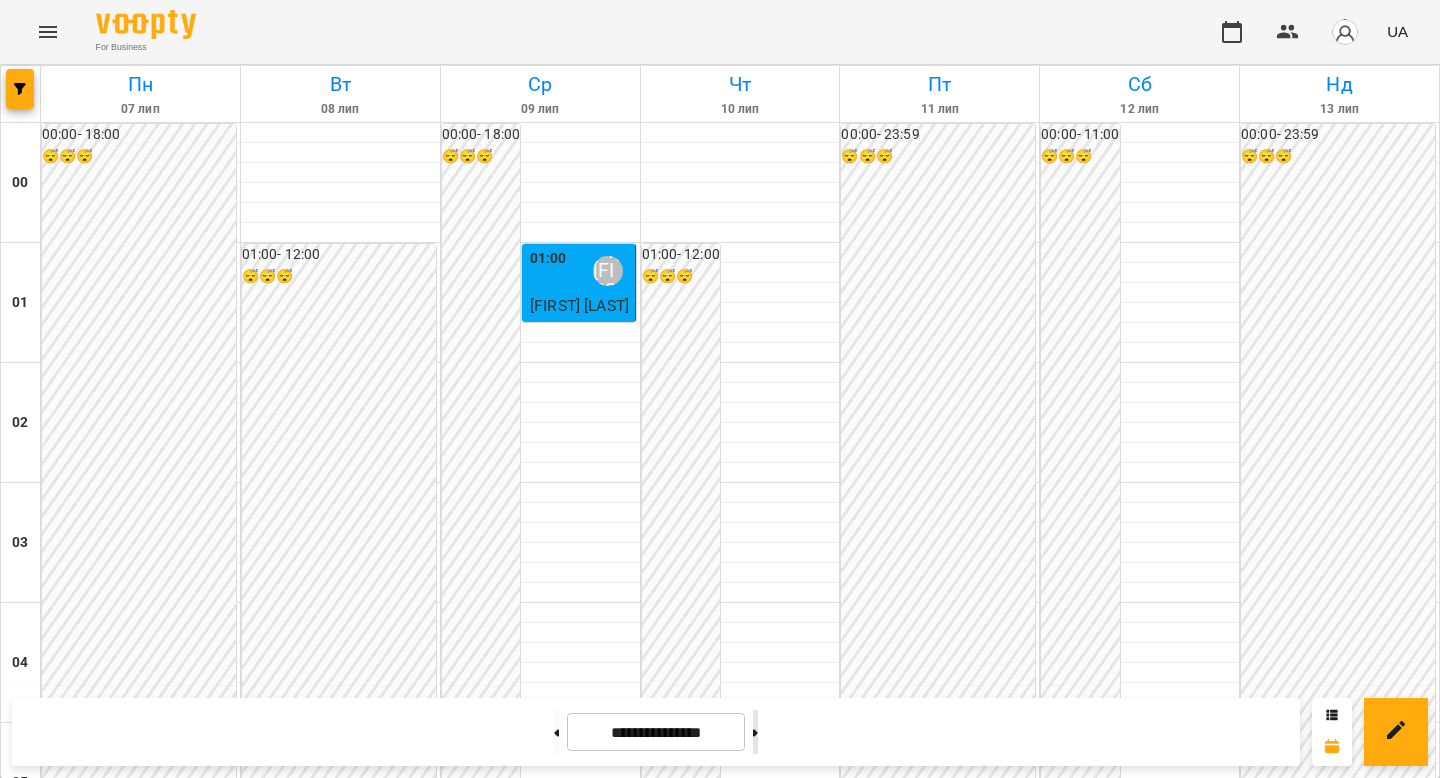 click at bounding box center (755, 732) 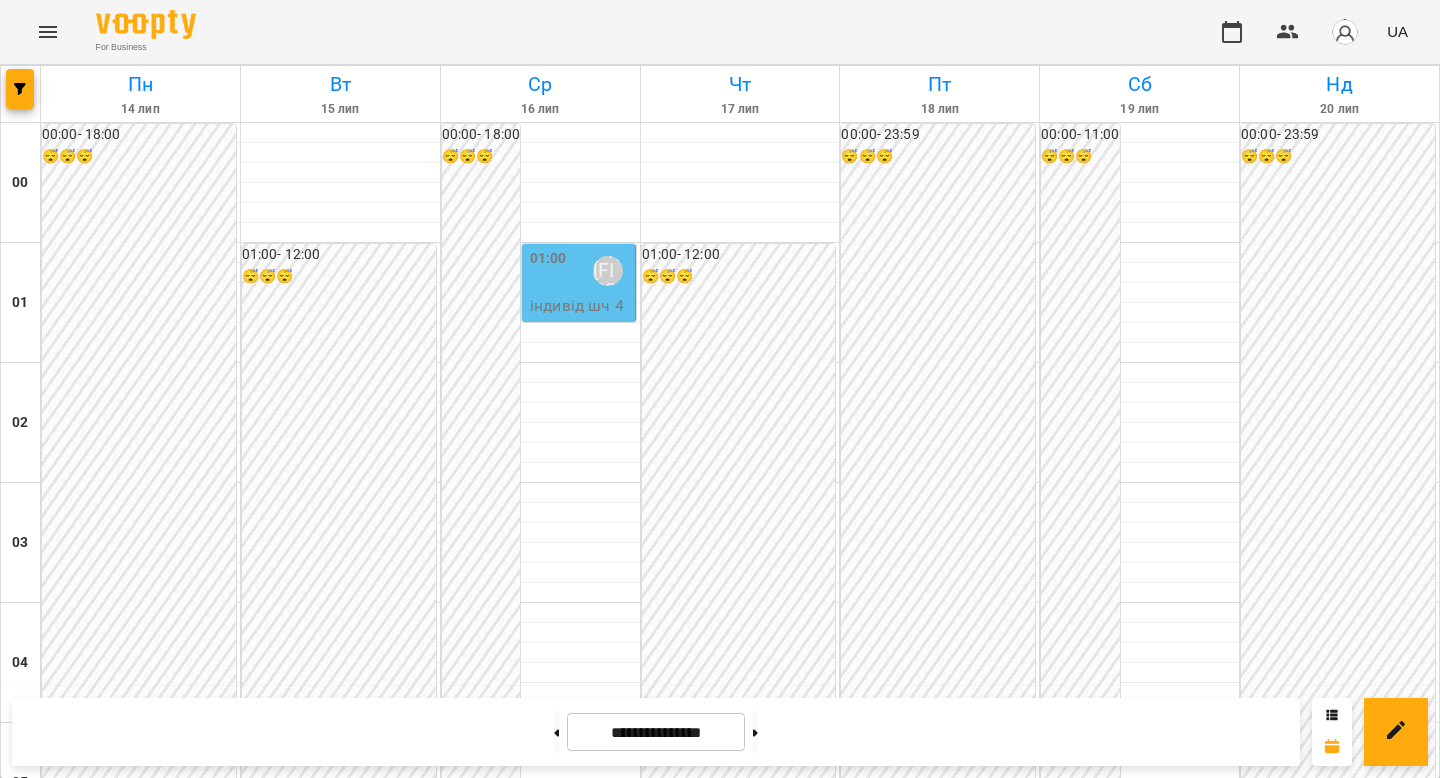 scroll, scrollTop: 1886, scrollLeft: 0, axis: vertical 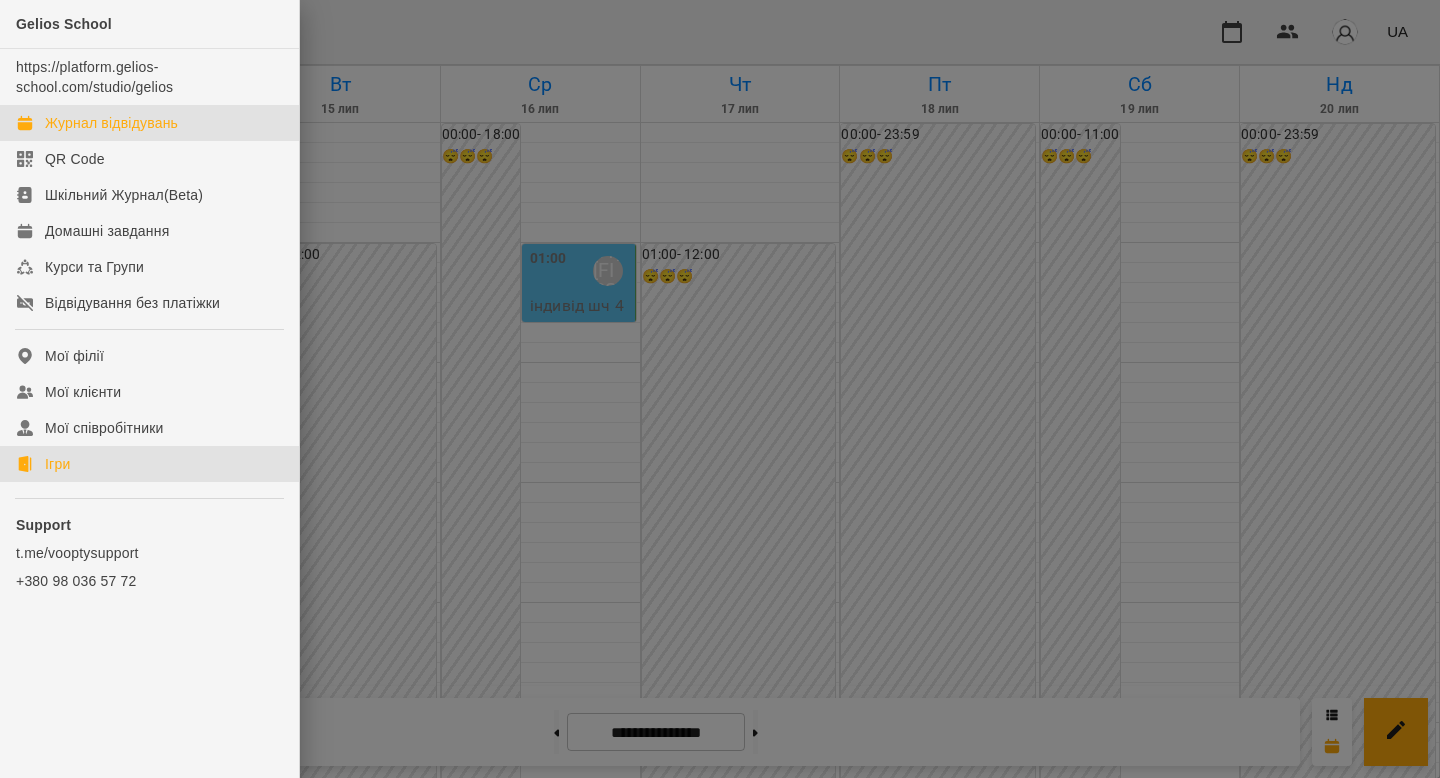 click on "Ігри" 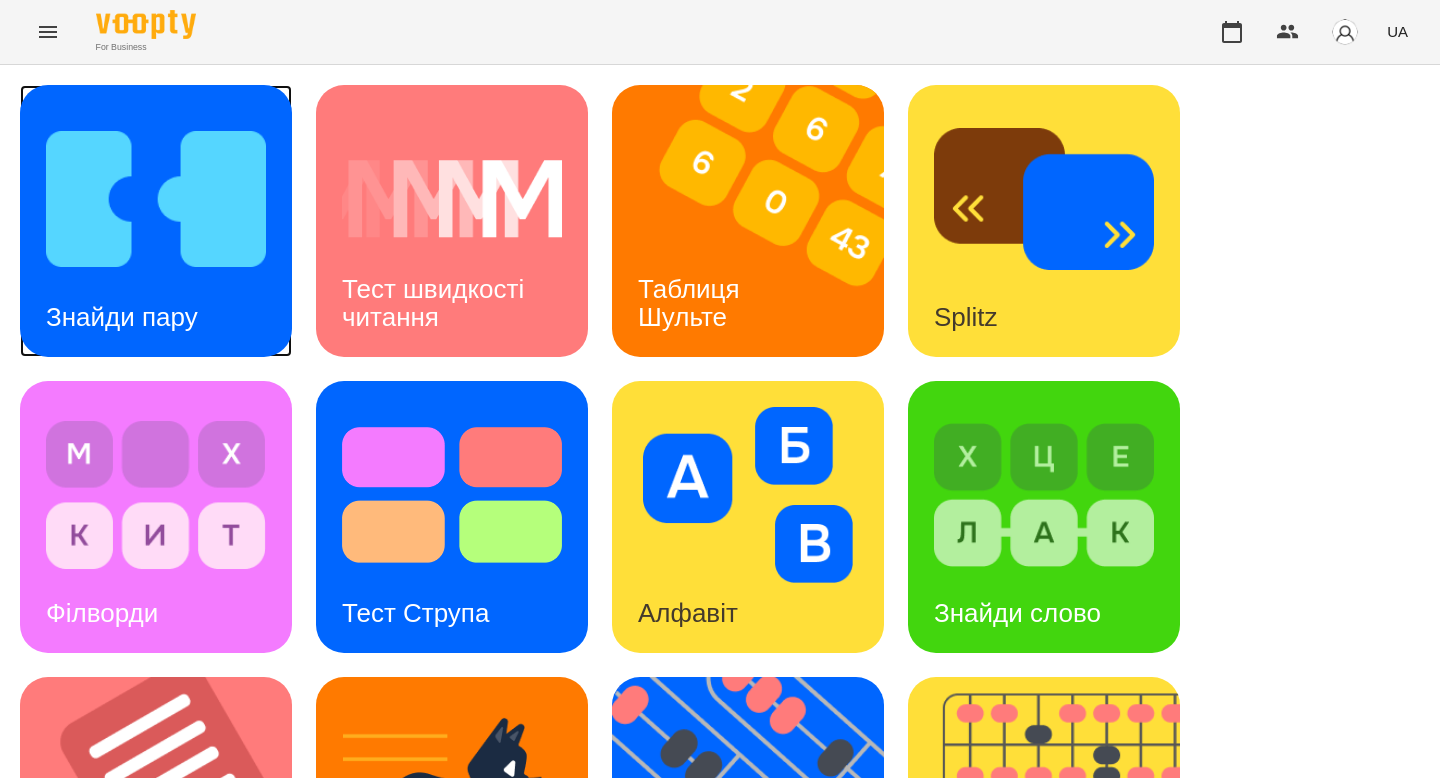 click on "Знайди пару" at bounding box center [122, 317] 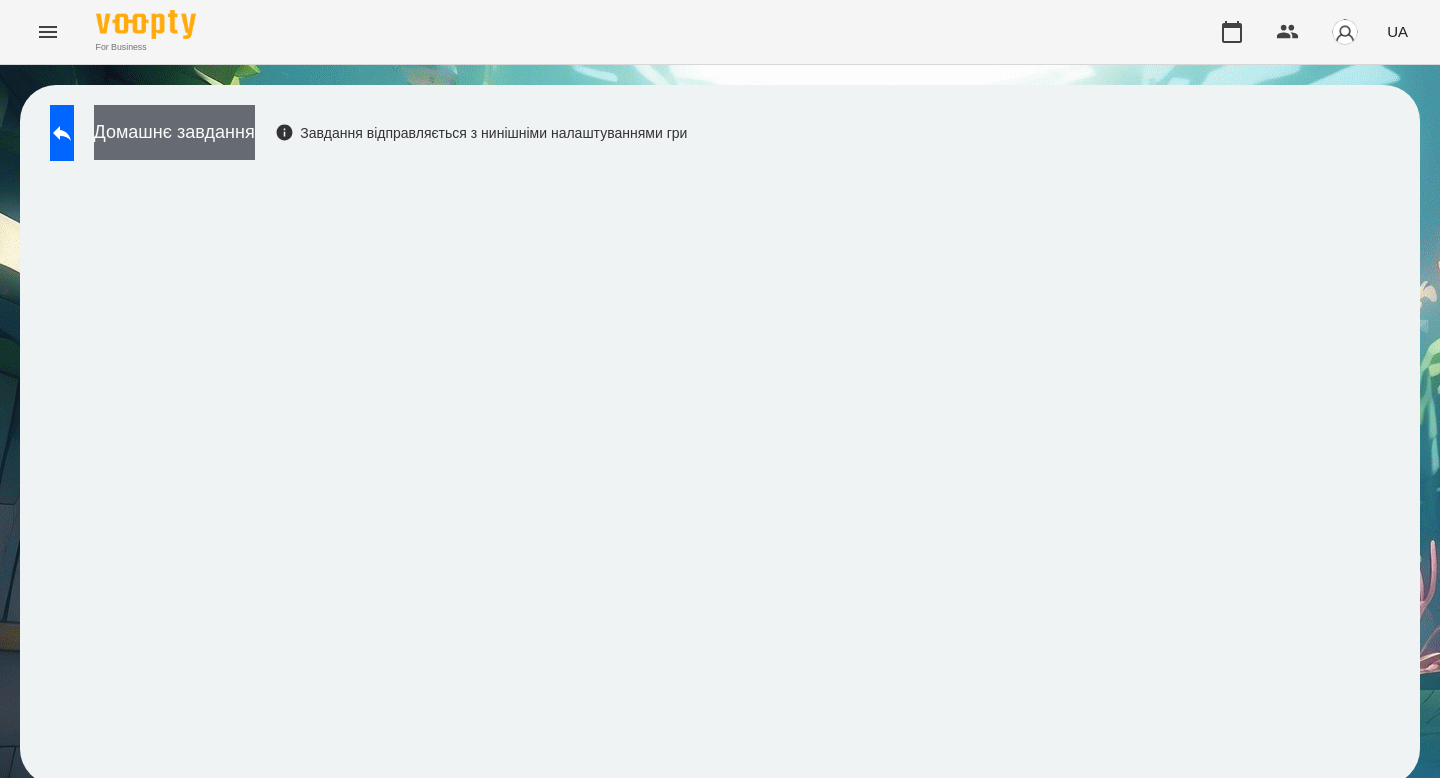 click on "Домашнє завдання" at bounding box center (174, 132) 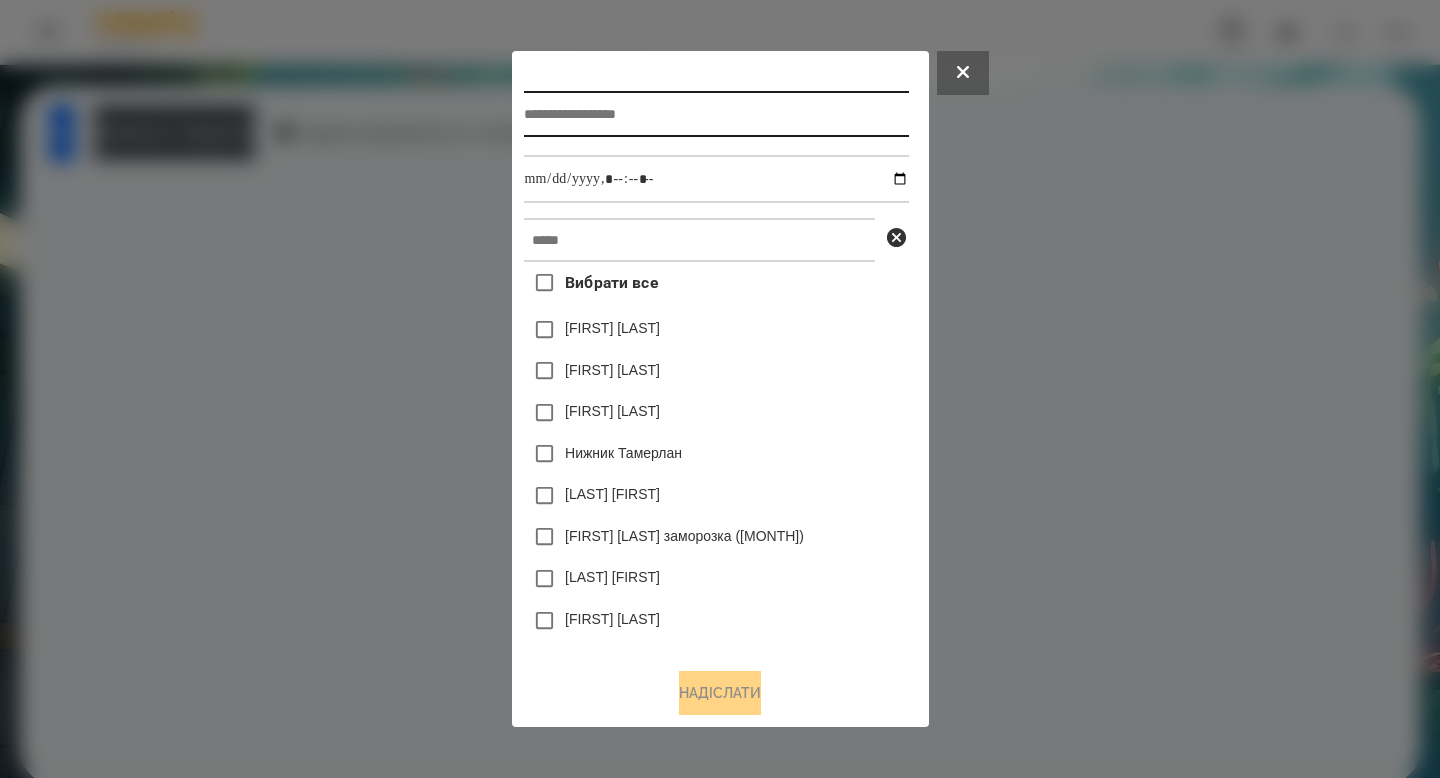 click at bounding box center (716, 114) 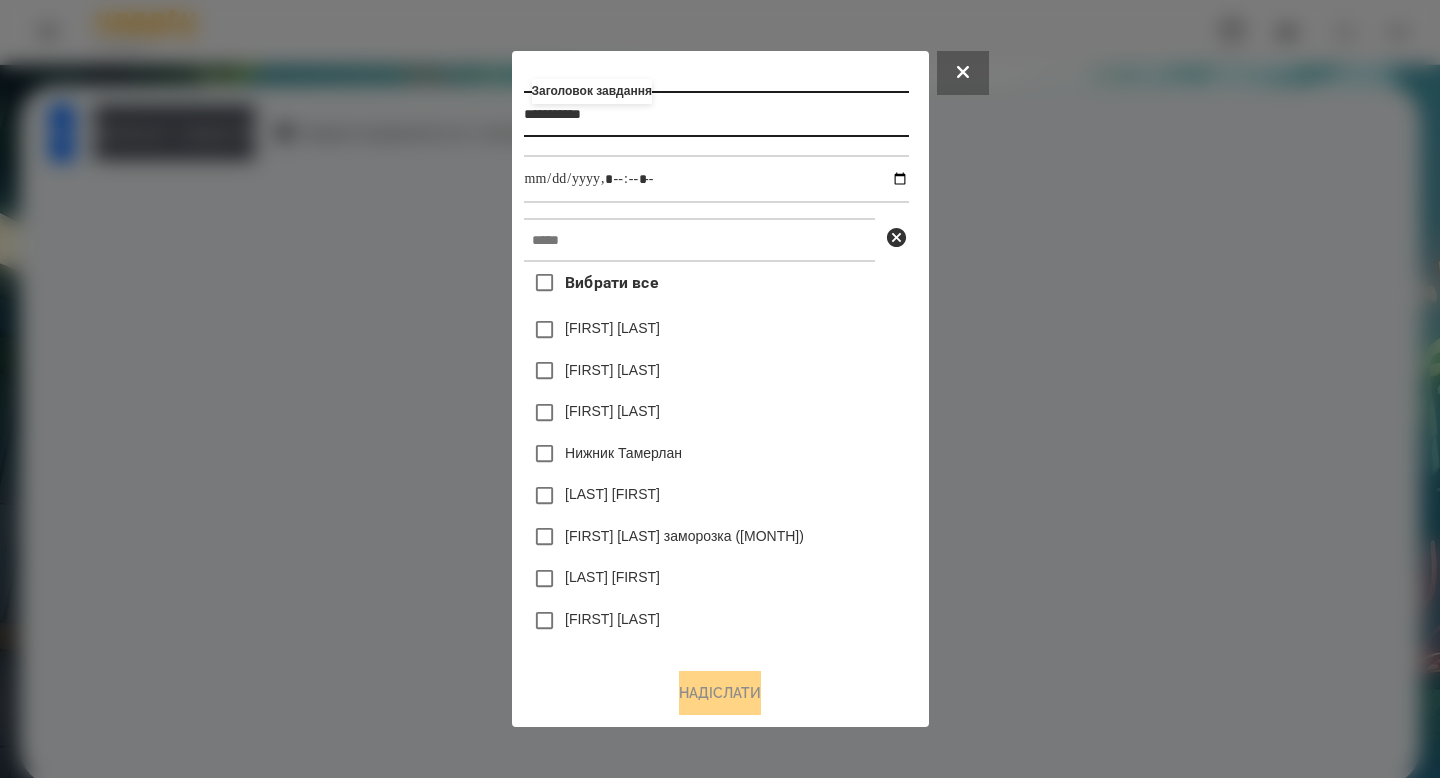 type on "**********" 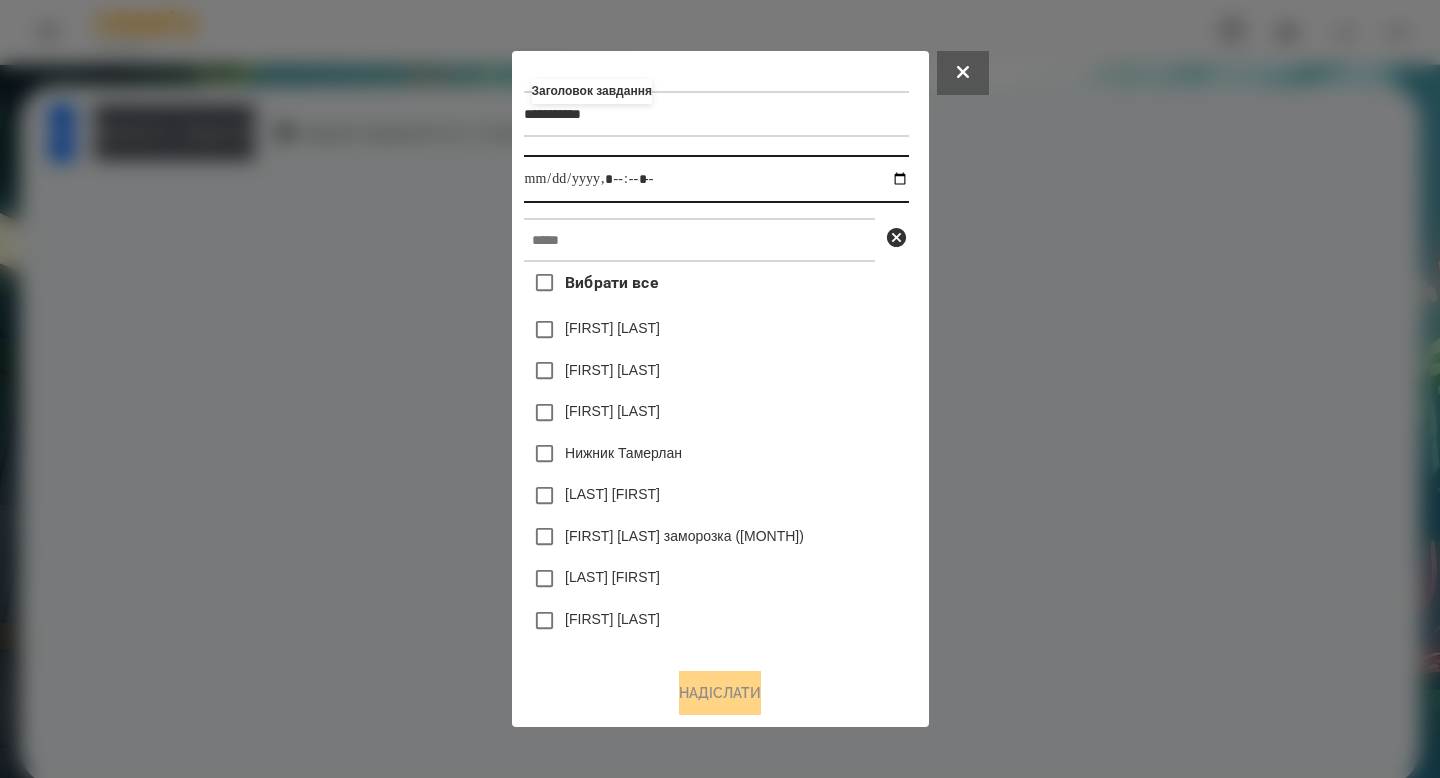 click at bounding box center (716, 179) 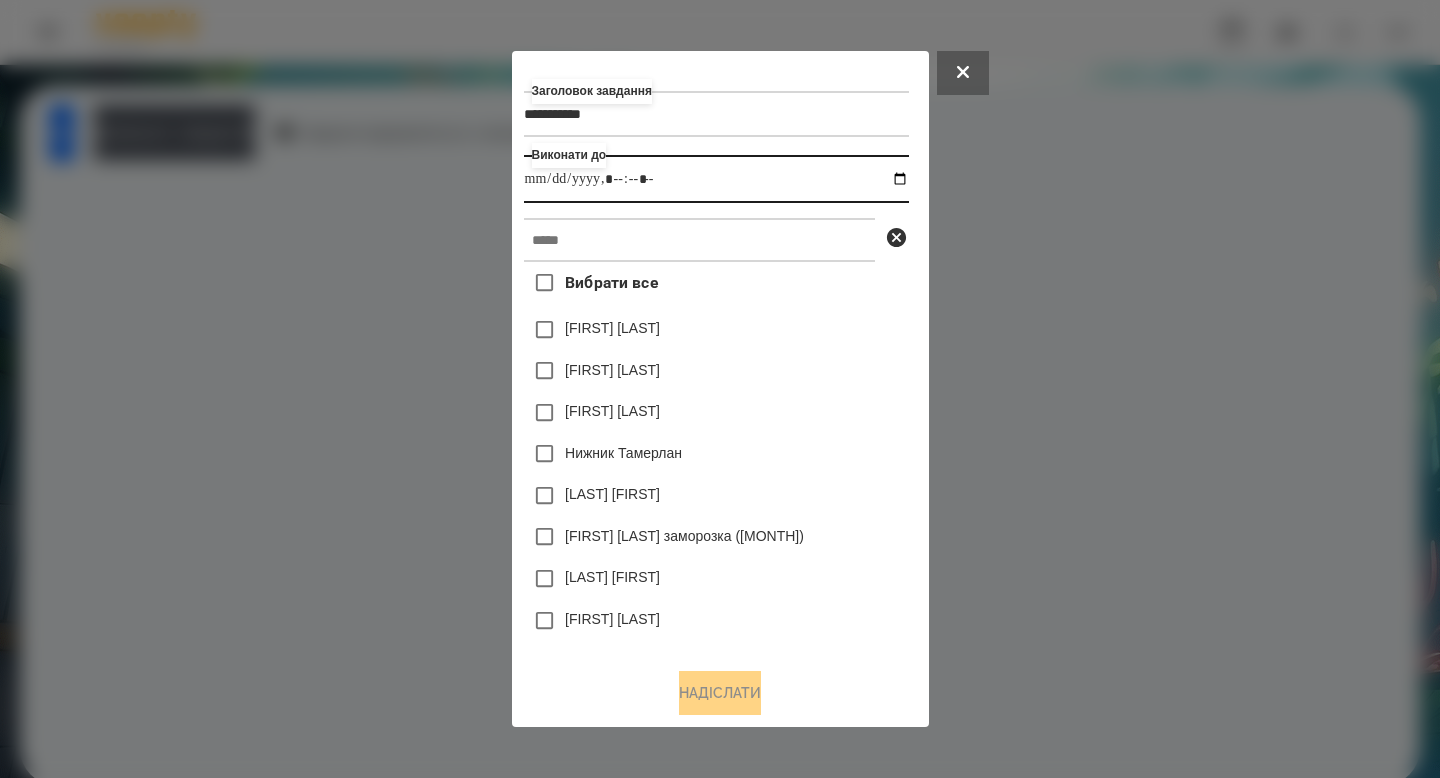 click at bounding box center [716, 179] 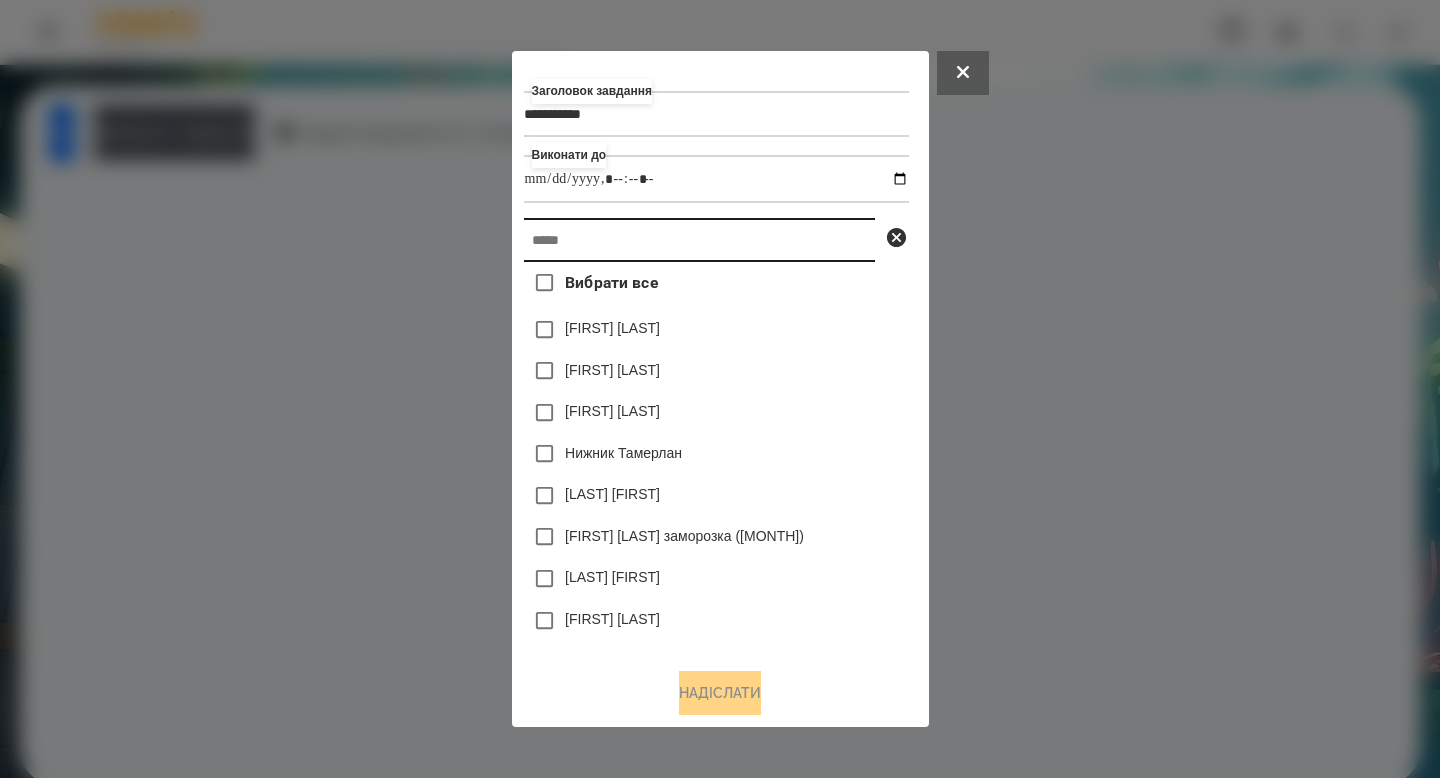 click at bounding box center [699, 240] 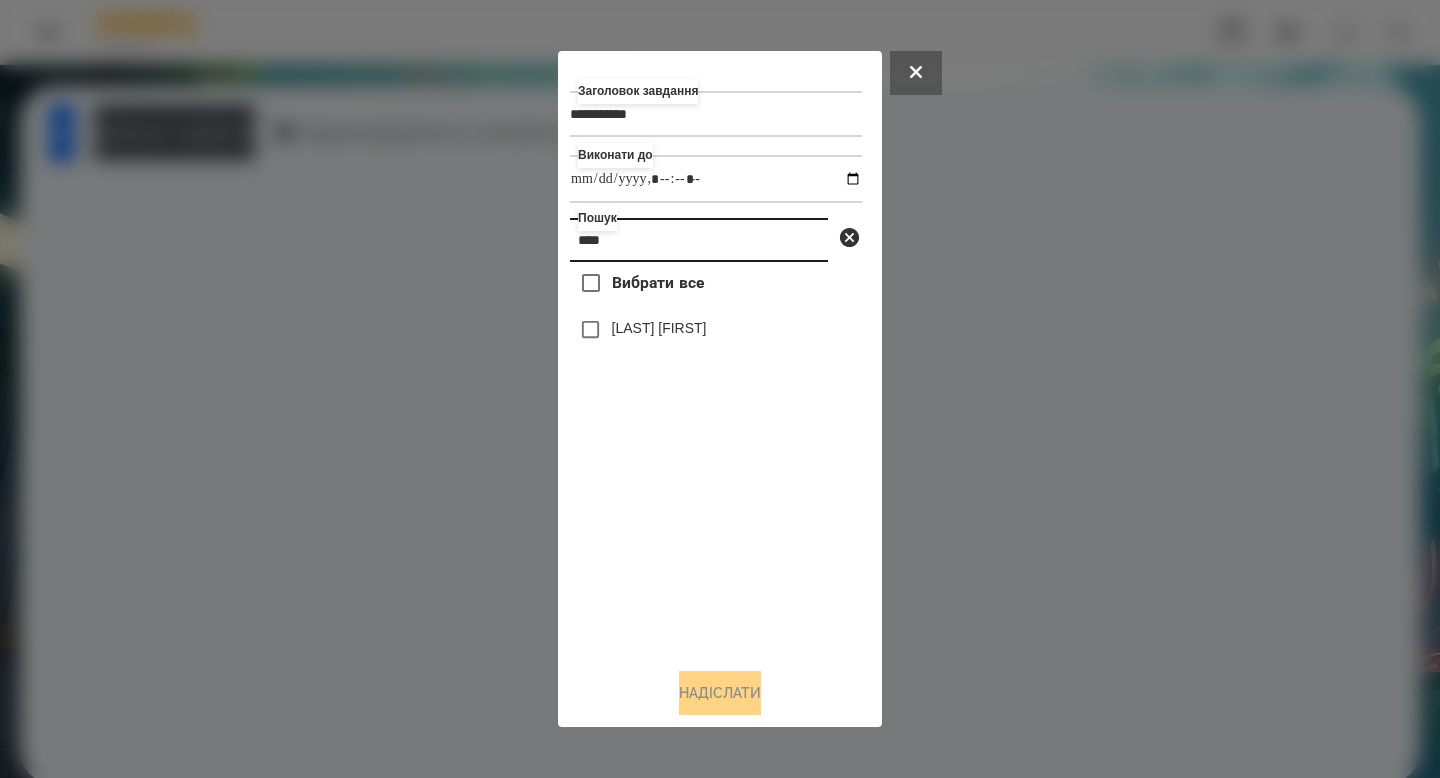 type on "****" 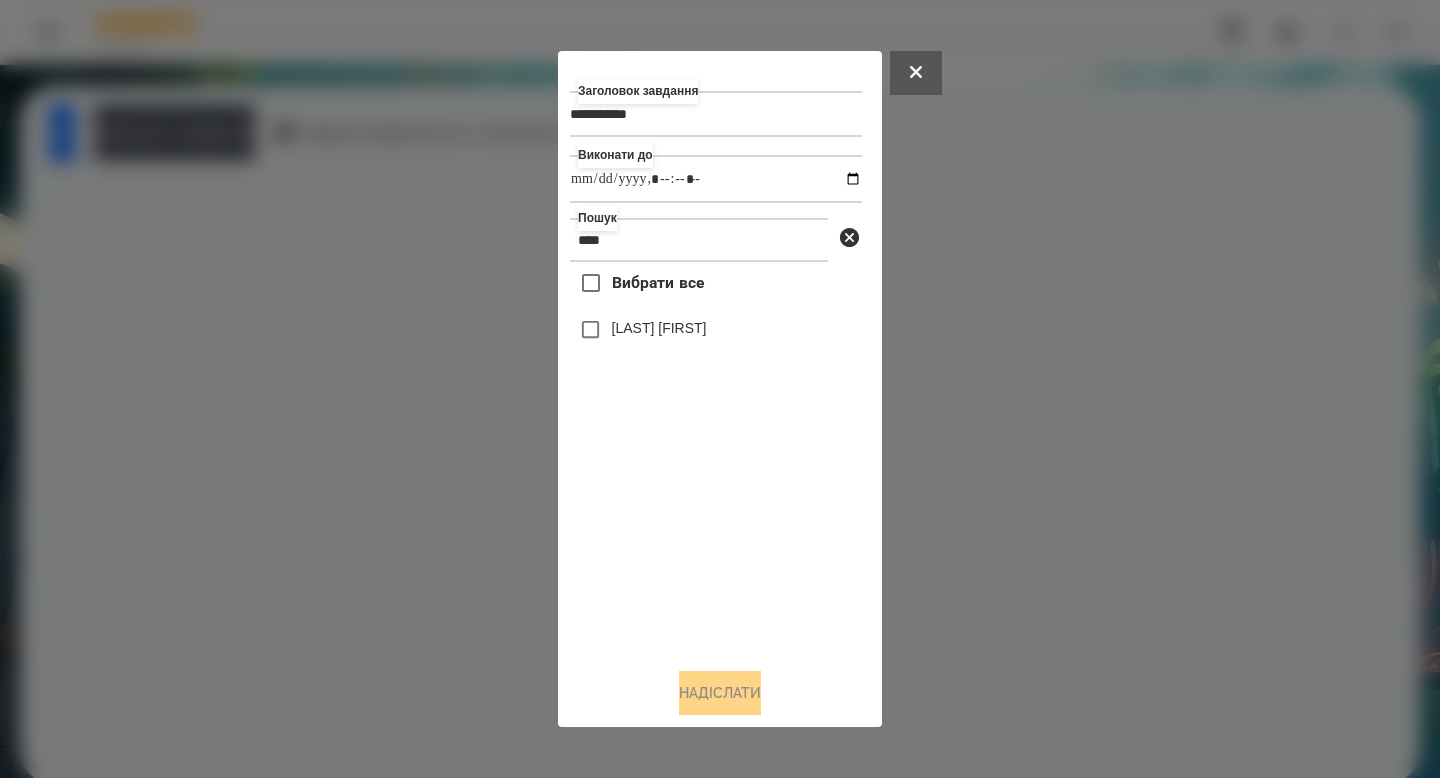click on "[LAST] [FIRST]" at bounding box center (659, 328) 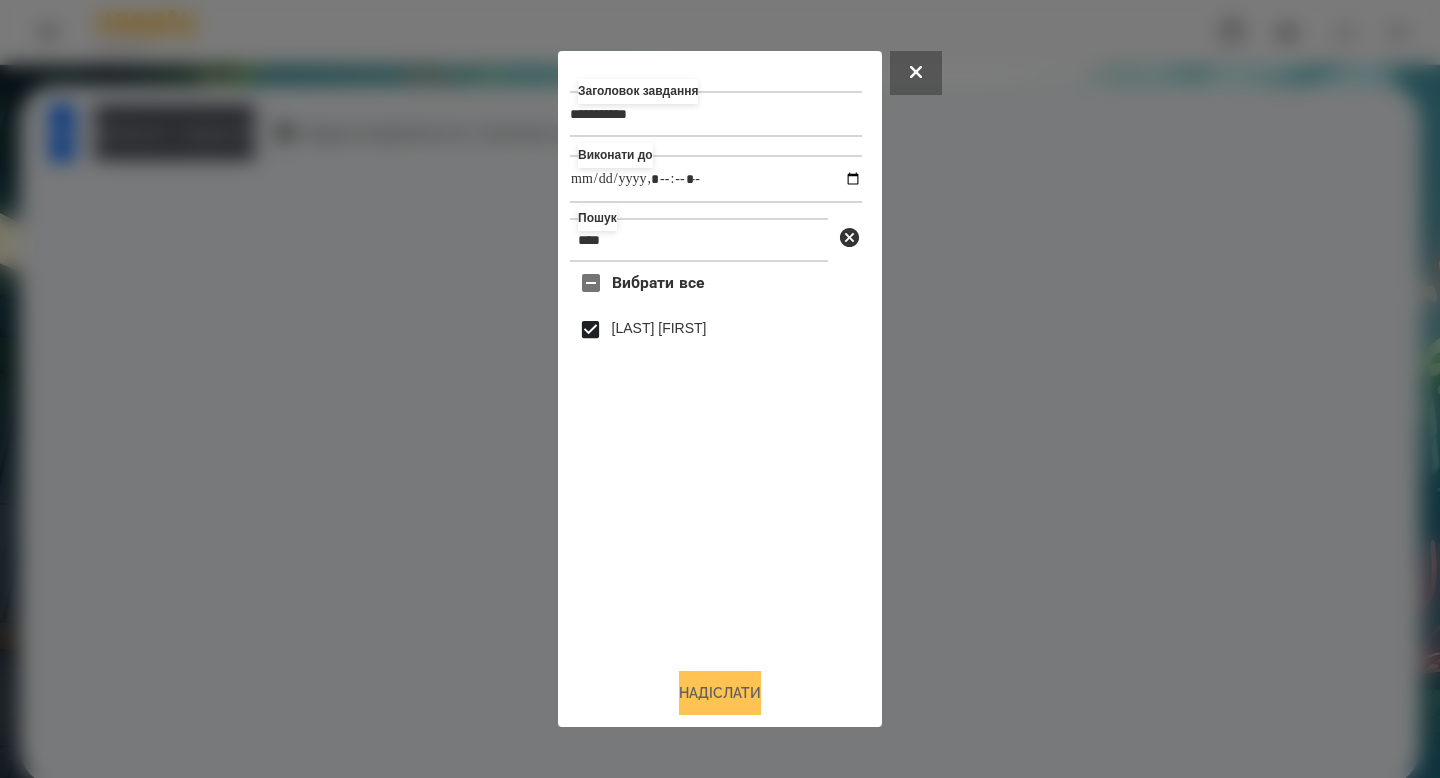 click on "Надіслати" at bounding box center [720, 693] 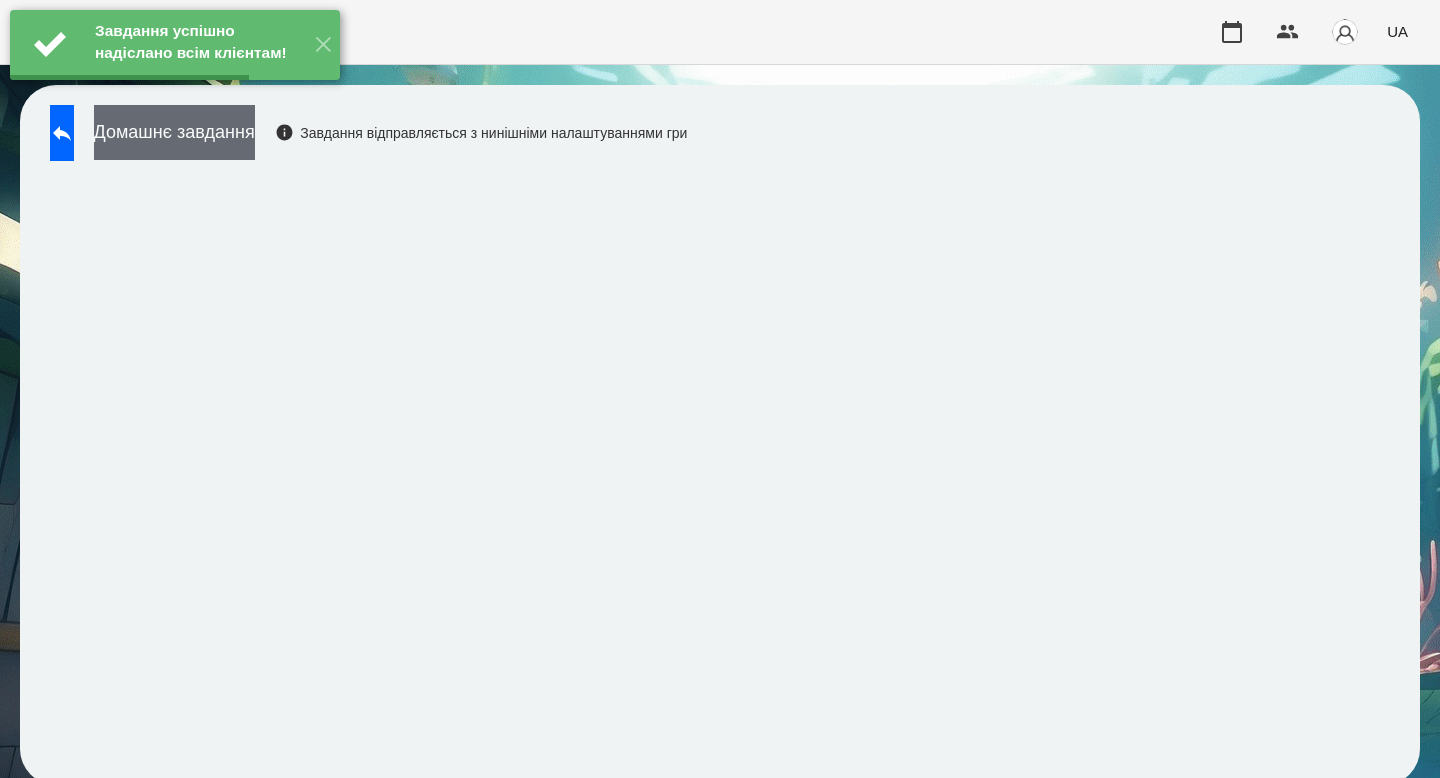 click on "Домашнє завдання" at bounding box center [174, 132] 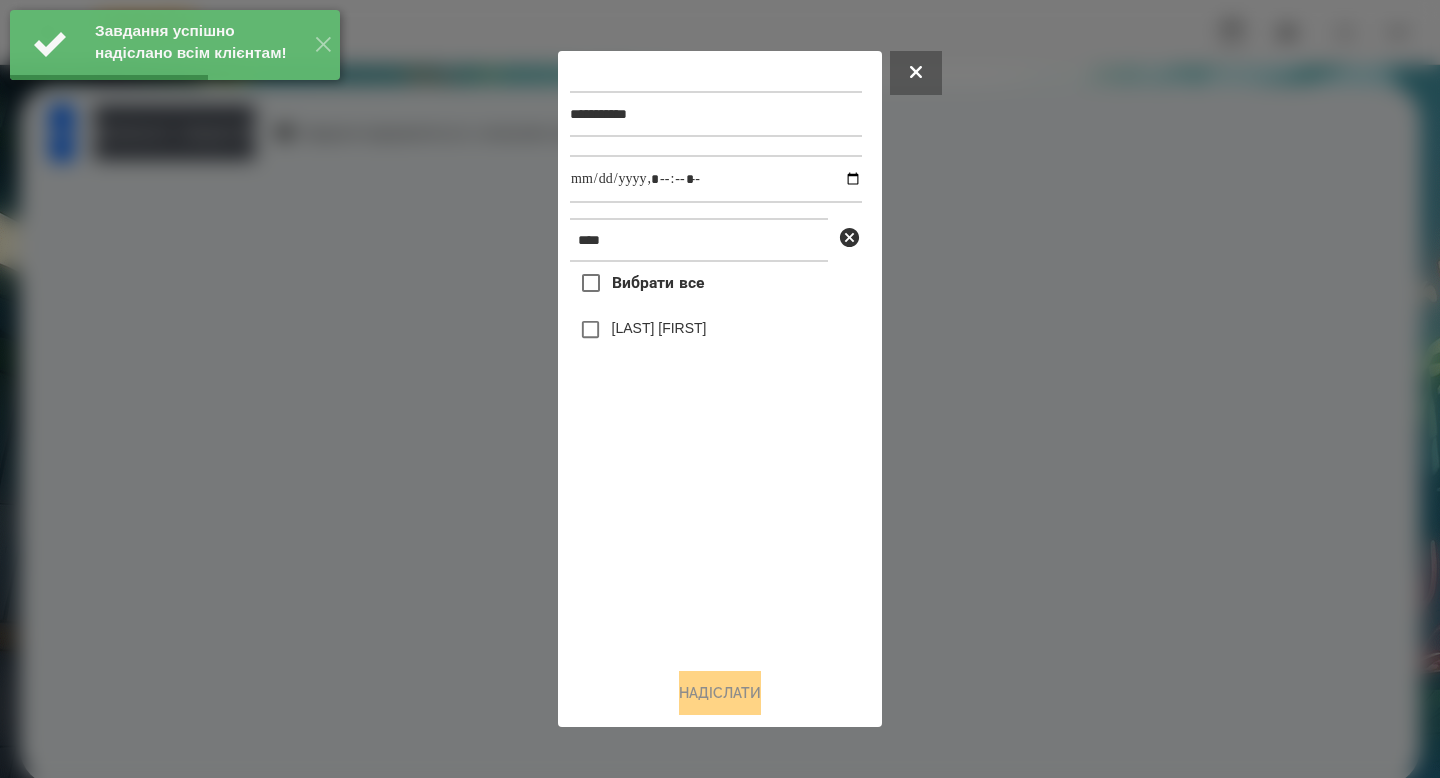 click on "[LAST] [FIRST]" at bounding box center [659, 328] 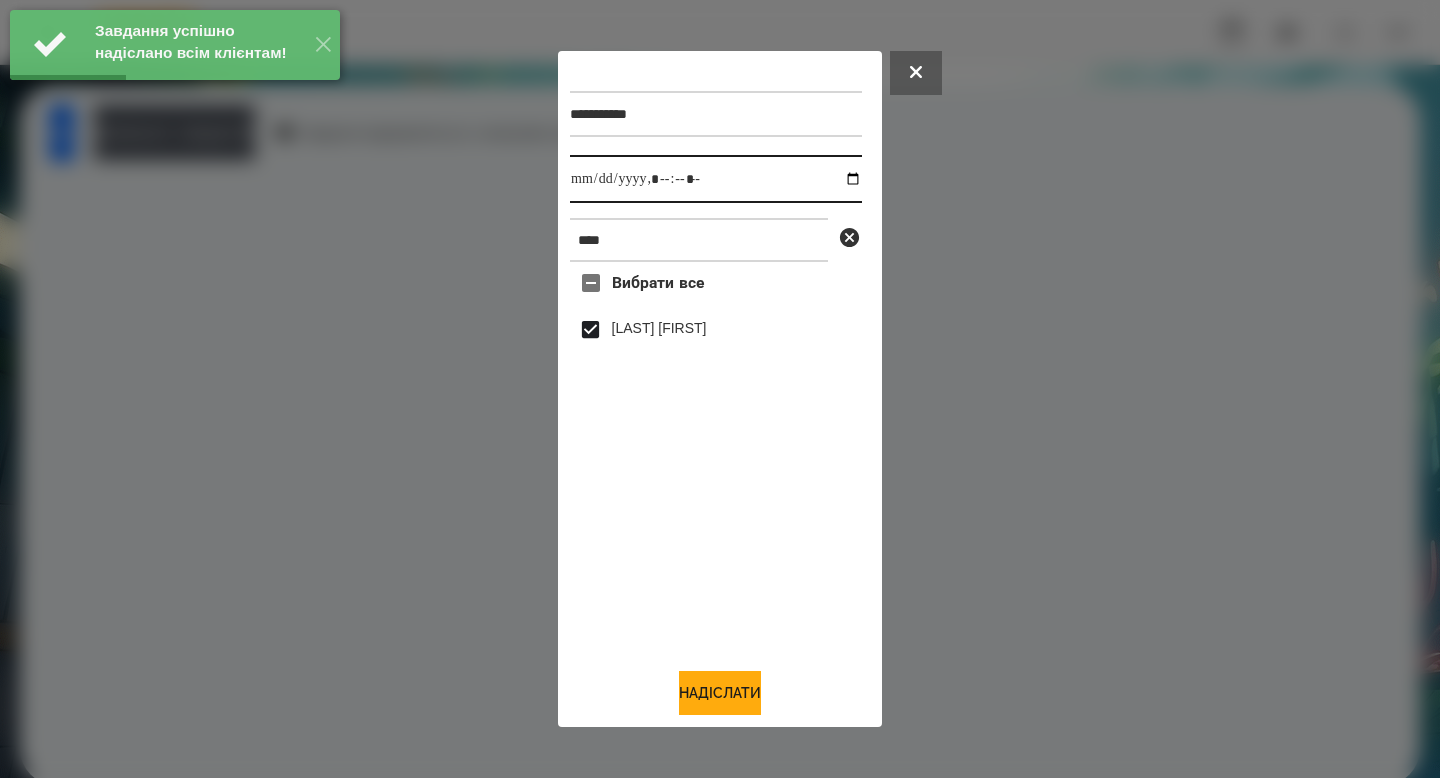 click at bounding box center [716, 179] 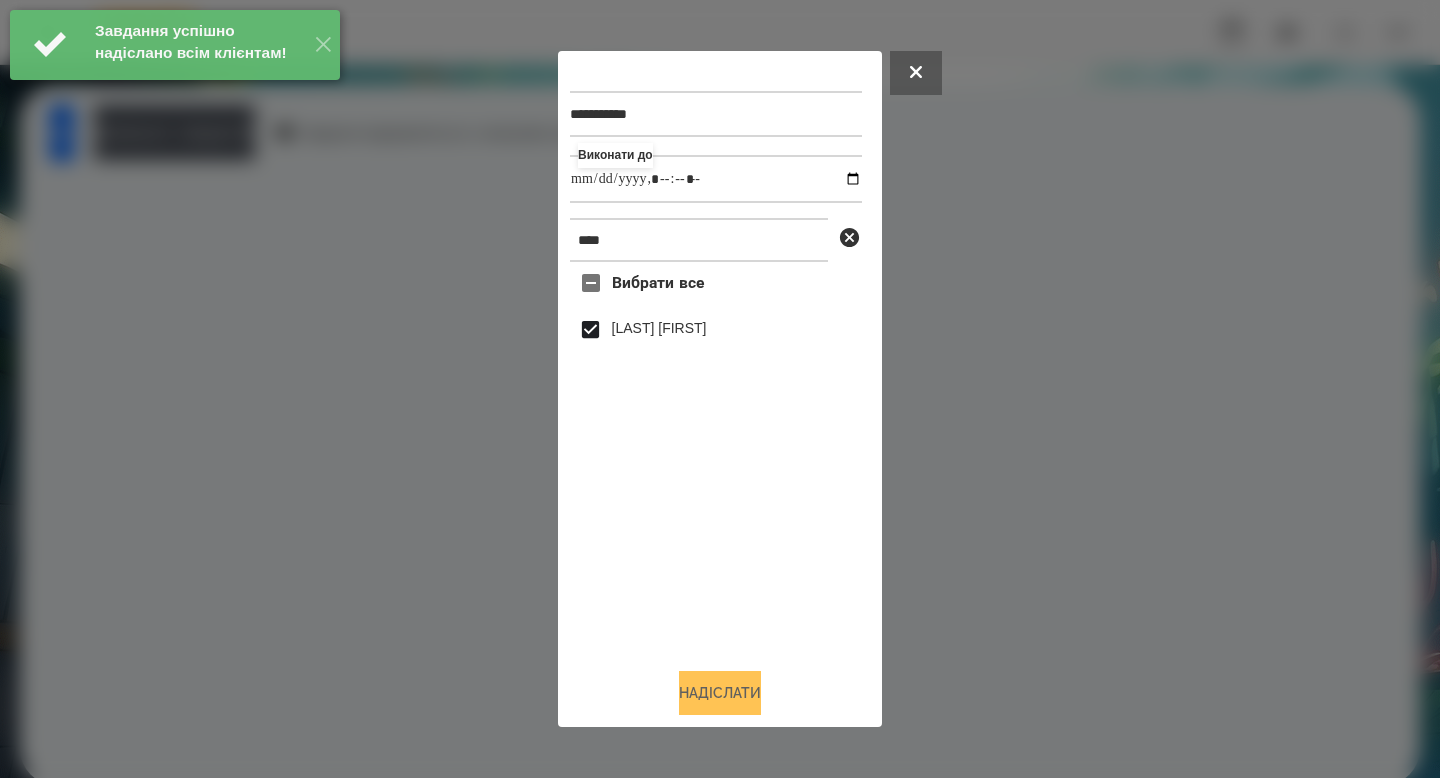 type on "**********" 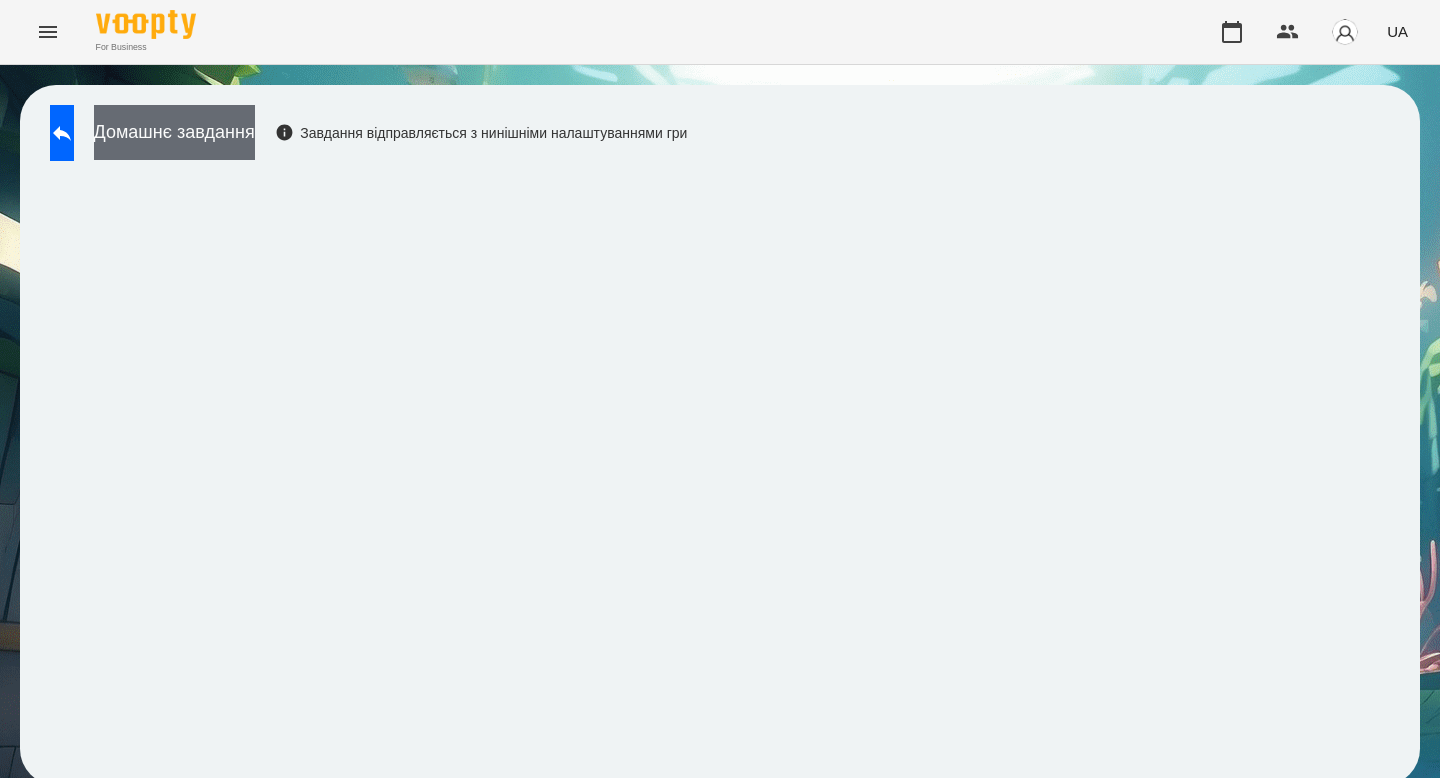 click on "Домашнє завдання" at bounding box center [174, 132] 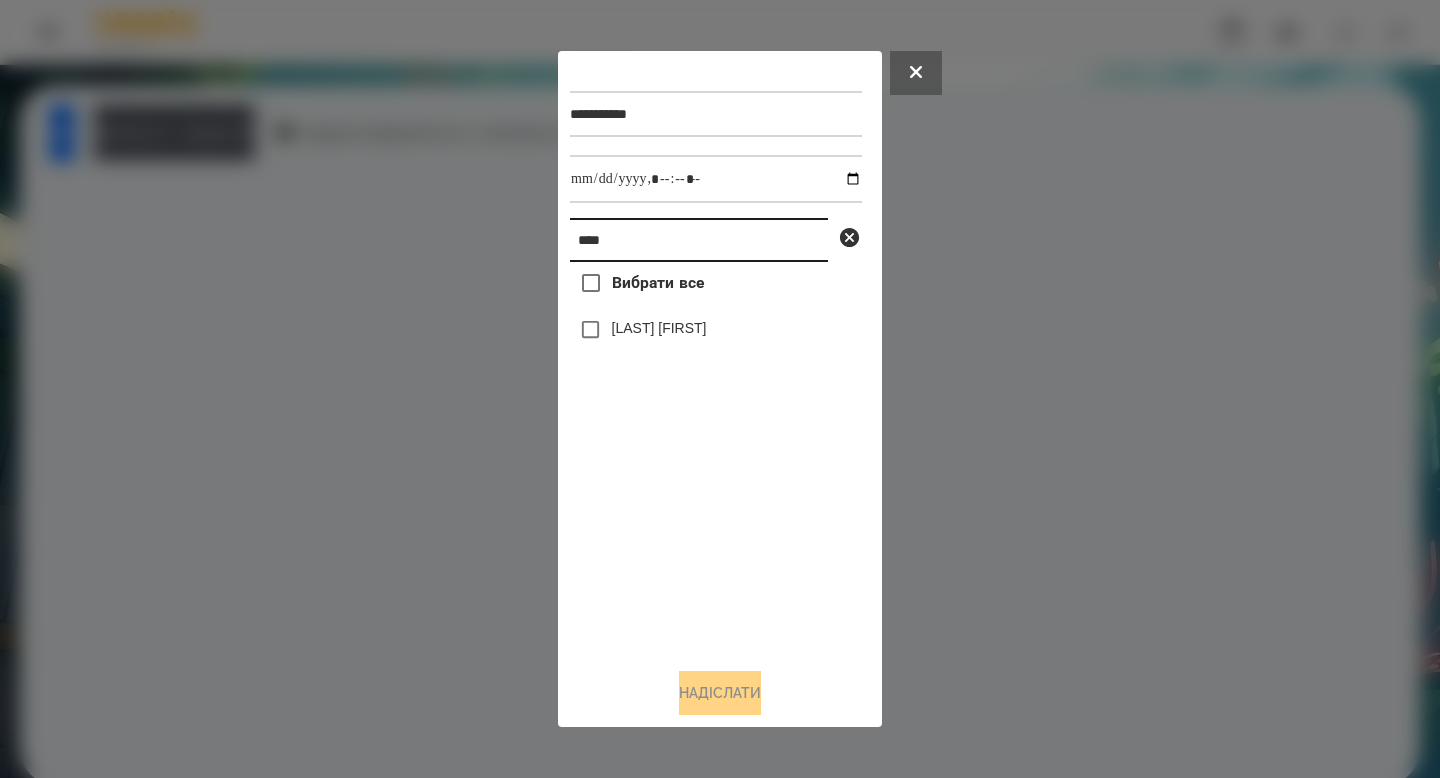 drag, startPoint x: 632, startPoint y: 261, endPoint x: 525, endPoint y: 223, distance: 113.54735 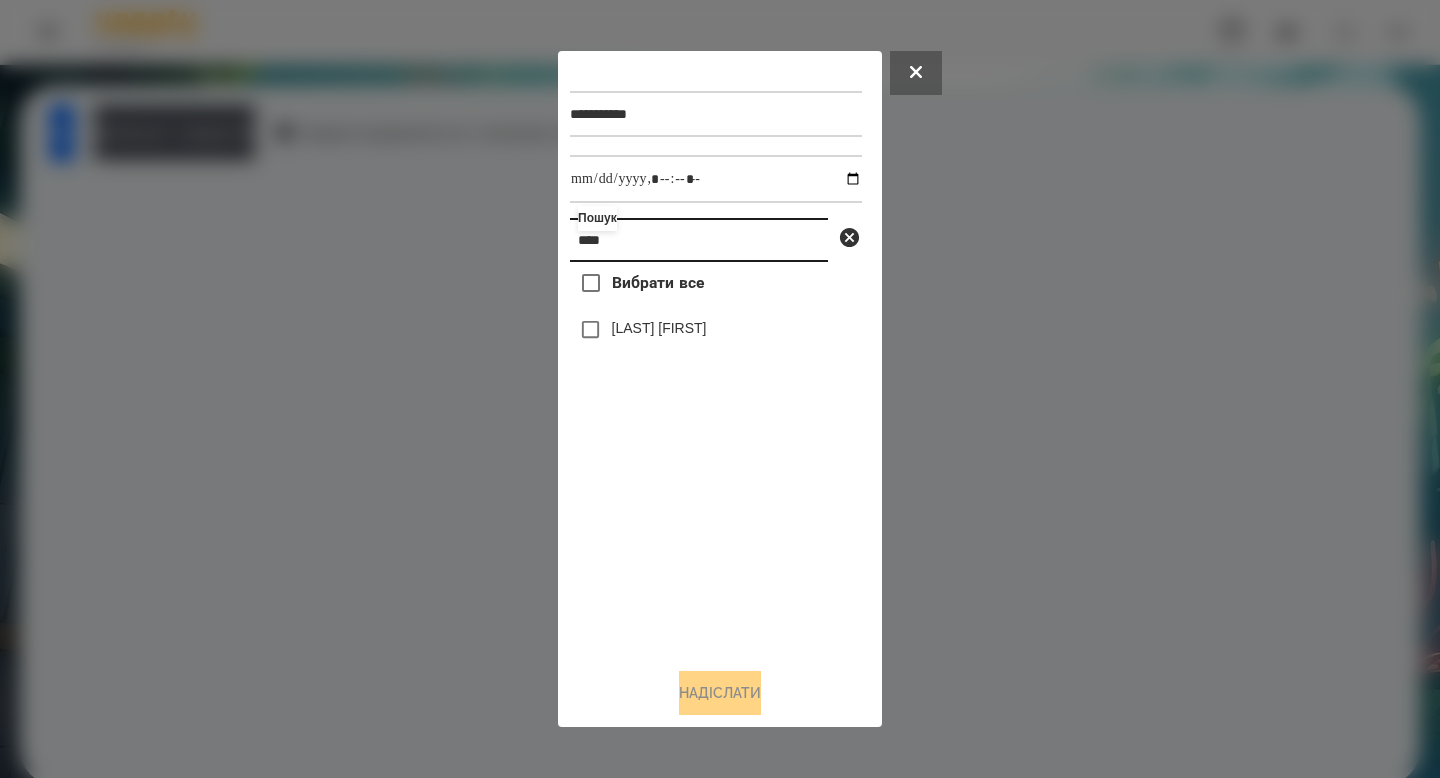 type on "****" 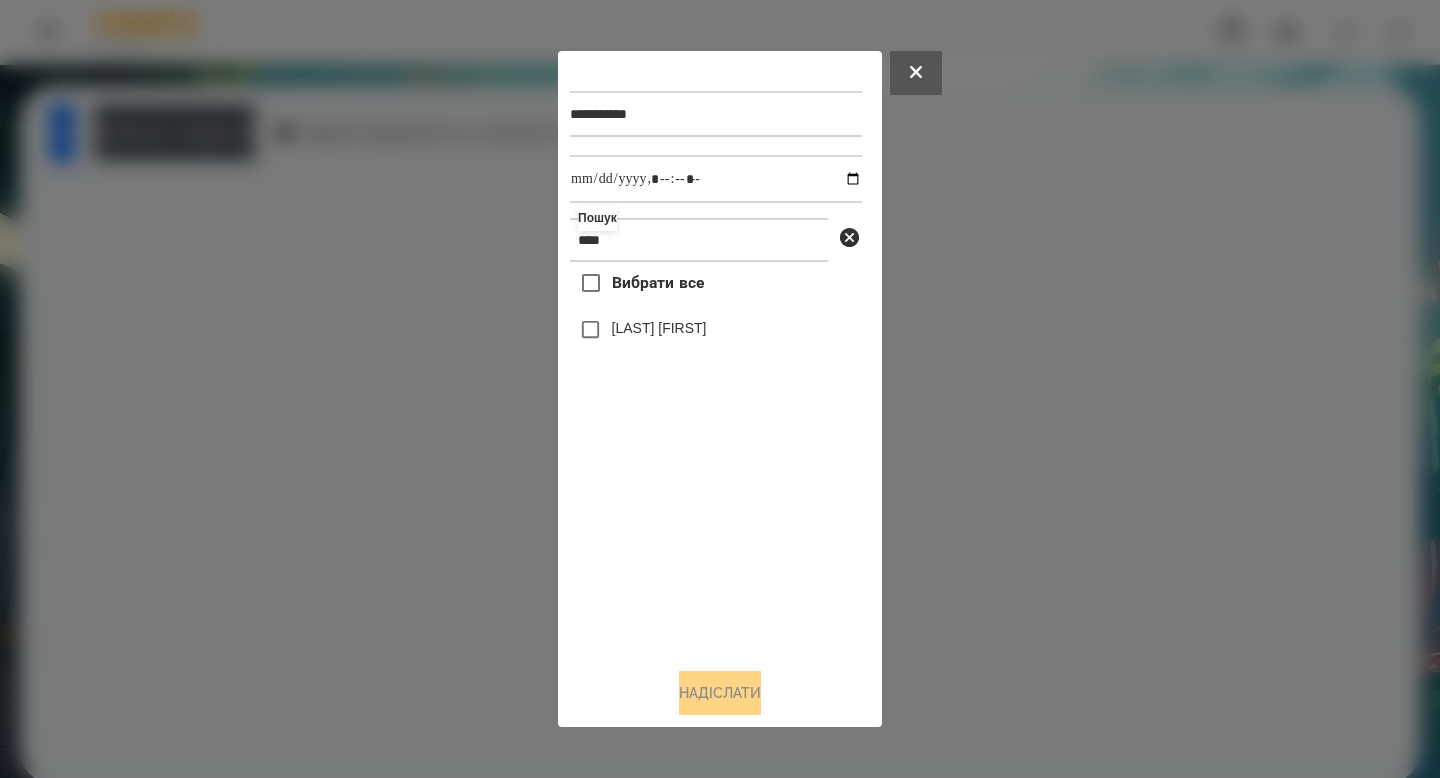 click on "[LAST] [FIRST]" at bounding box center (659, 328) 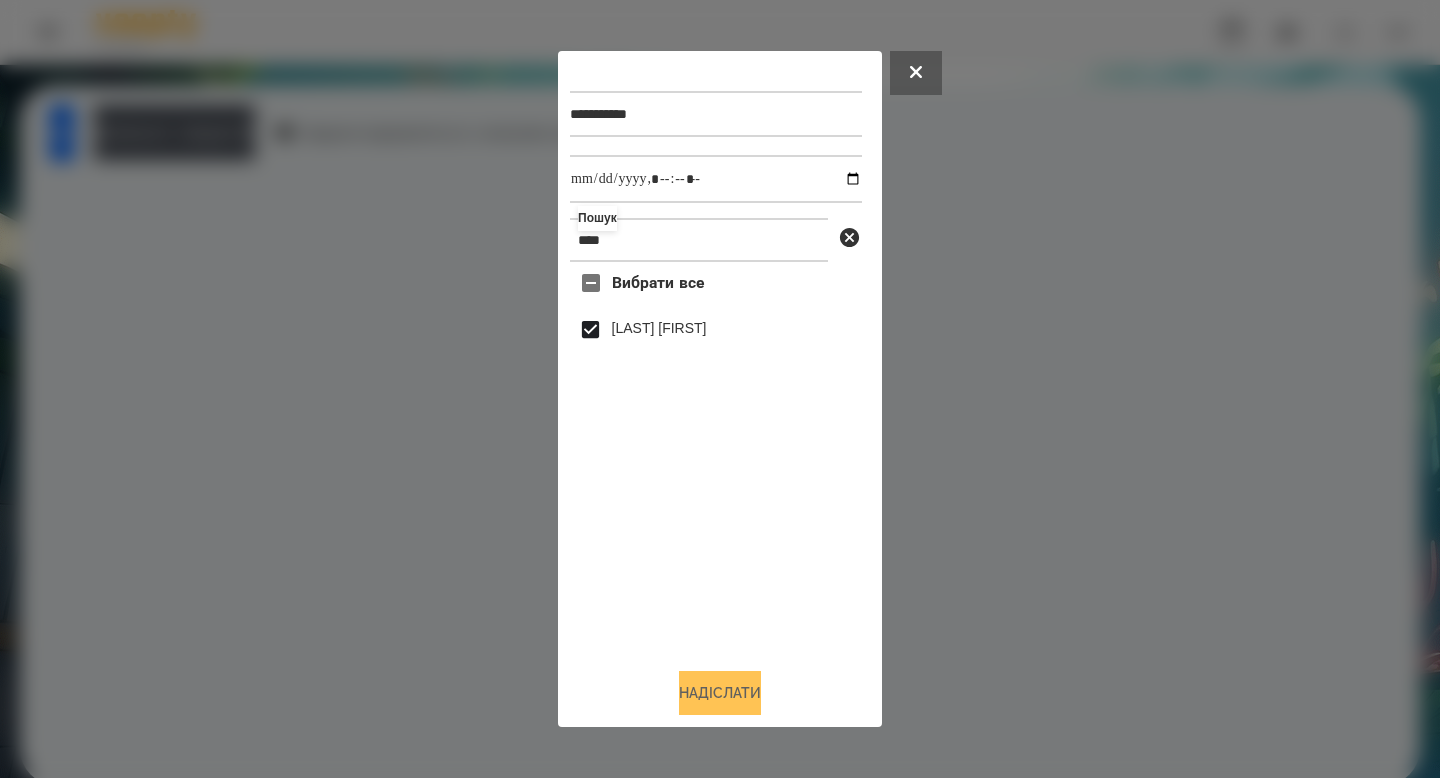 click on "Надіслати" at bounding box center (720, 693) 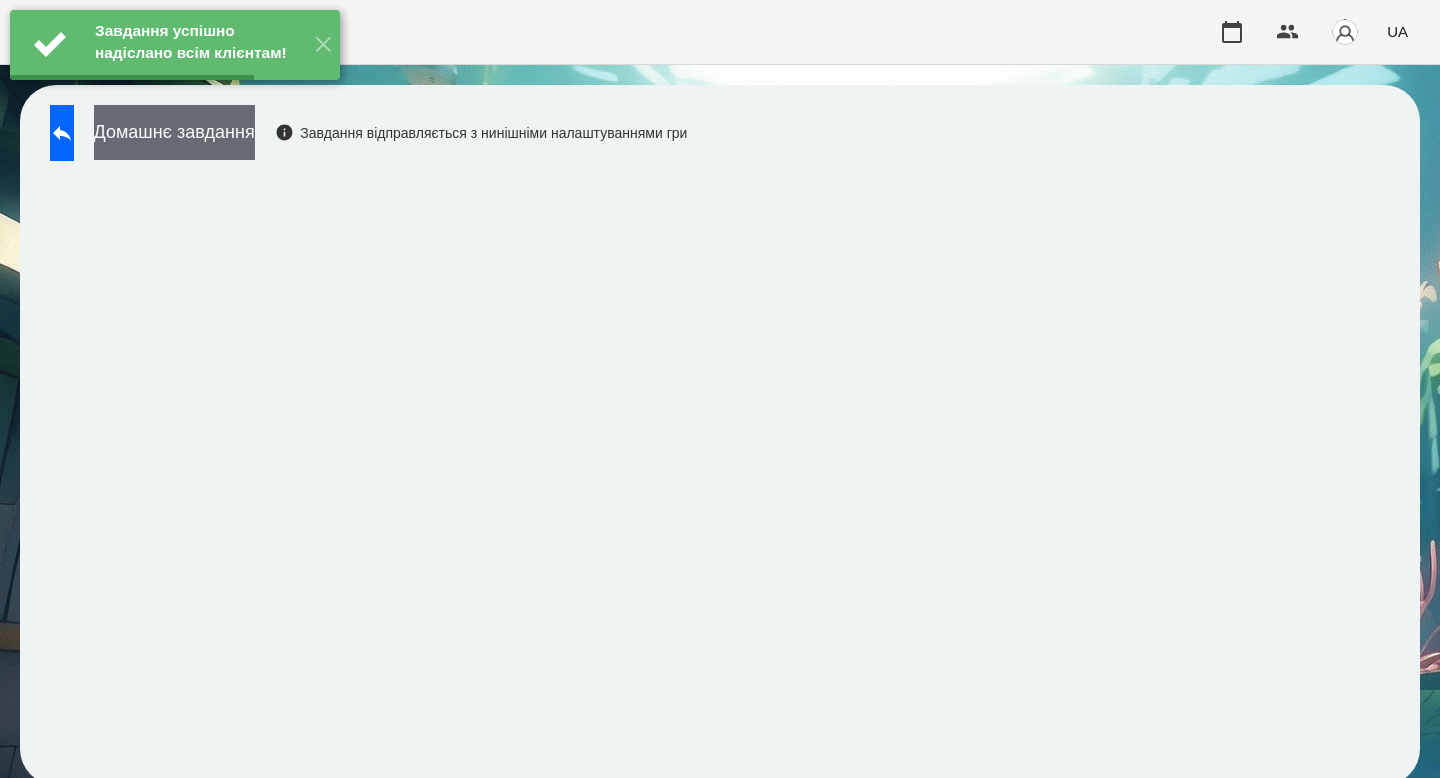 click on "Домашнє завдання" at bounding box center (174, 132) 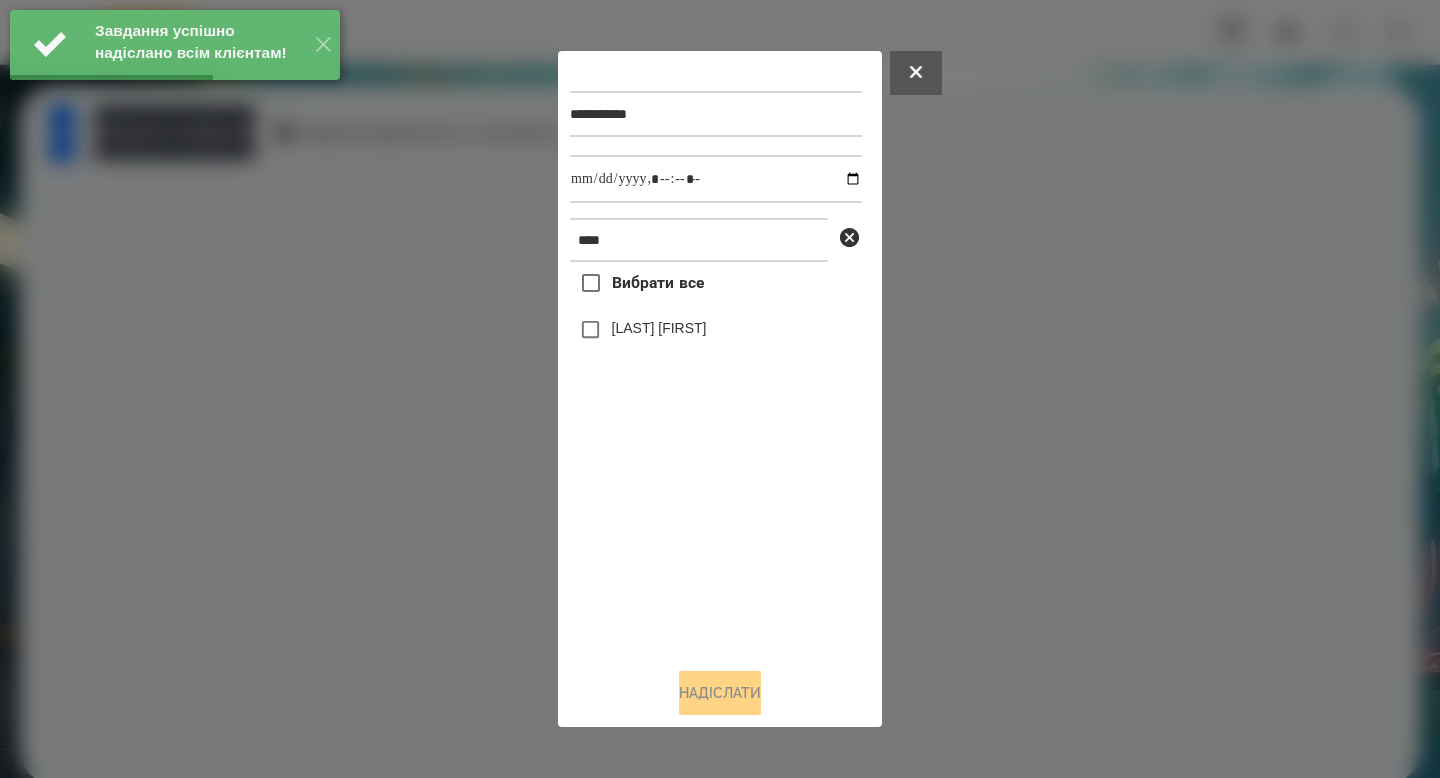 click on "[LAST] [FIRST]" at bounding box center [659, 328] 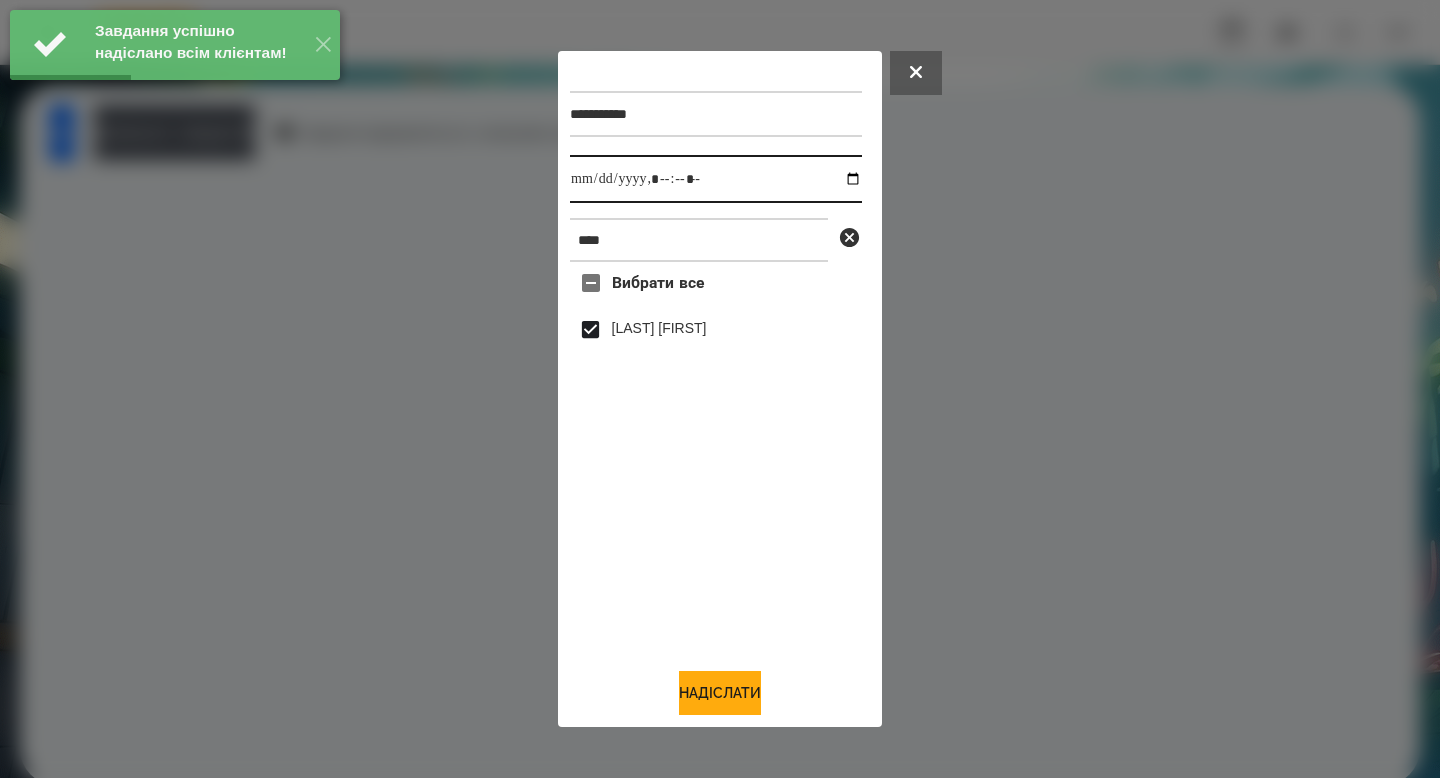 click at bounding box center [716, 179] 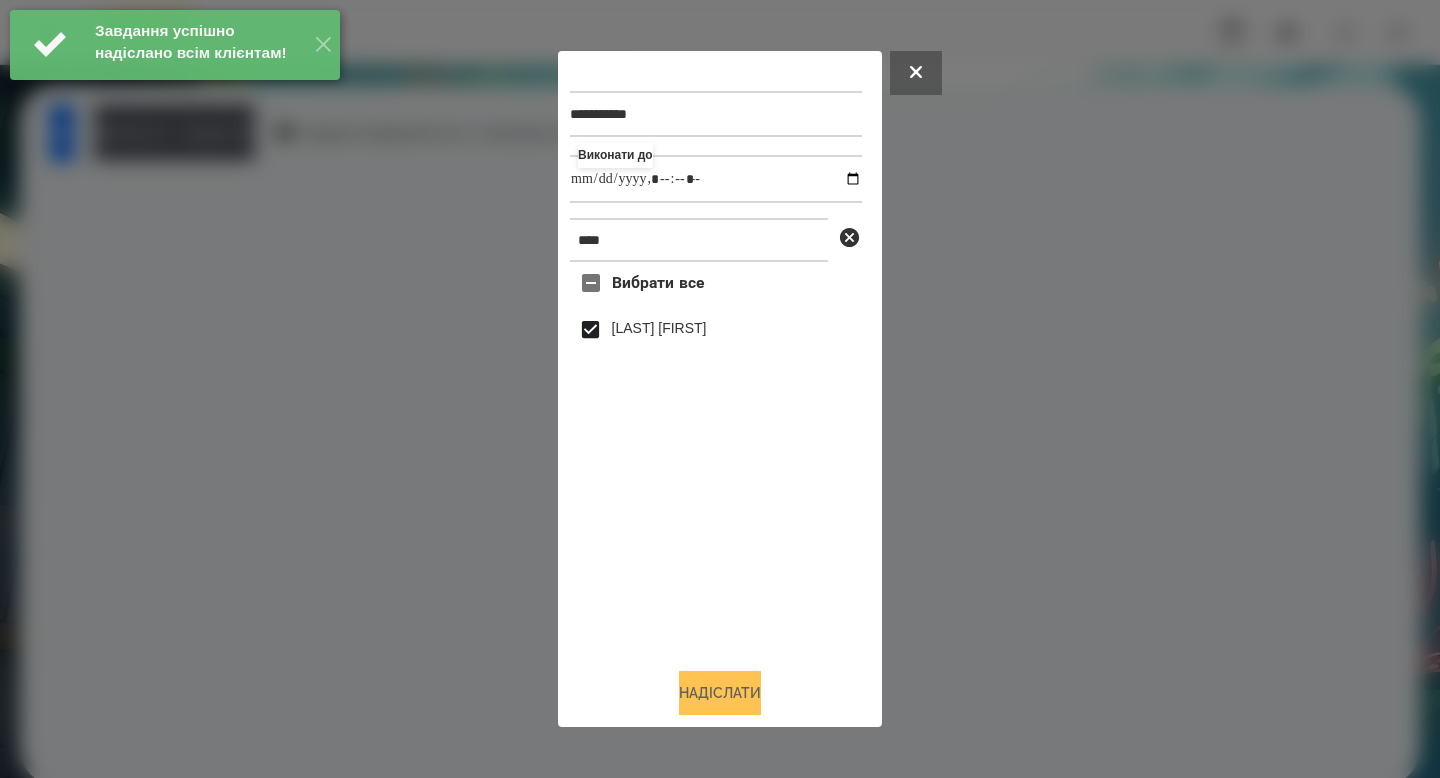 type on "**********" 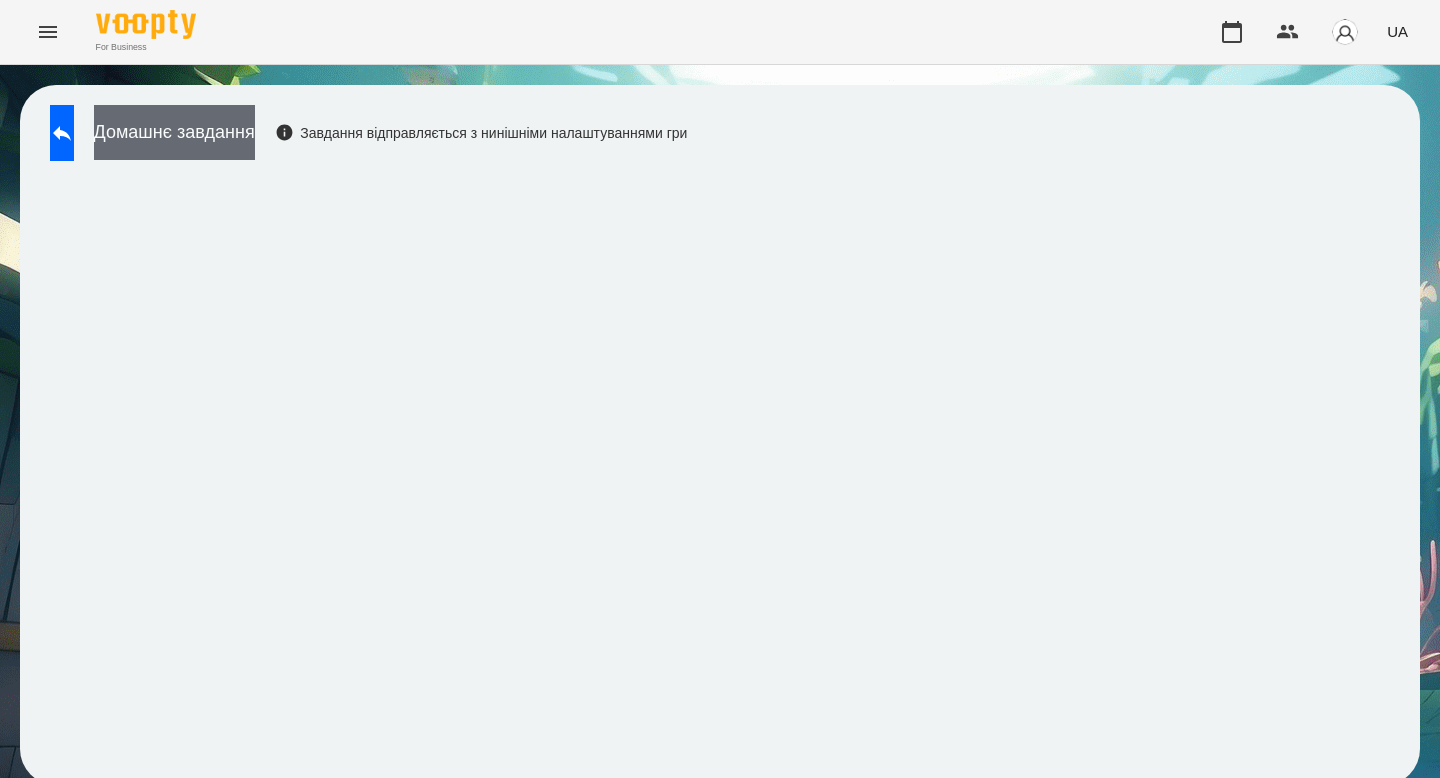 click on "Домашнє завдання" at bounding box center [174, 132] 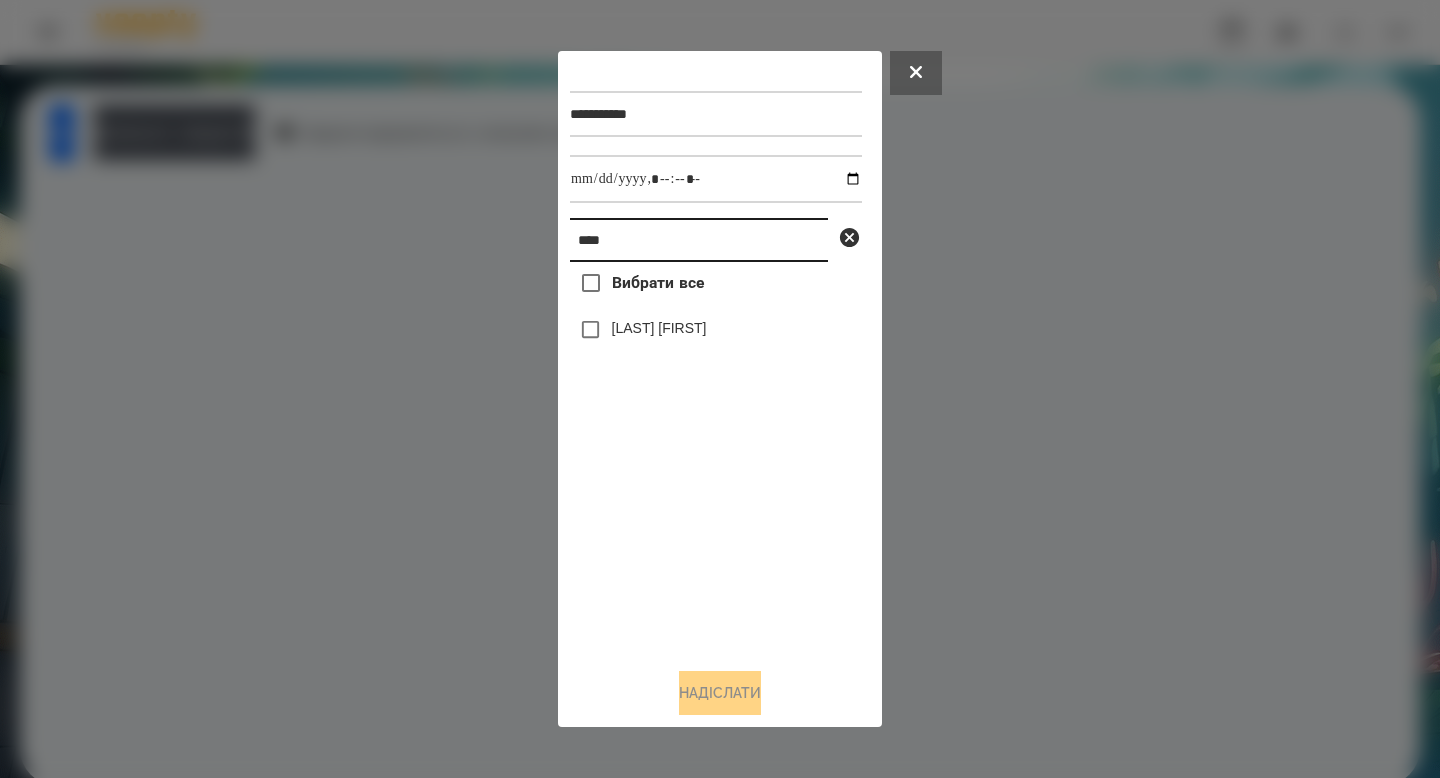 drag, startPoint x: 620, startPoint y: 250, endPoint x: 451, endPoint y: 196, distance: 177.41759 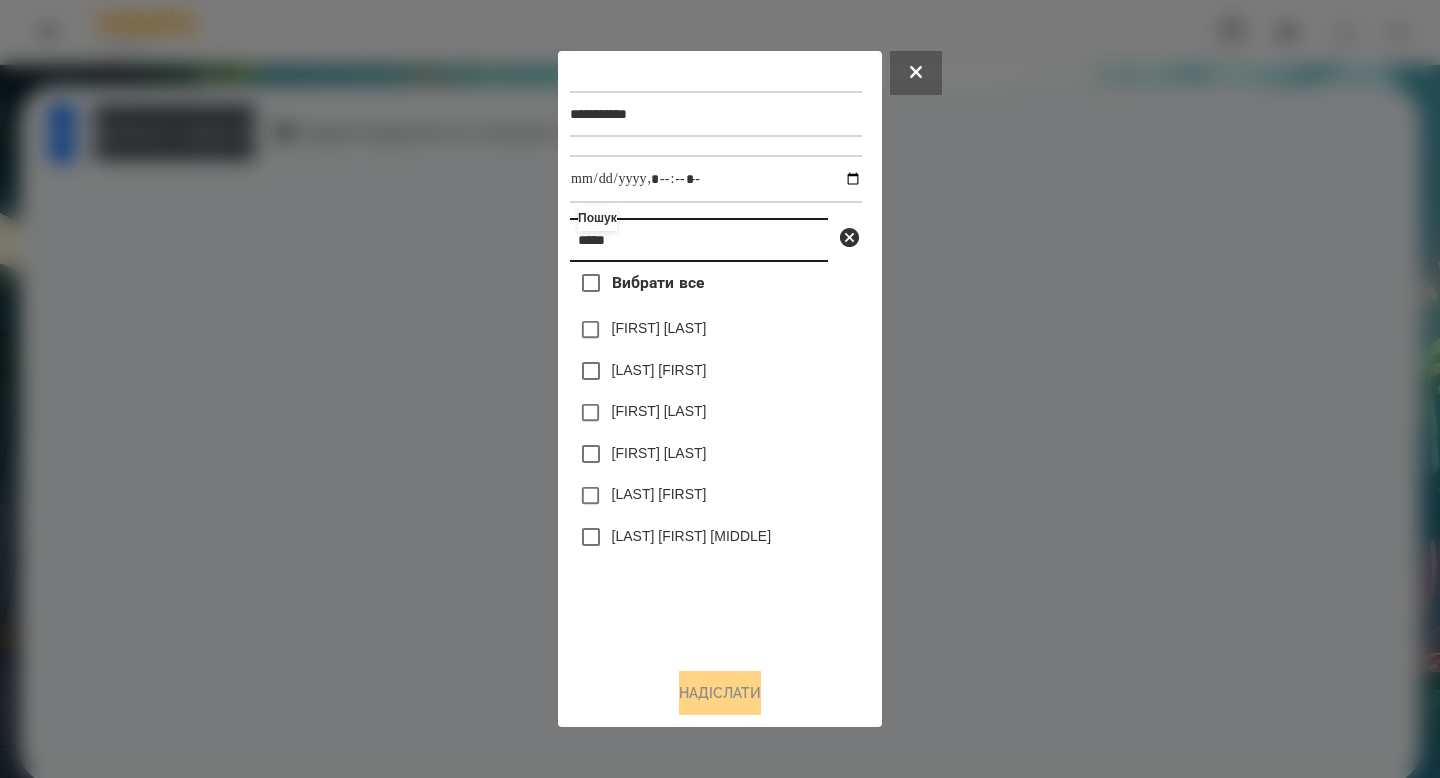 type on "*****" 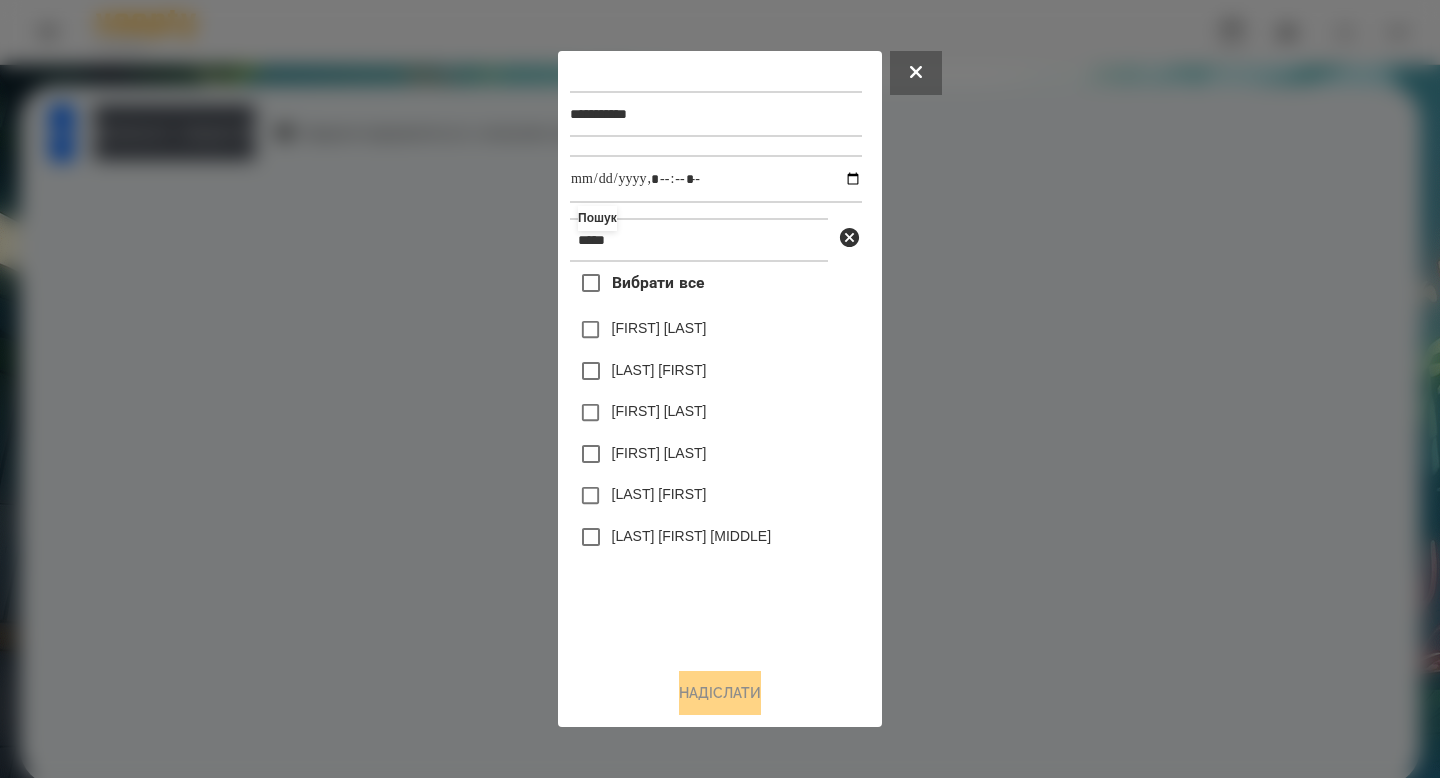 click on "[FIRST] [LAST]" at bounding box center [659, 411] 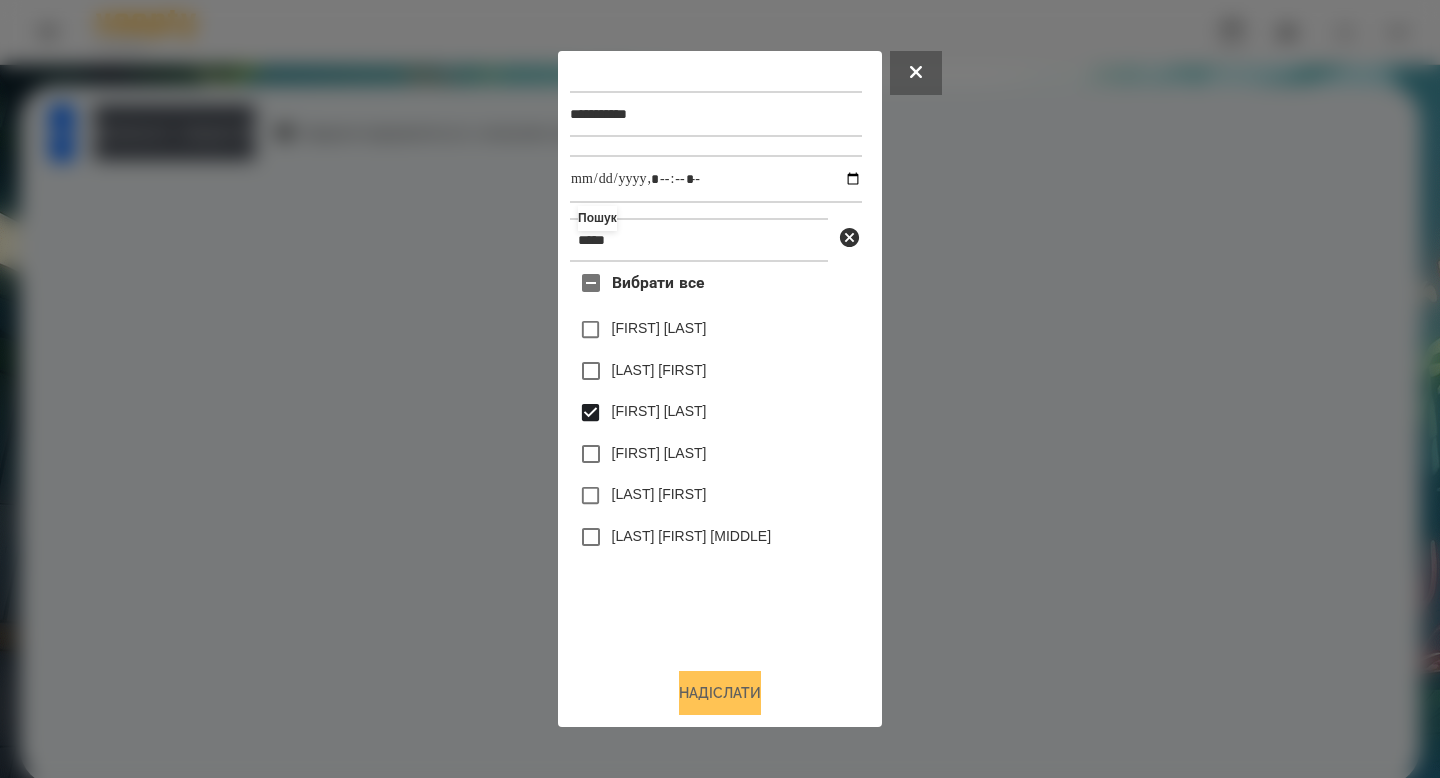 click on "Надіслати" at bounding box center [720, 693] 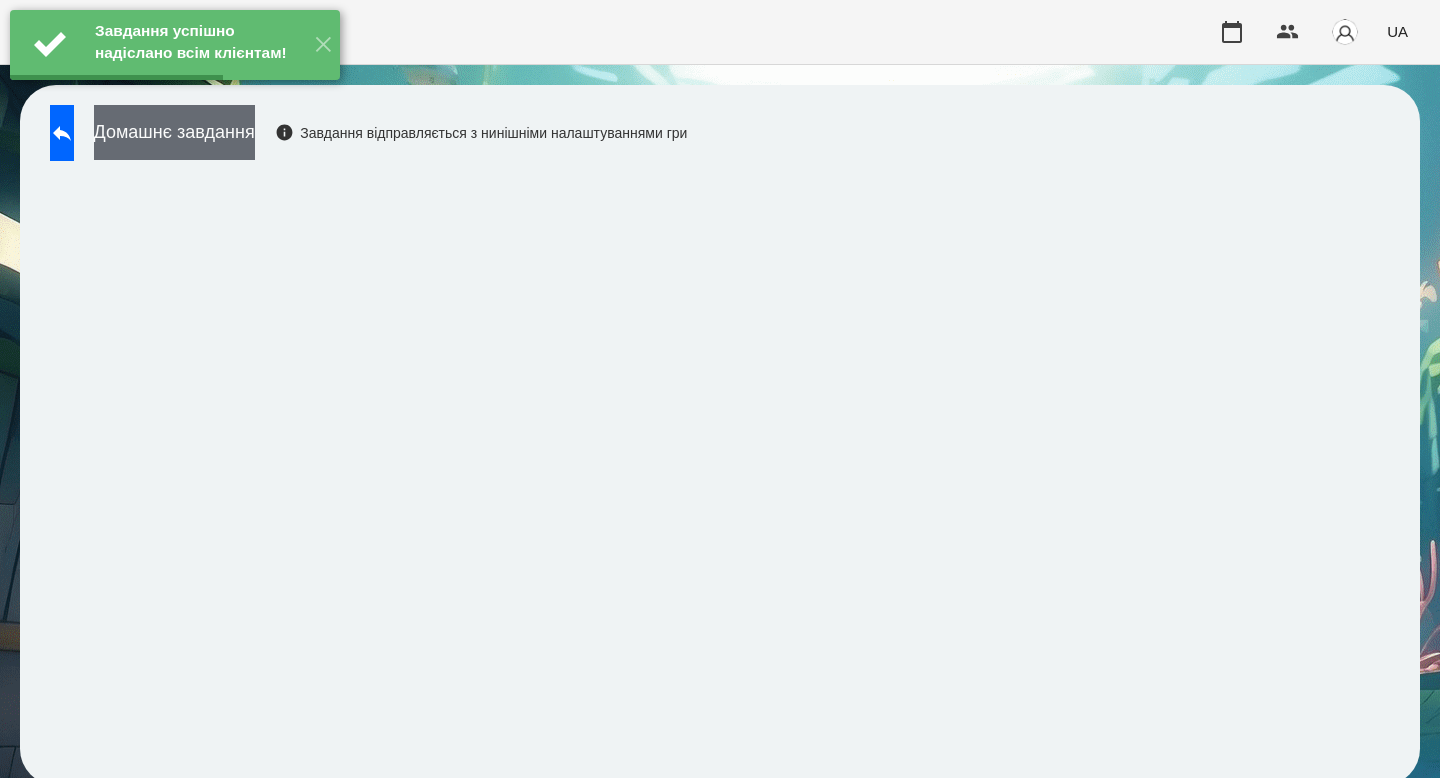click on "Домашнє завдання" at bounding box center (174, 132) 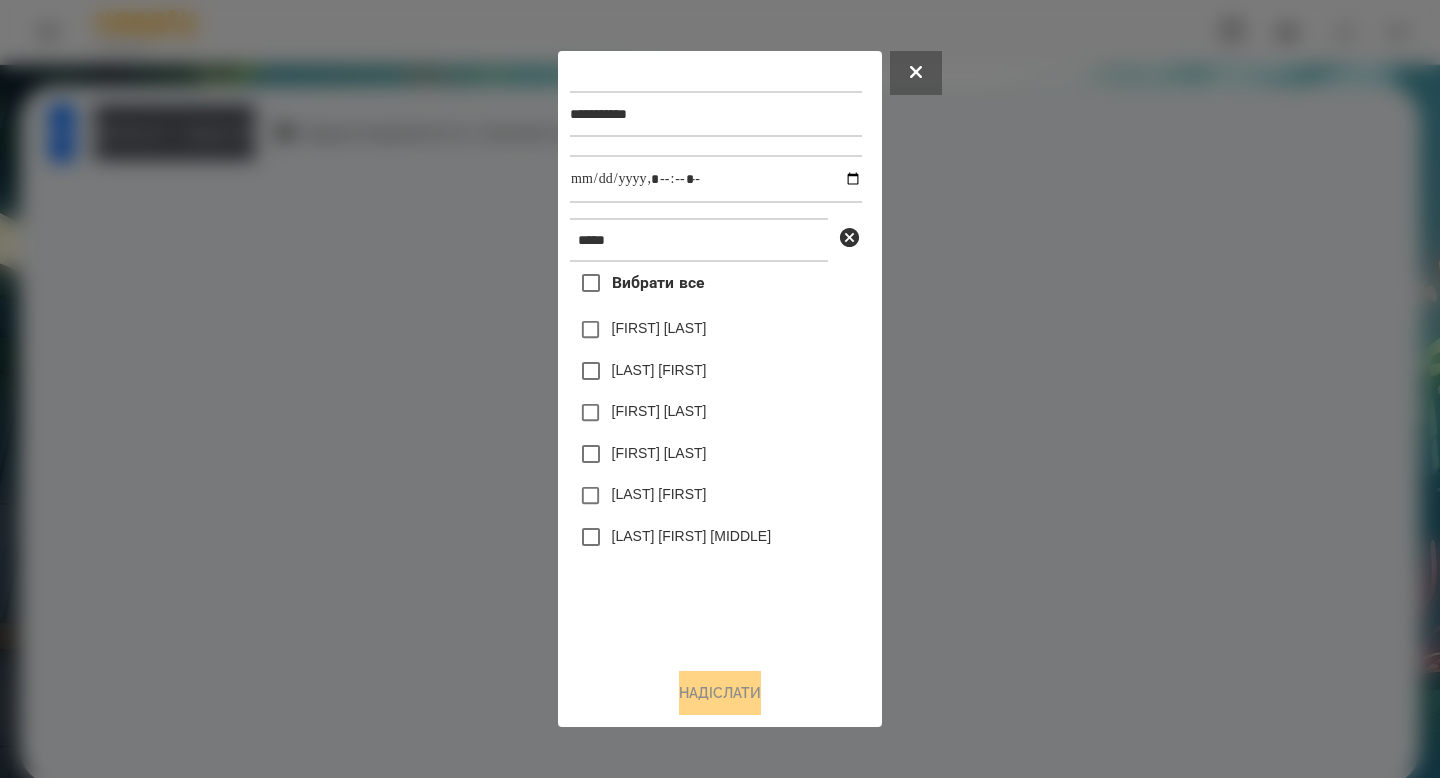 click on "[FIRST] [LAST]" at bounding box center [716, 413] 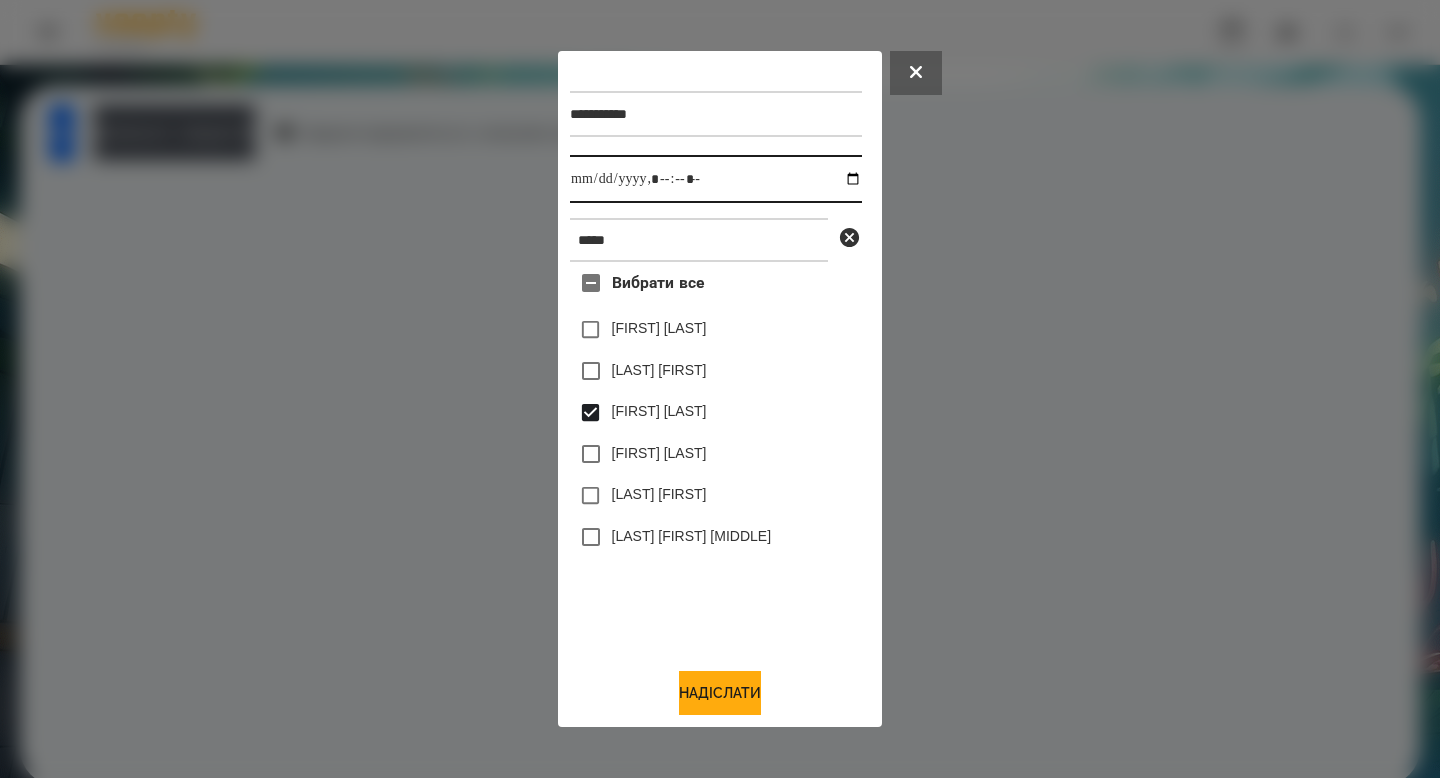 click at bounding box center [716, 179] 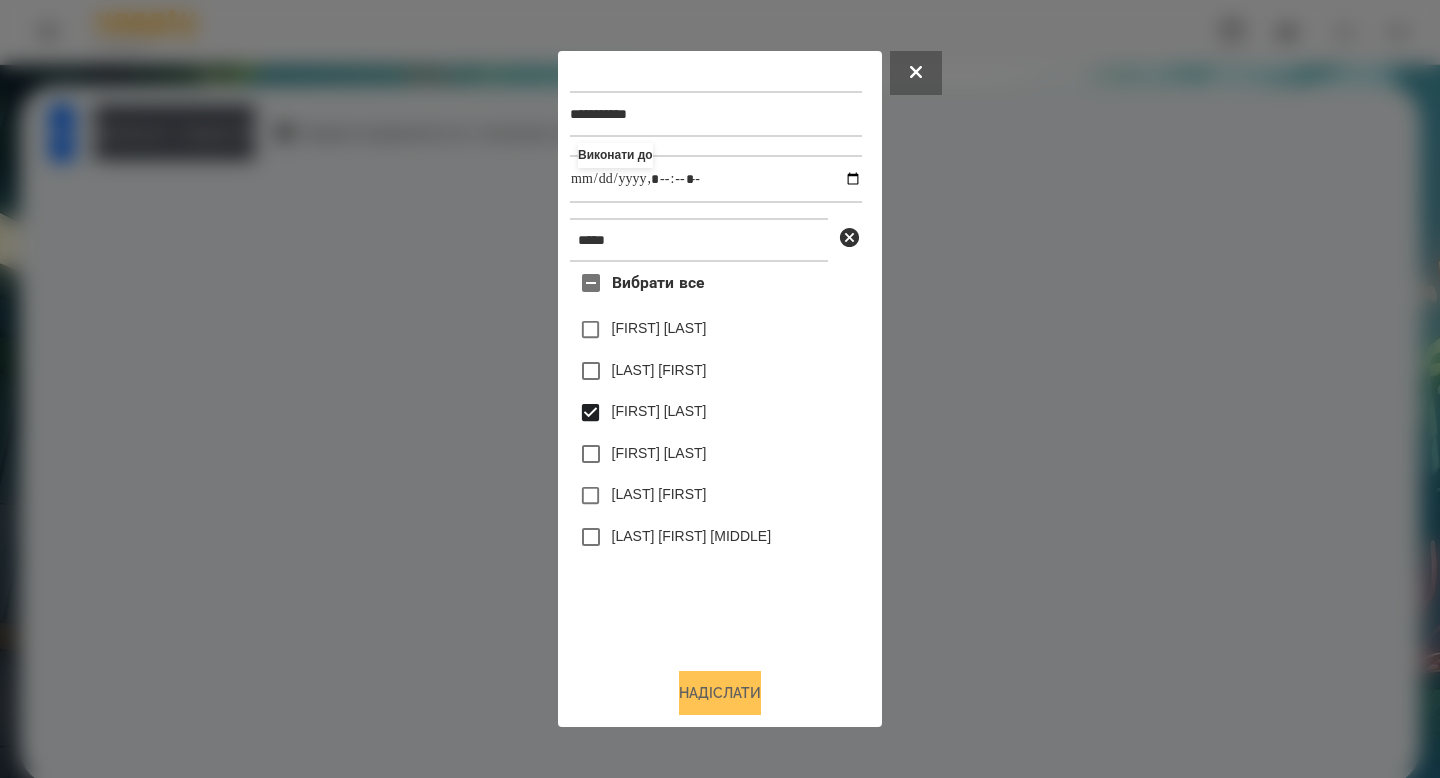 type on "**********" 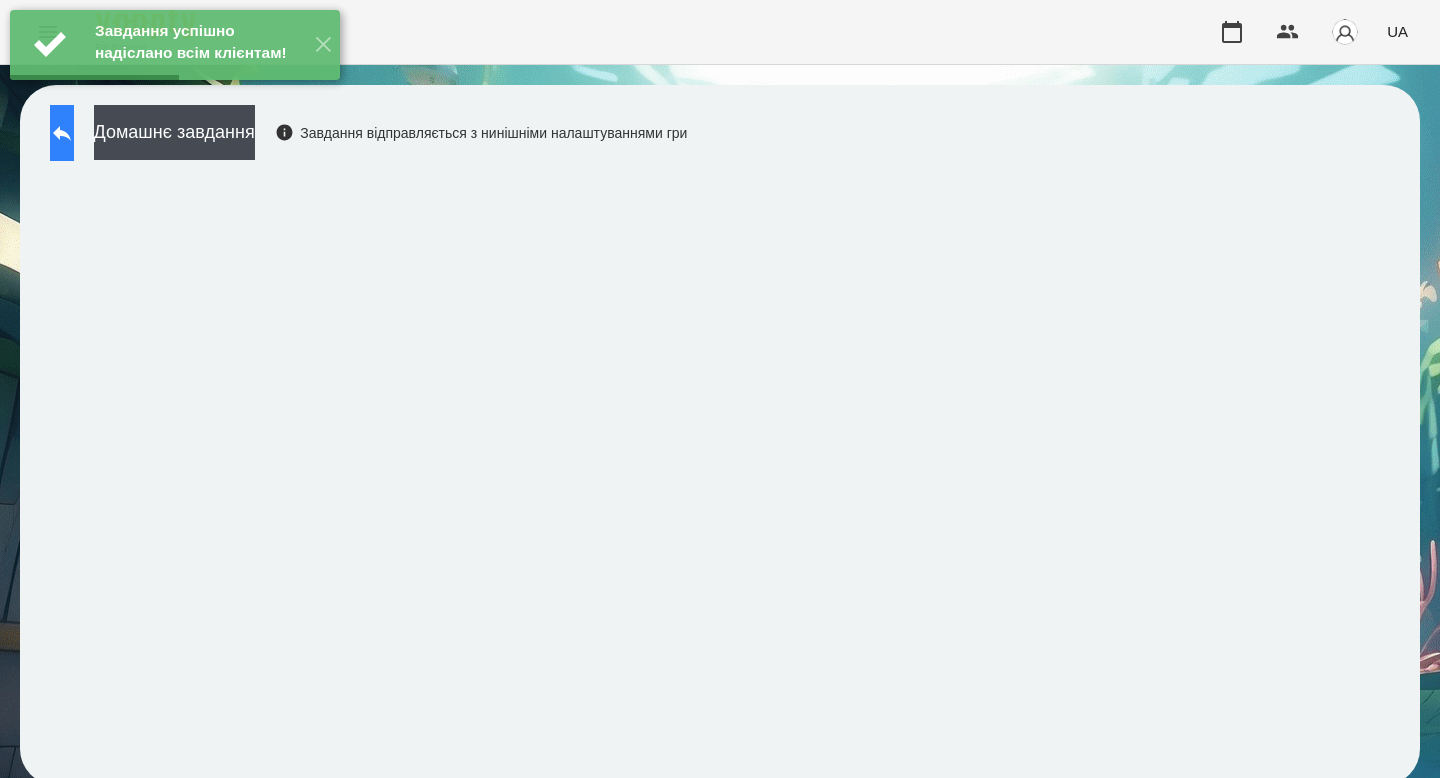 click 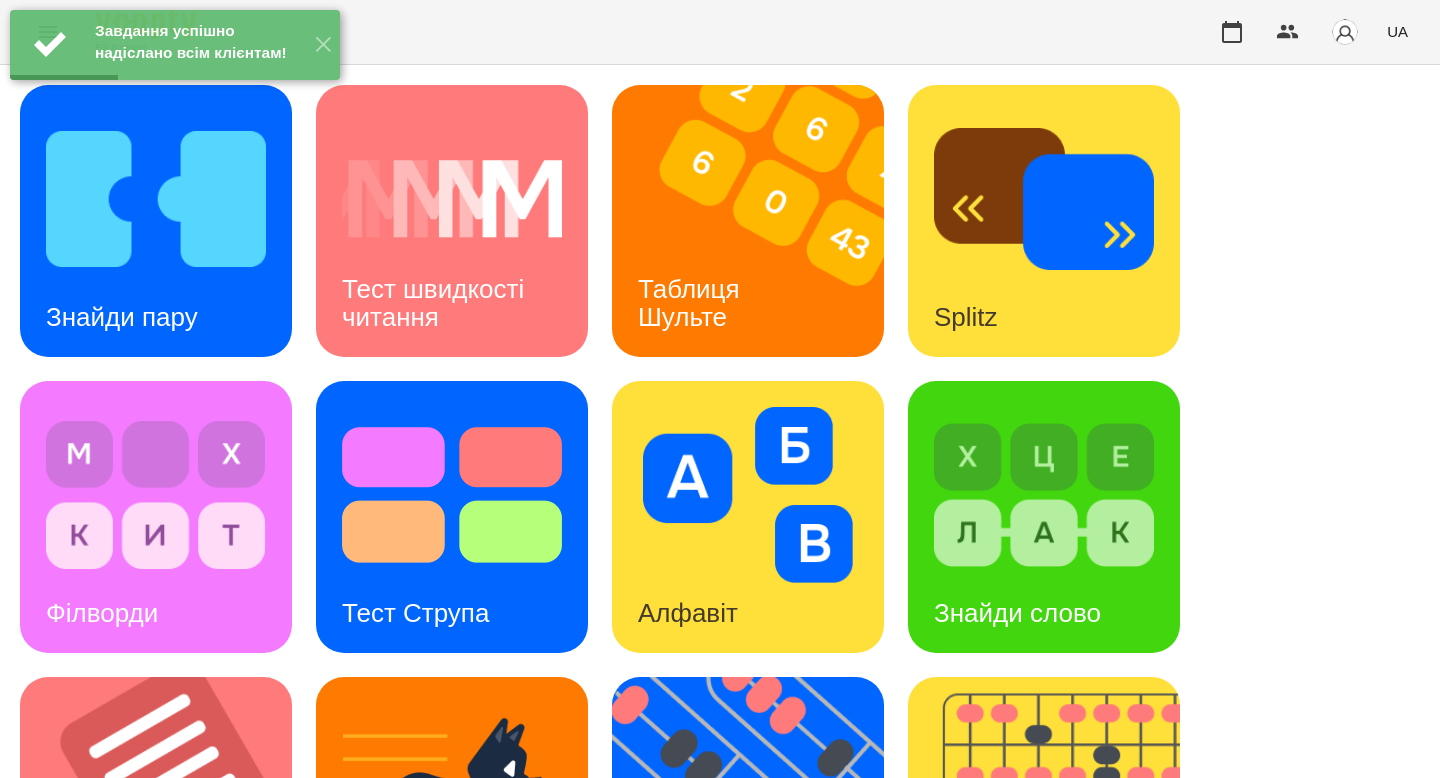 scroll, scrollTop: 783, scrollLeft: 0, axis: vertical 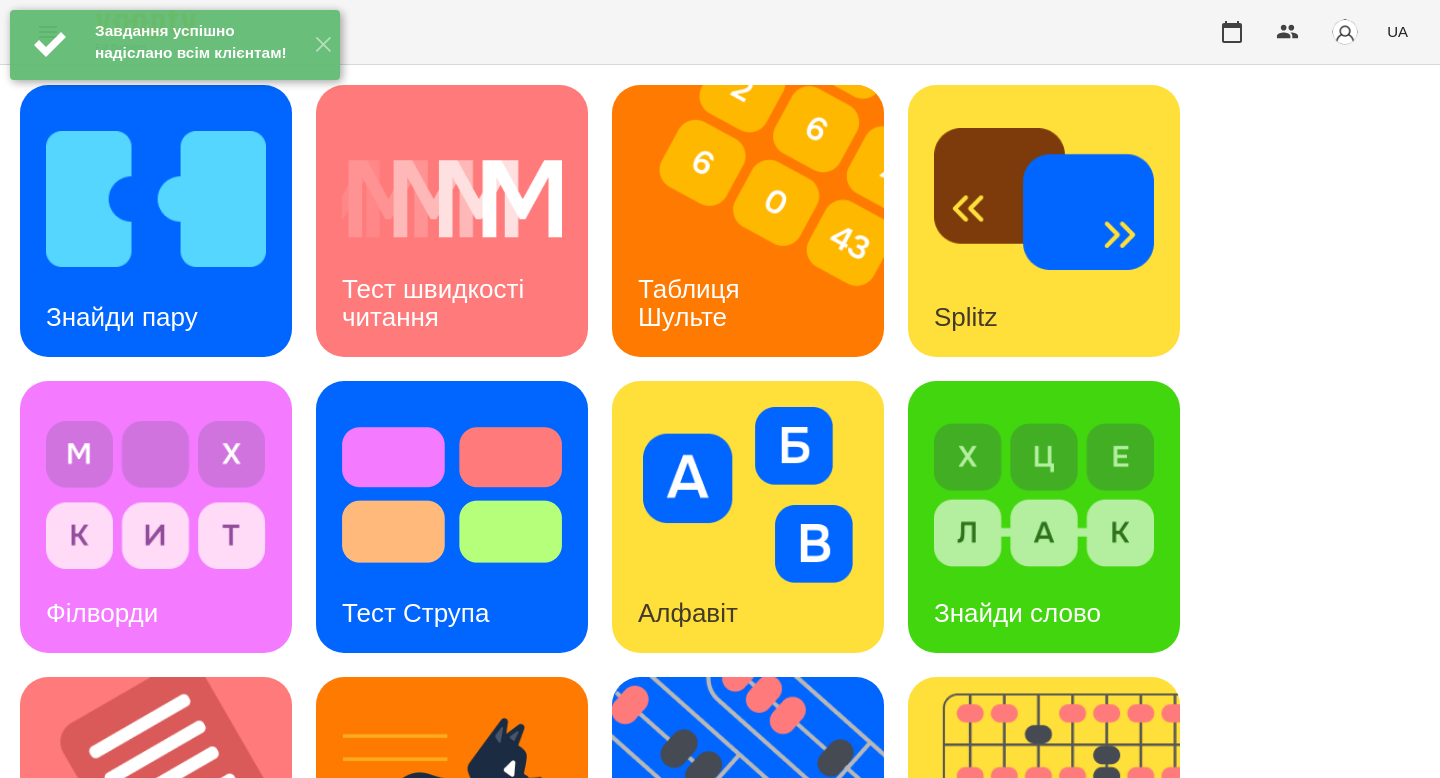 click at bounding box center [1057, 1109] 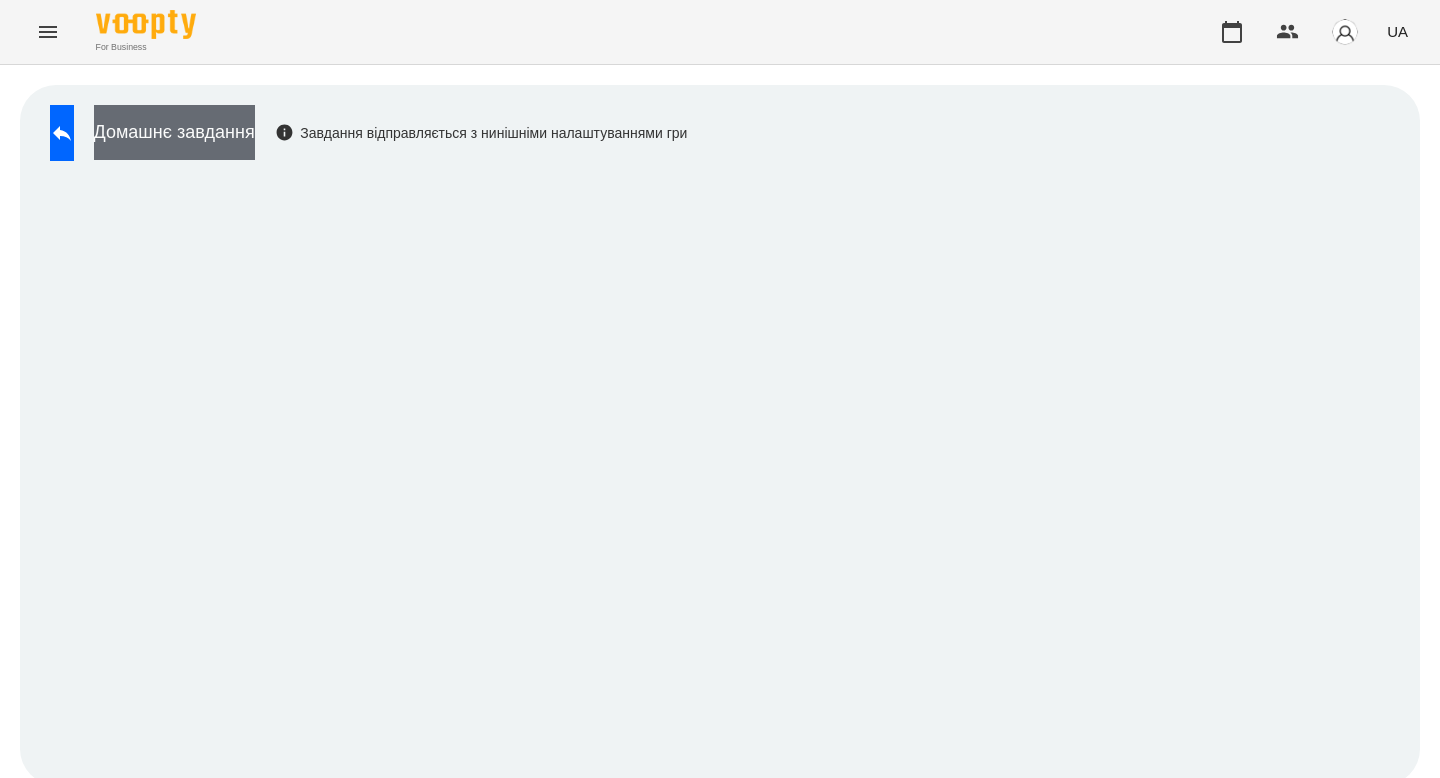 click on "Домашнє завдання" at bounding box center (174, 132) 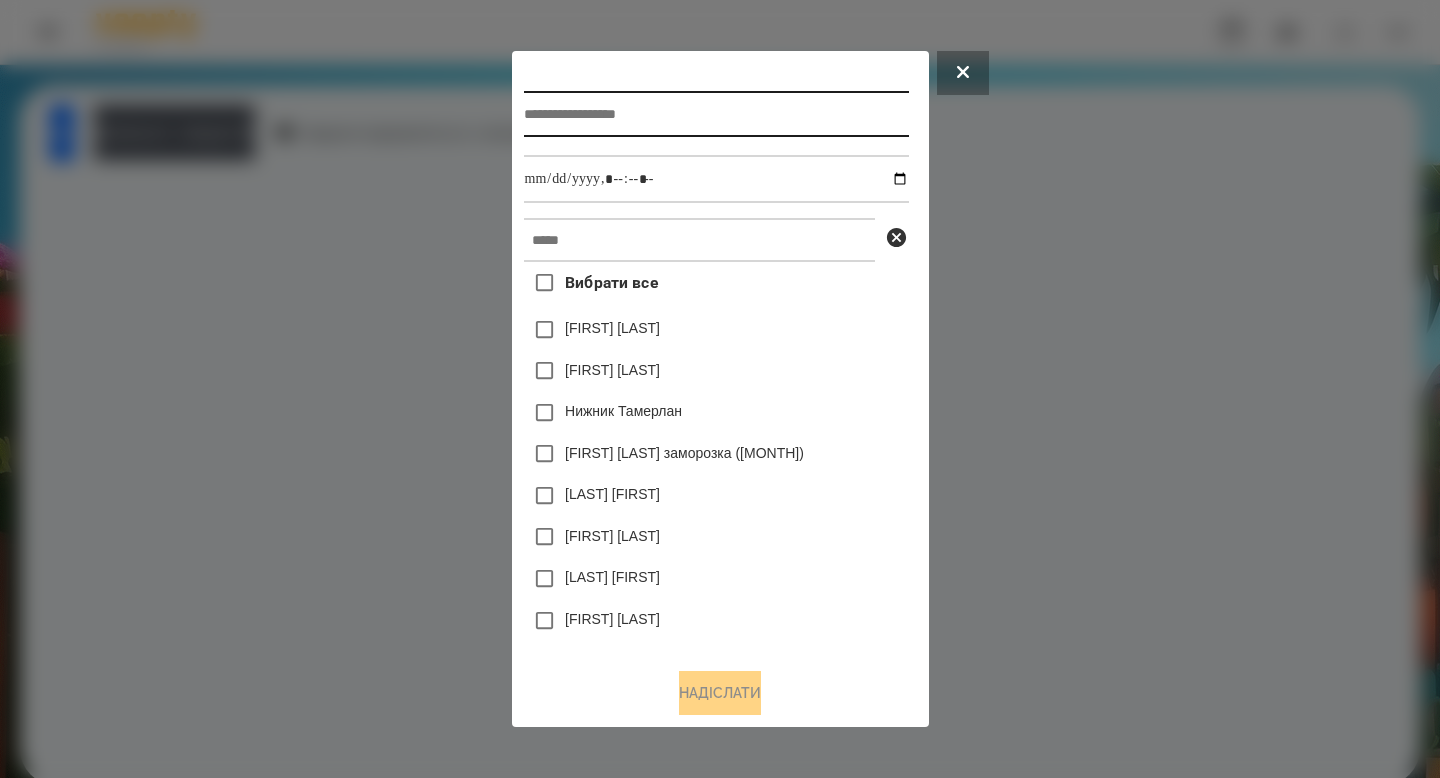 click at bounding box center [716, 114] 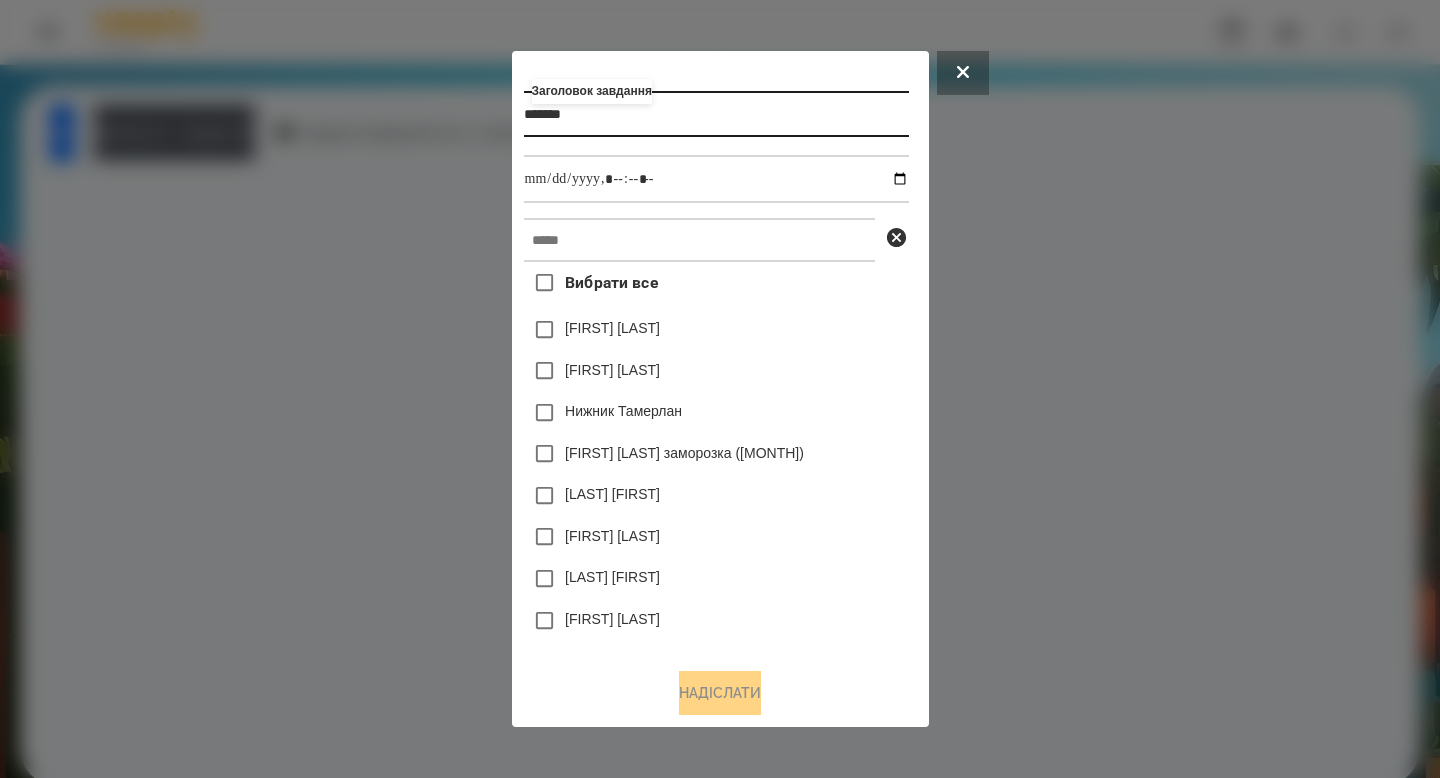 type on "*******" 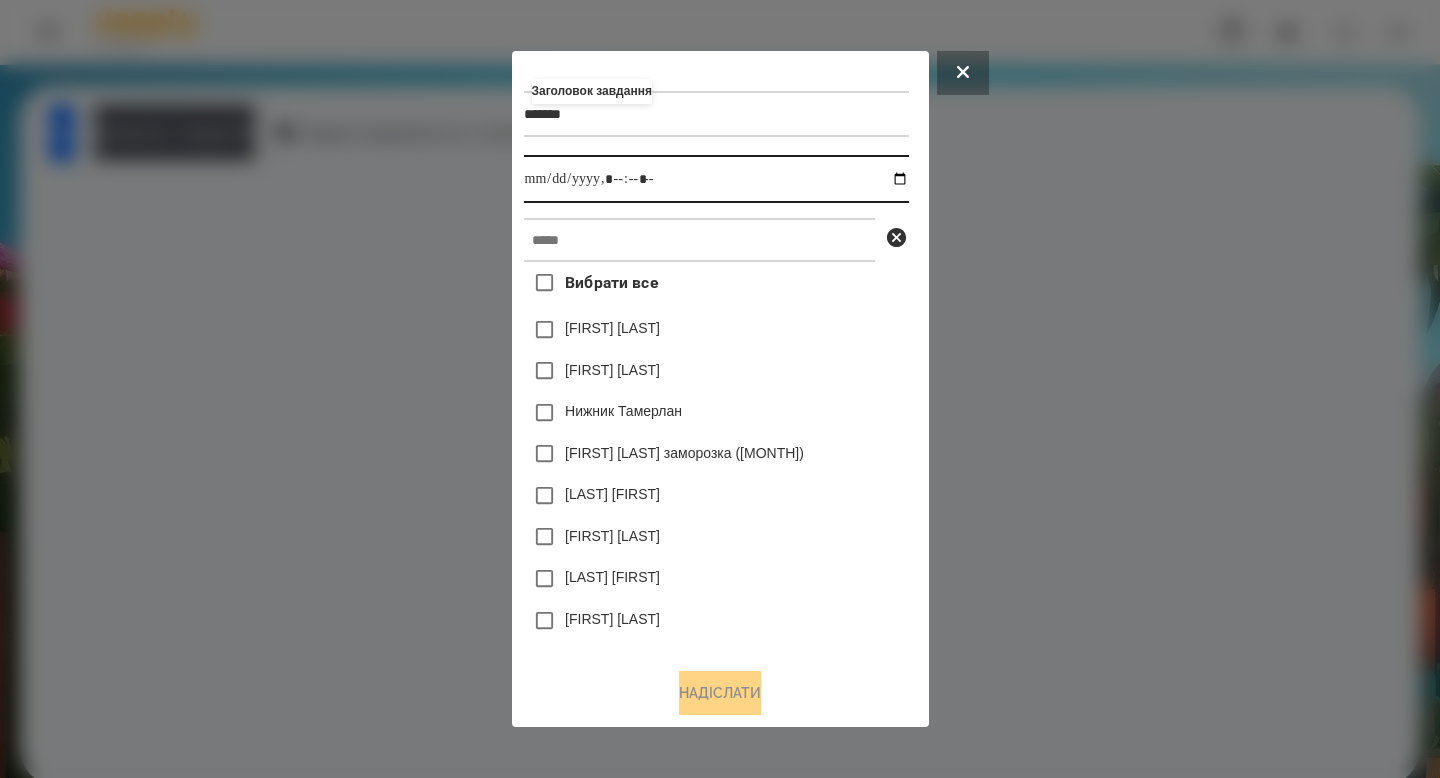 click at bounding box center (716, 179) 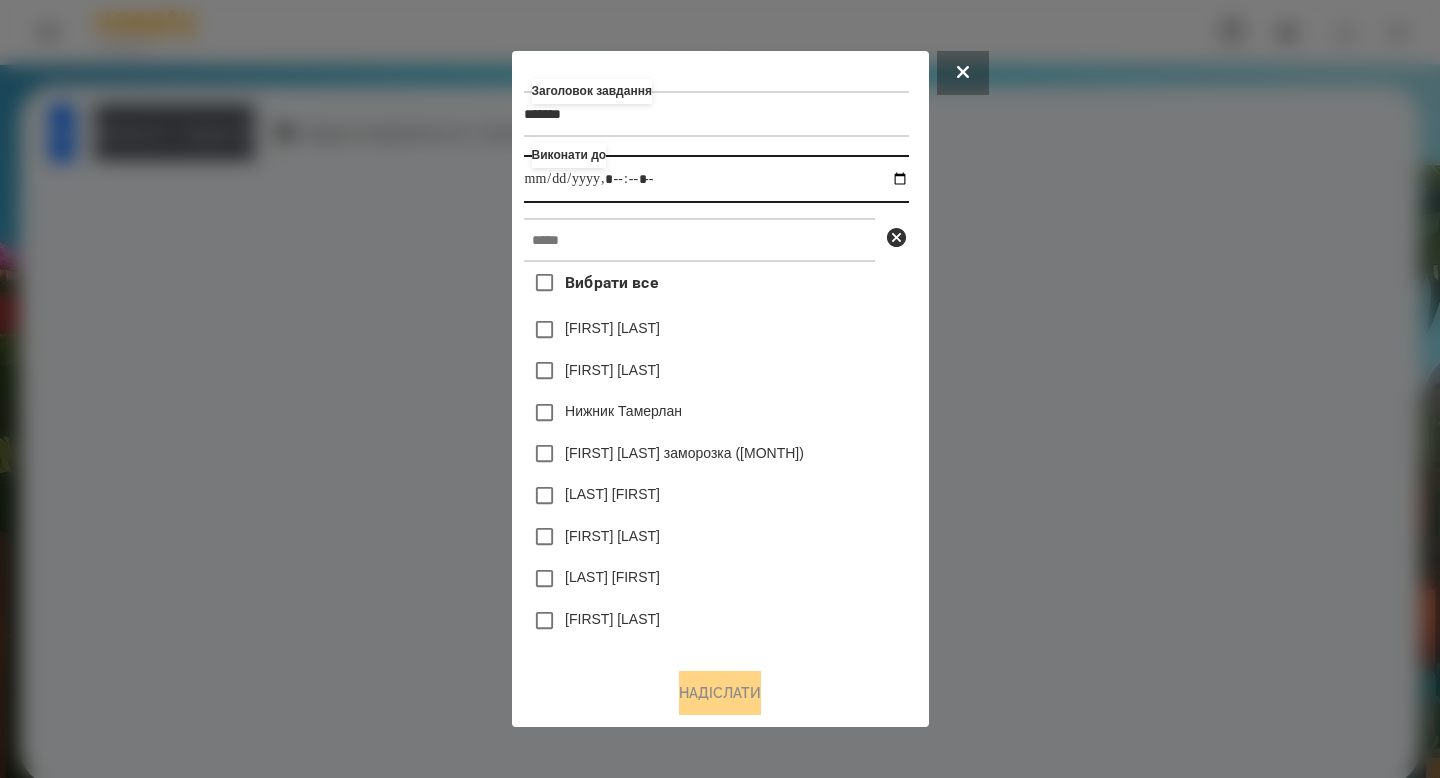 click at bounding box center [716, 179] 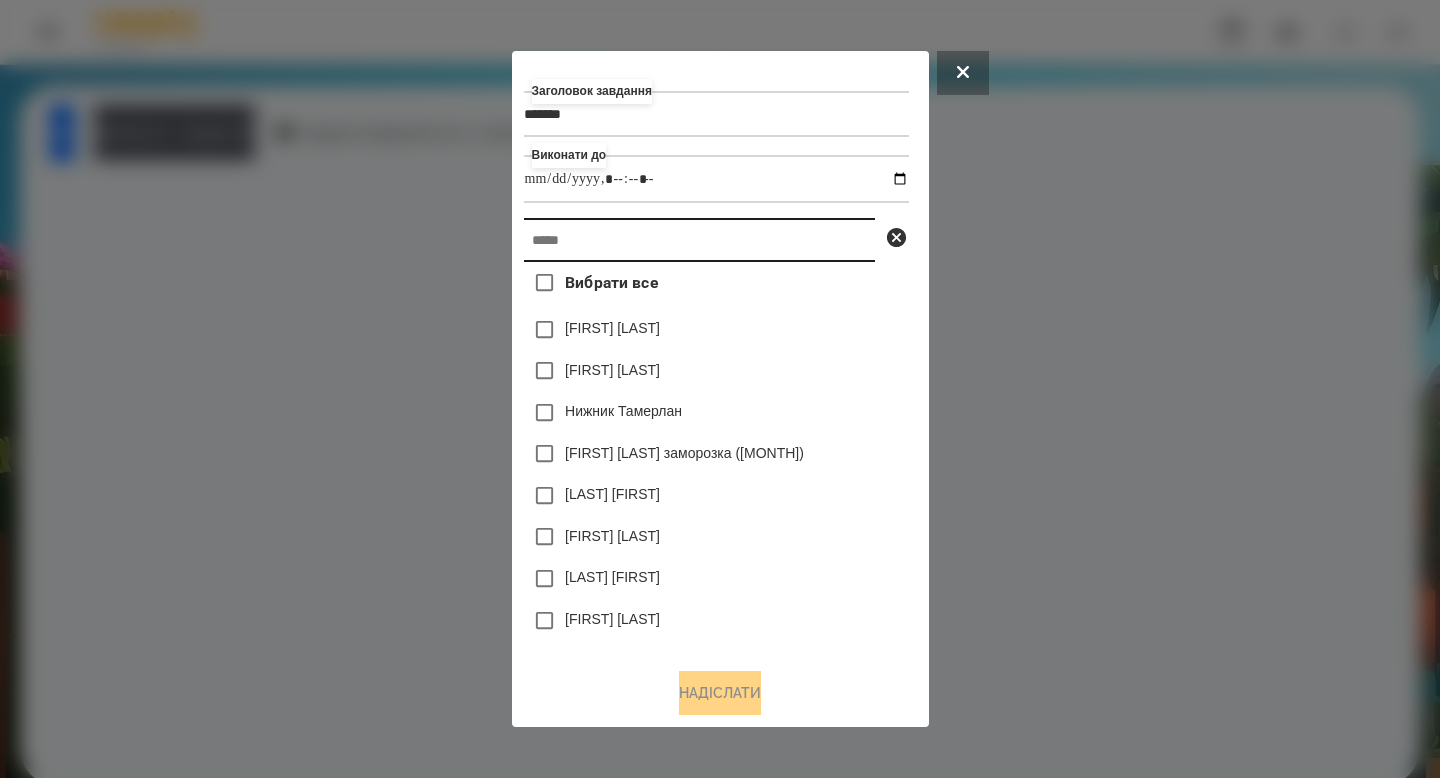 click at bounding box center [699, 240] 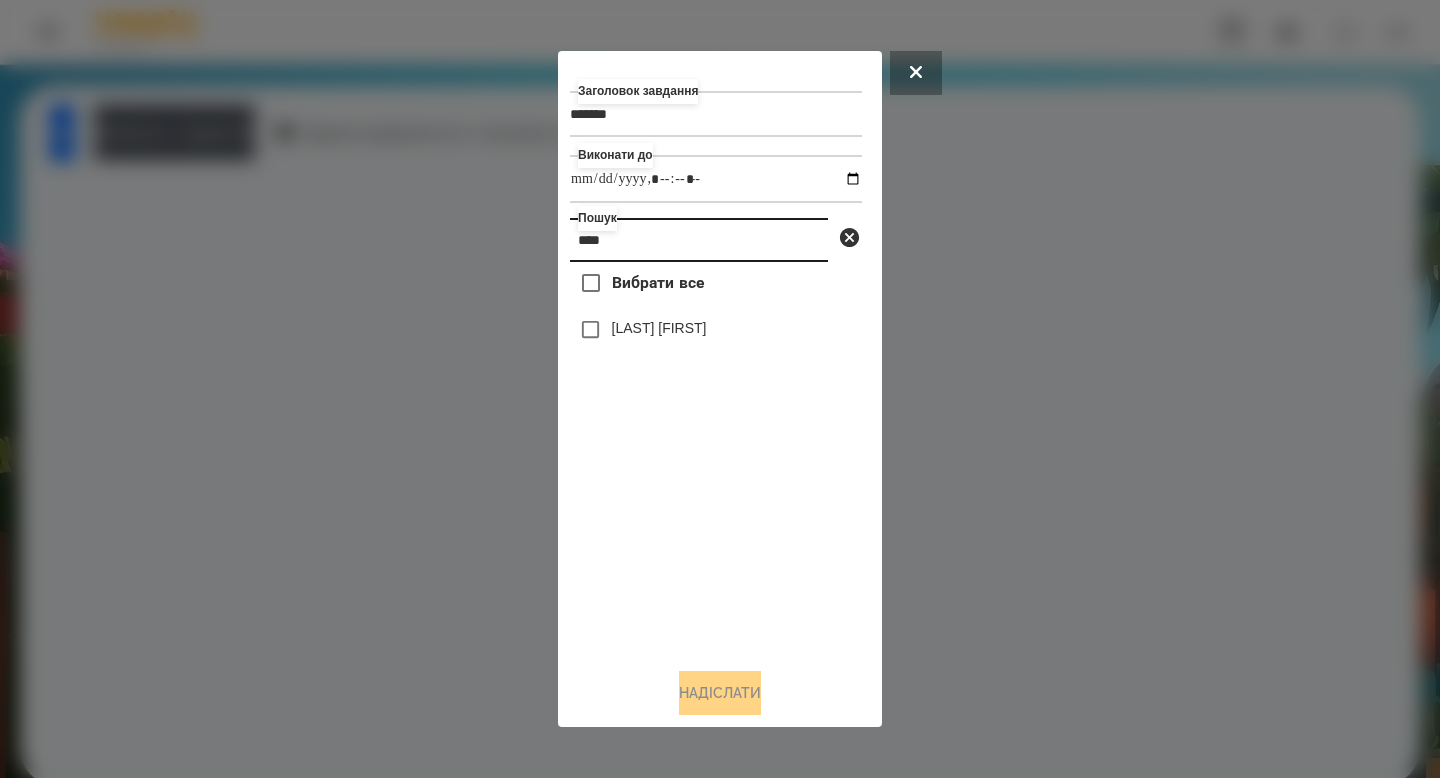 type on "****" 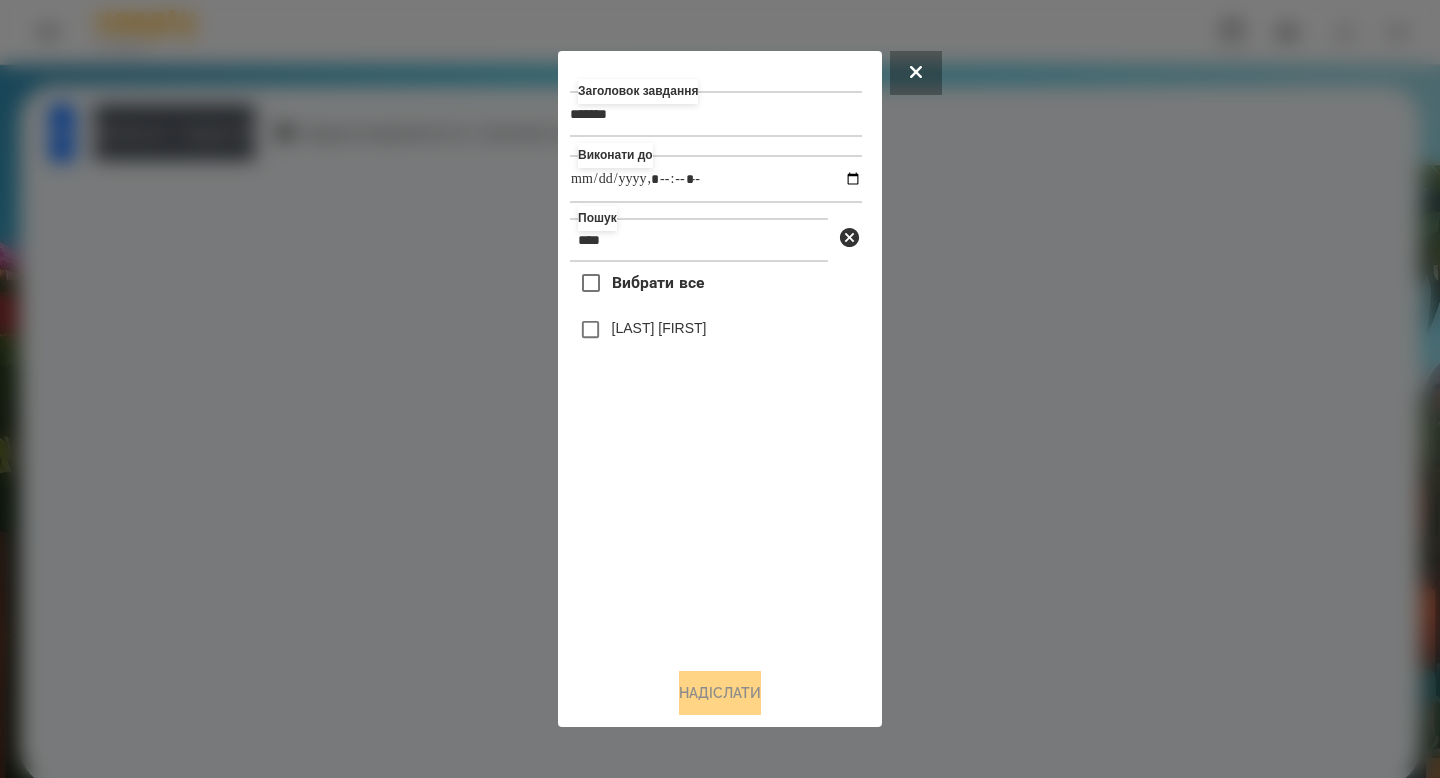 click on "[LAST] [FIRST]" at bounding box center (659, 328) 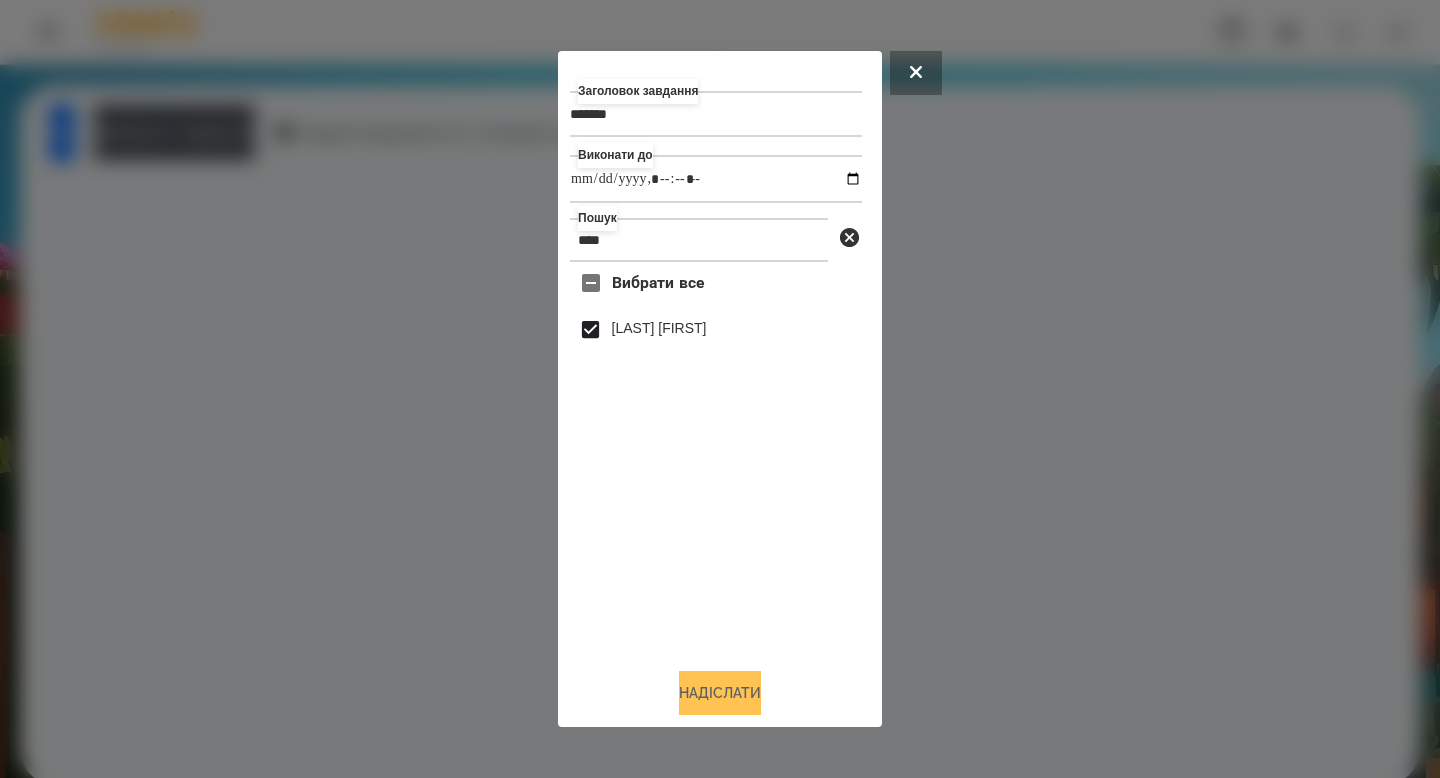 click on "Надіслати" at bounding box center [720, 693] 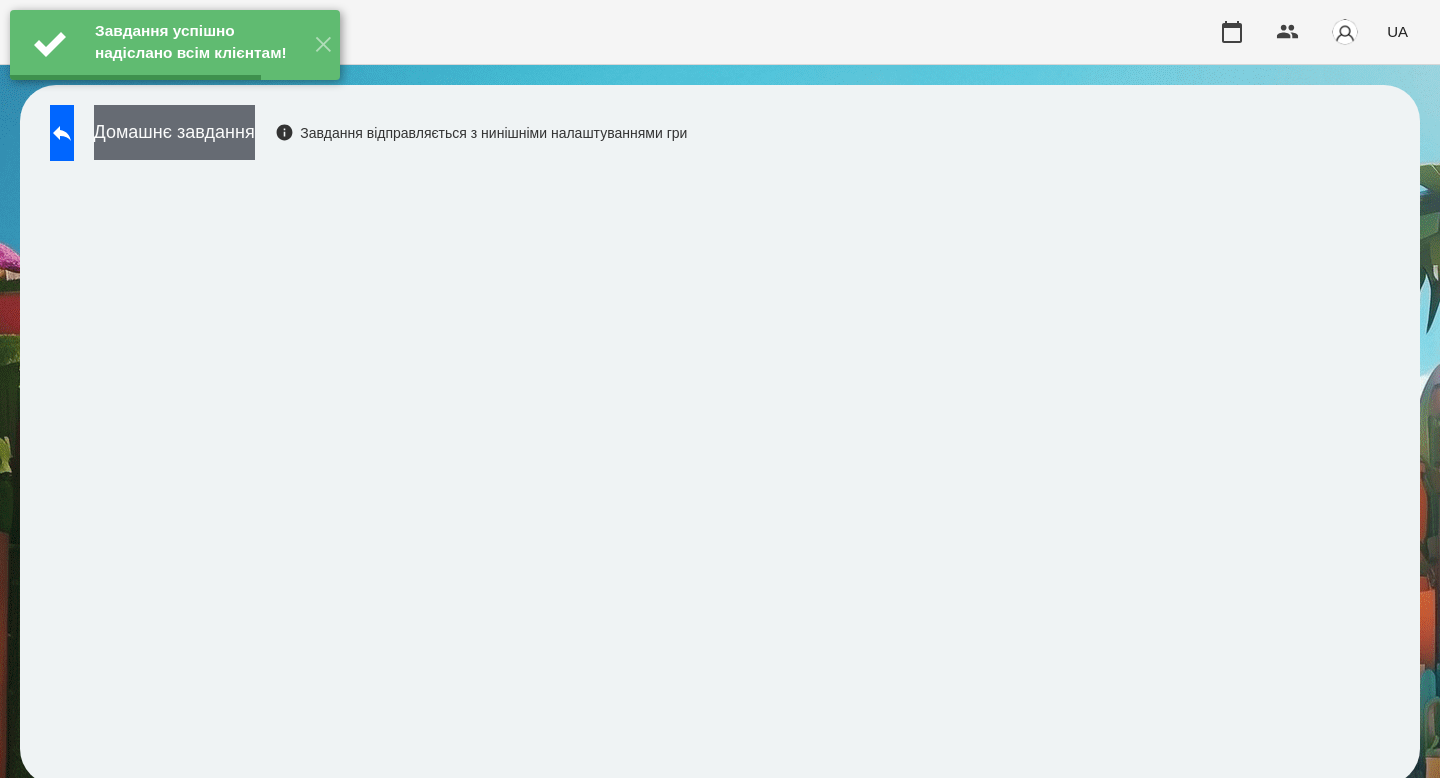 click on "Домашнє завдання" at bounding box center (174, 132) 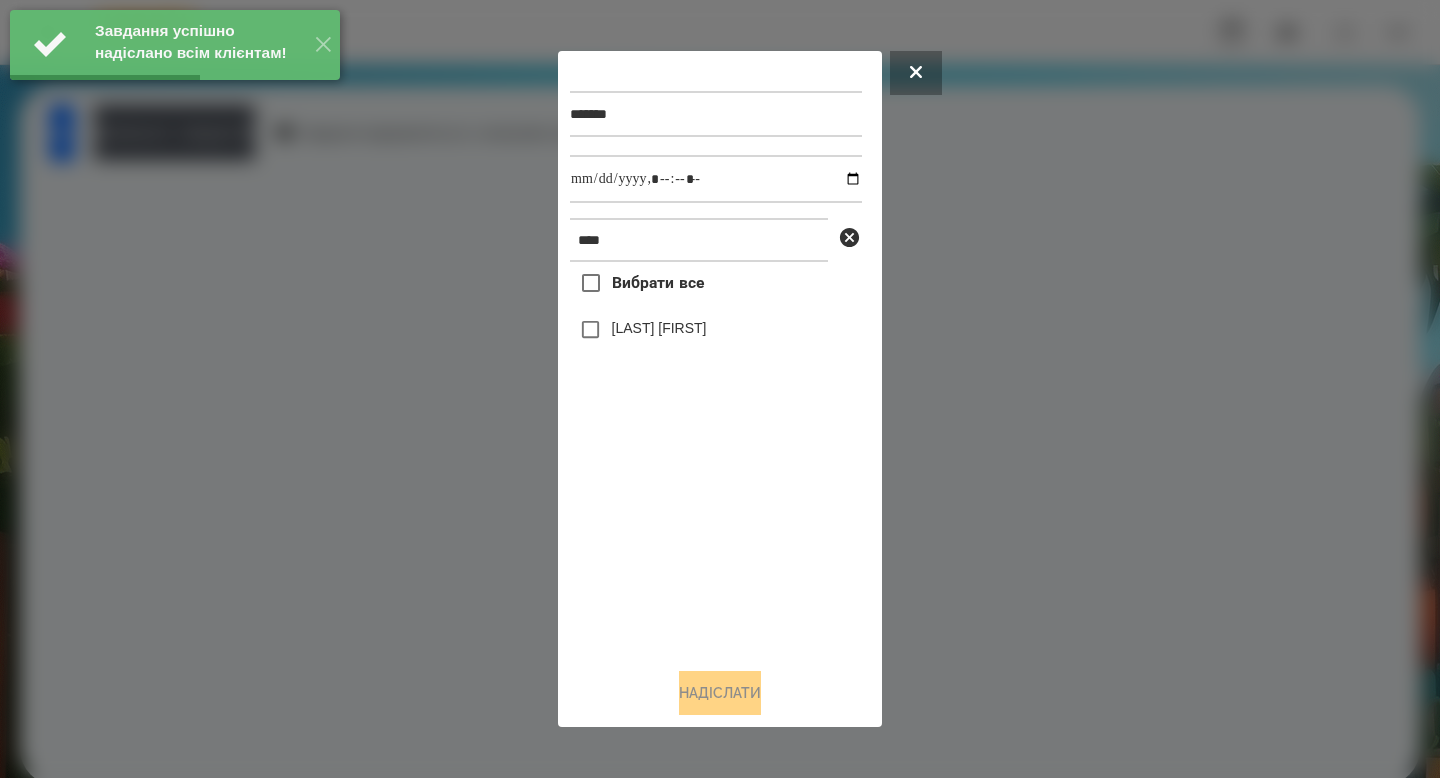 click on "[LAST] [FIRST]" at bounding box center [659, 328] 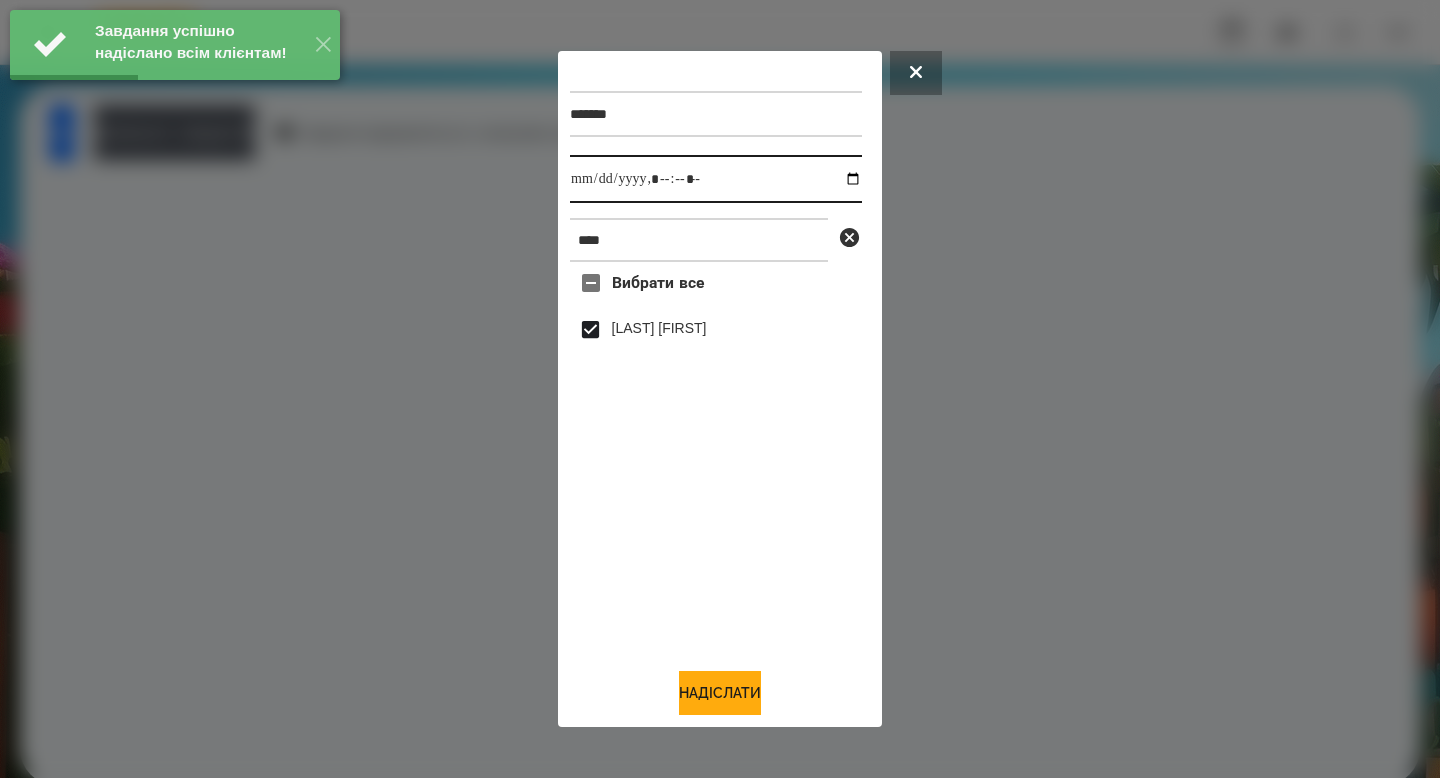 click at bounding box center (716, 179) 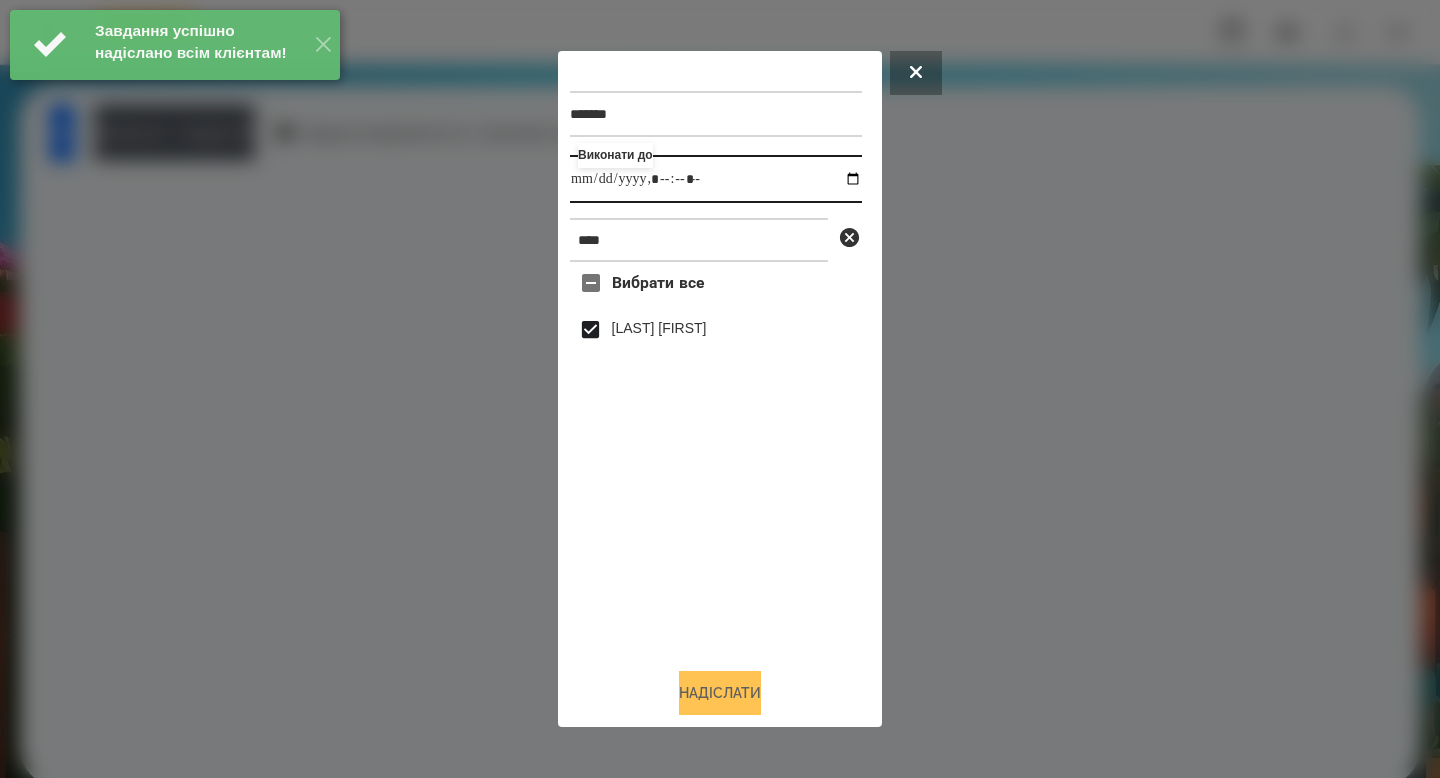 type on "**********" 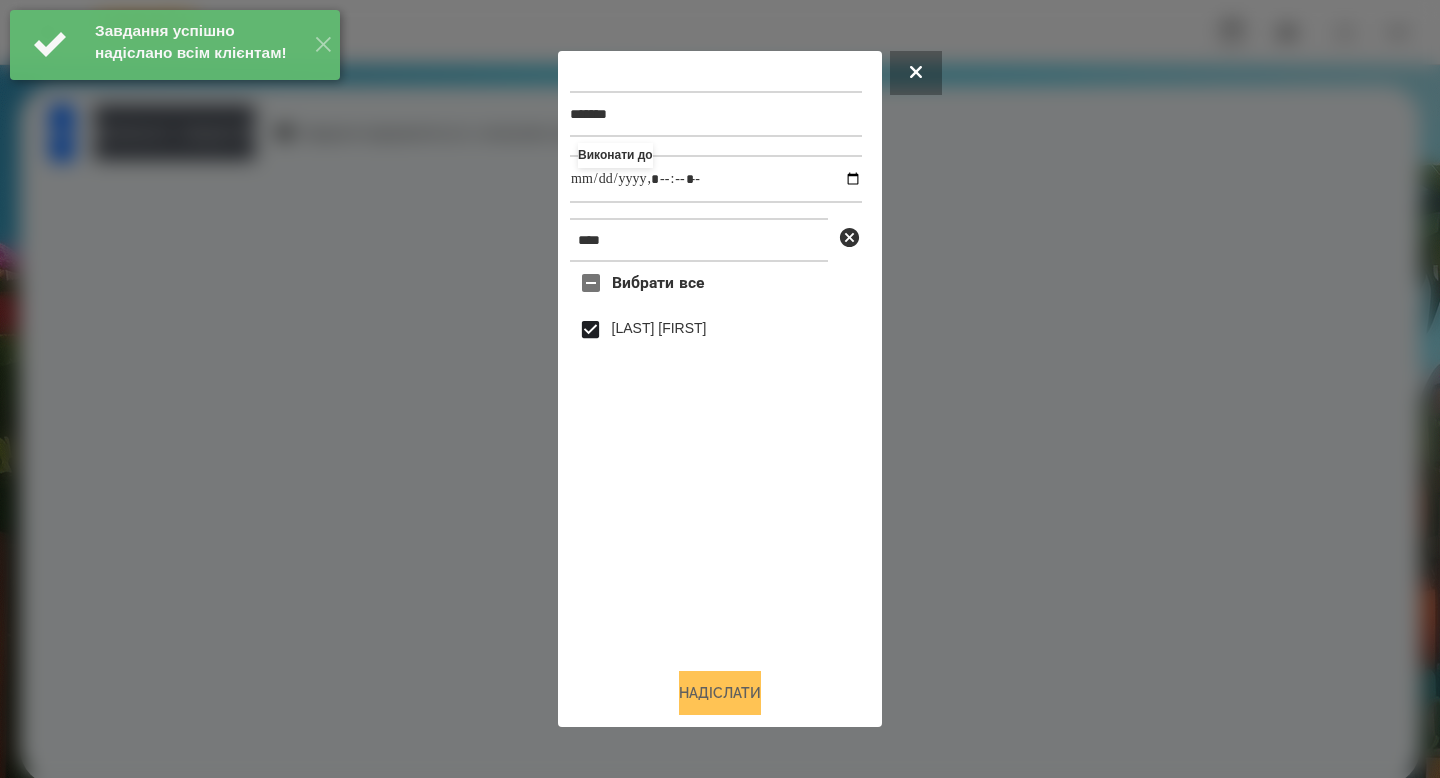 click on "Надіслати" at bounding box center [720, 693] 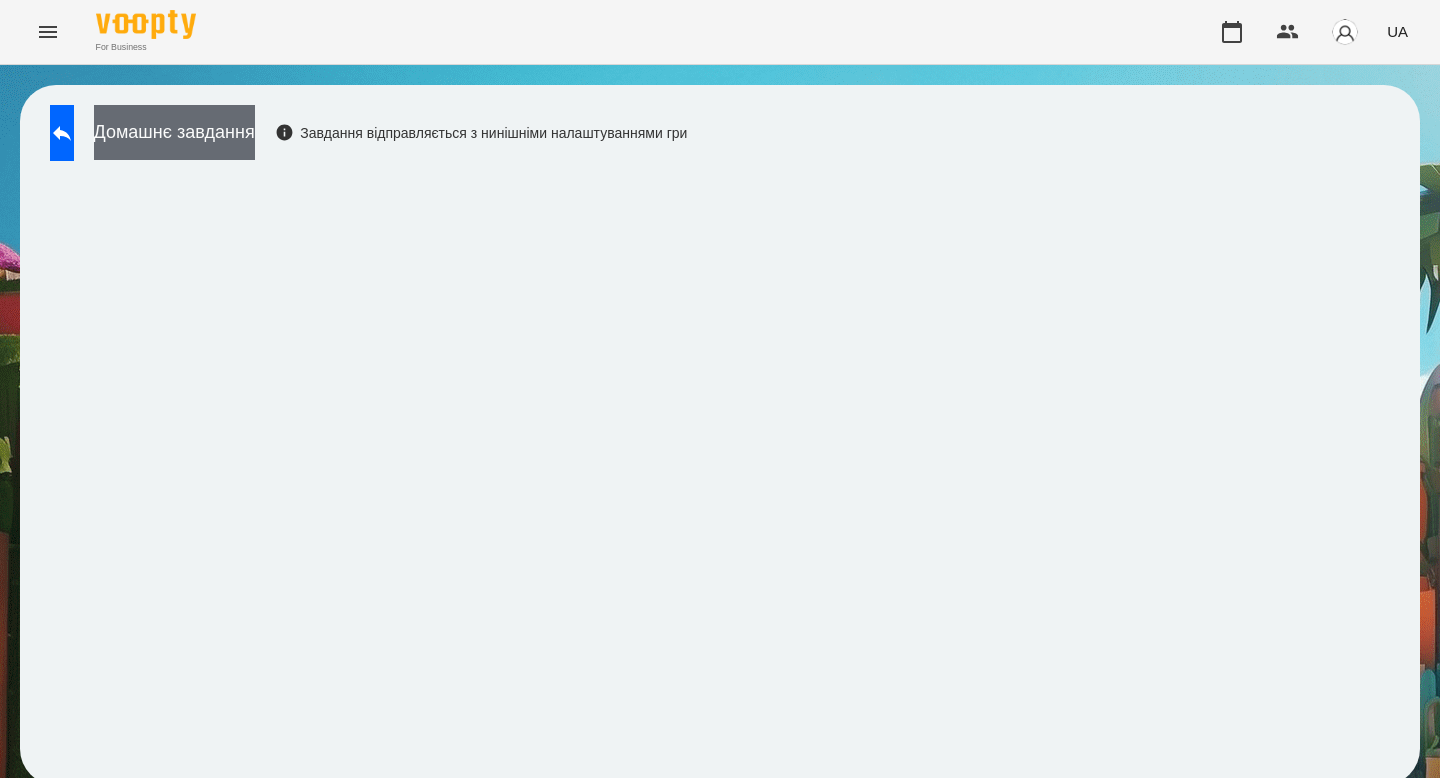 click on "Домашнє завдання" at bounding box center [174, 132] 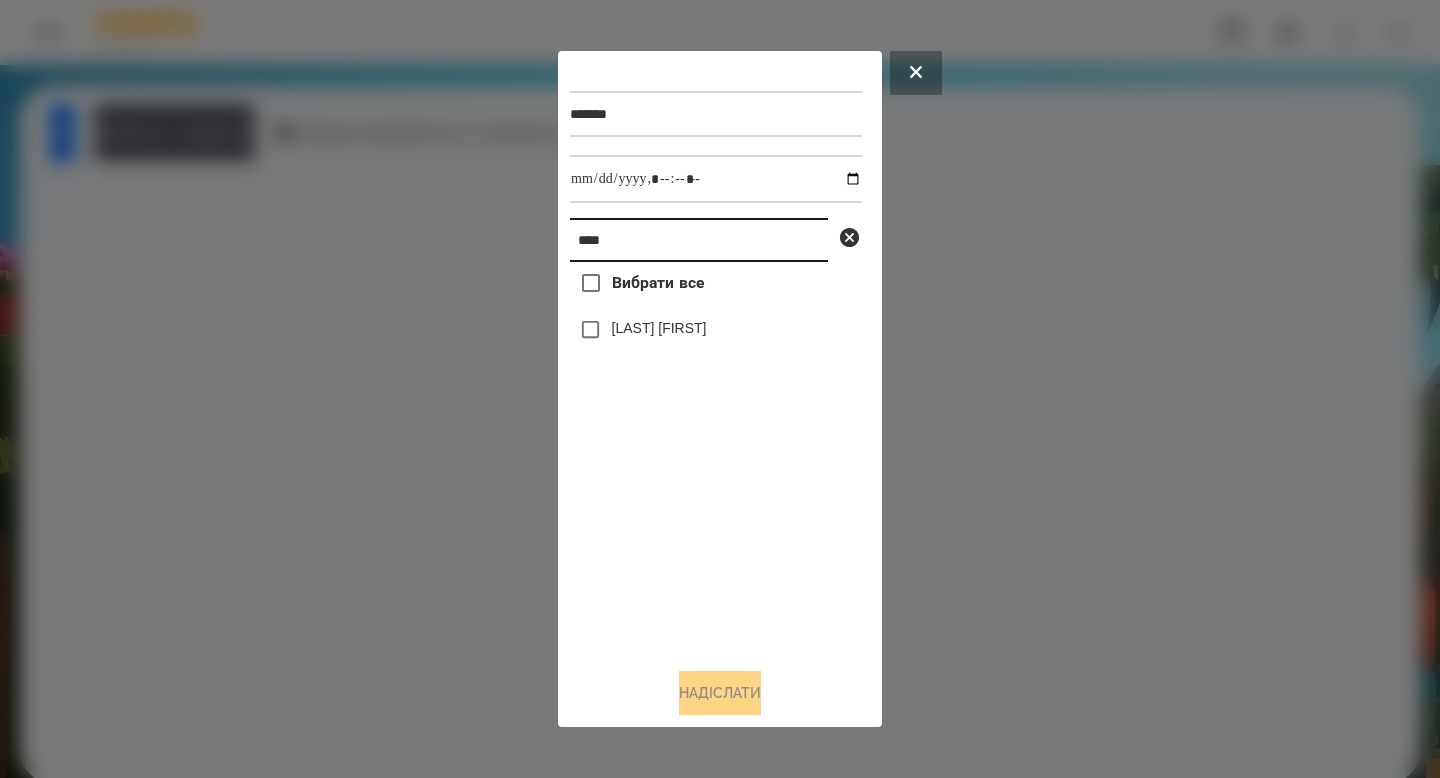 drag, startPoint x: 671, startPoint y: 246, endPoint x: 521, endPoint y: 211, distance: 154.02922 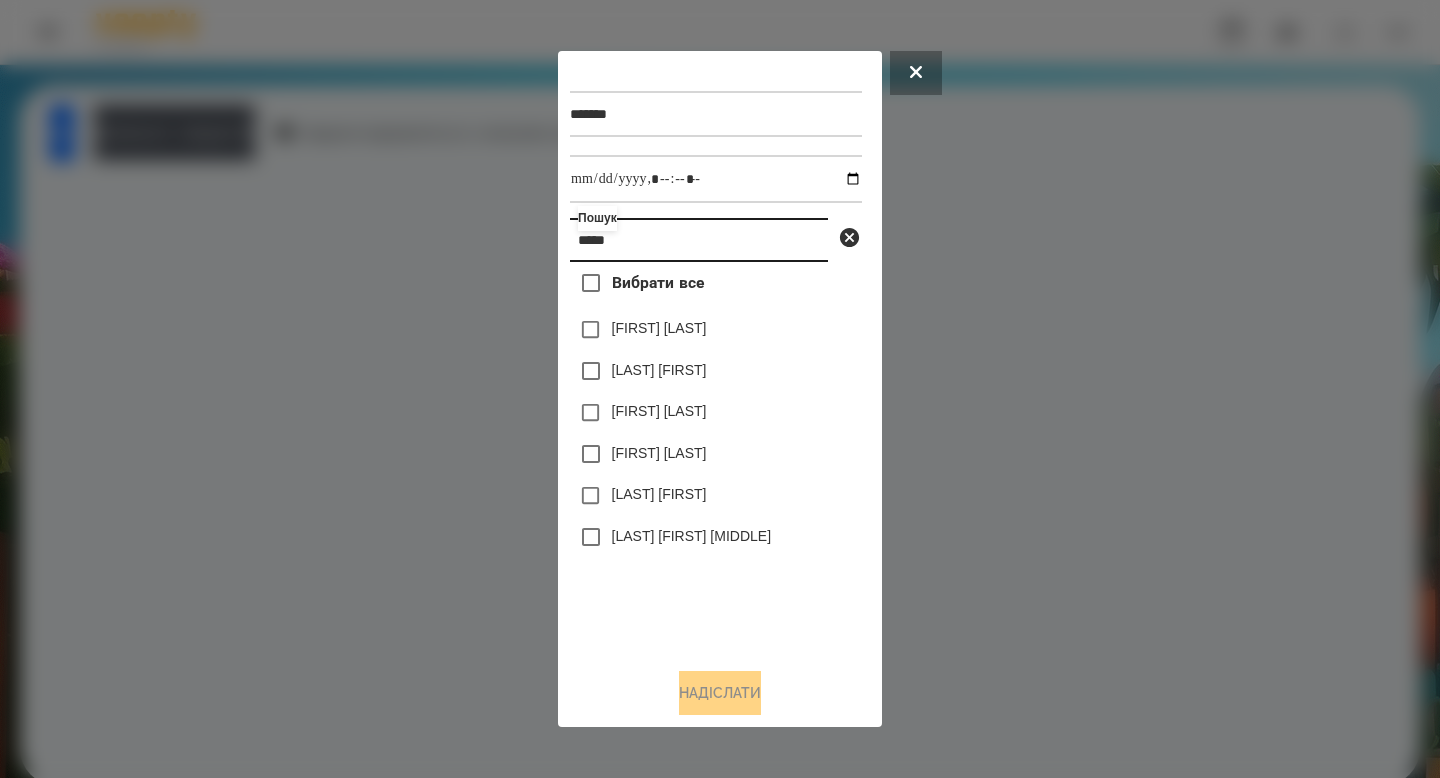 type on "*****" 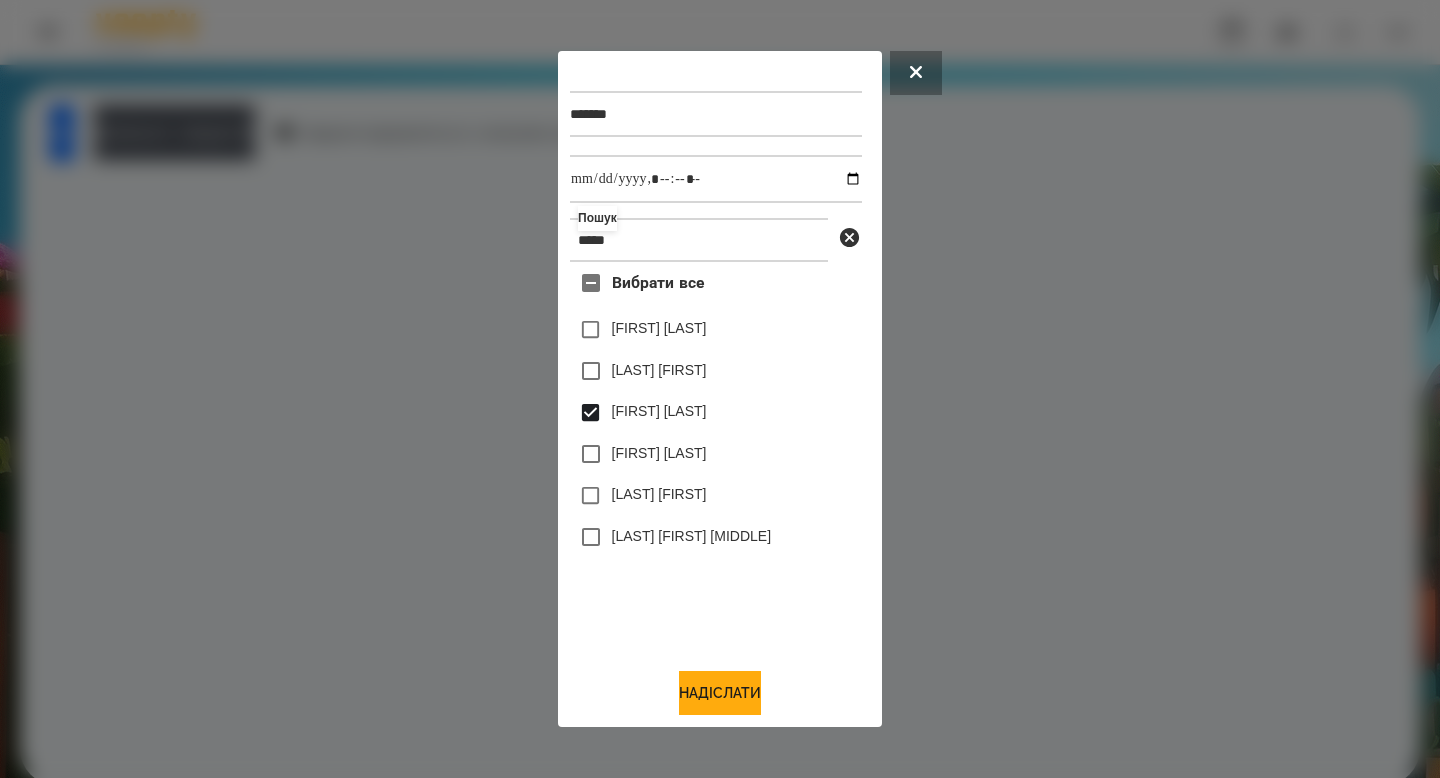 click on "******* Пошук ***** Вибрати все [LAST] [FIRST] [LAST] [FIRST] [LAST] [FIRST] [LAST] [FIRST] [LAST] [FIRST] [FIRST] [LAST] [LAST] [LAST] Надіслати" at bounding box center [720, 389] 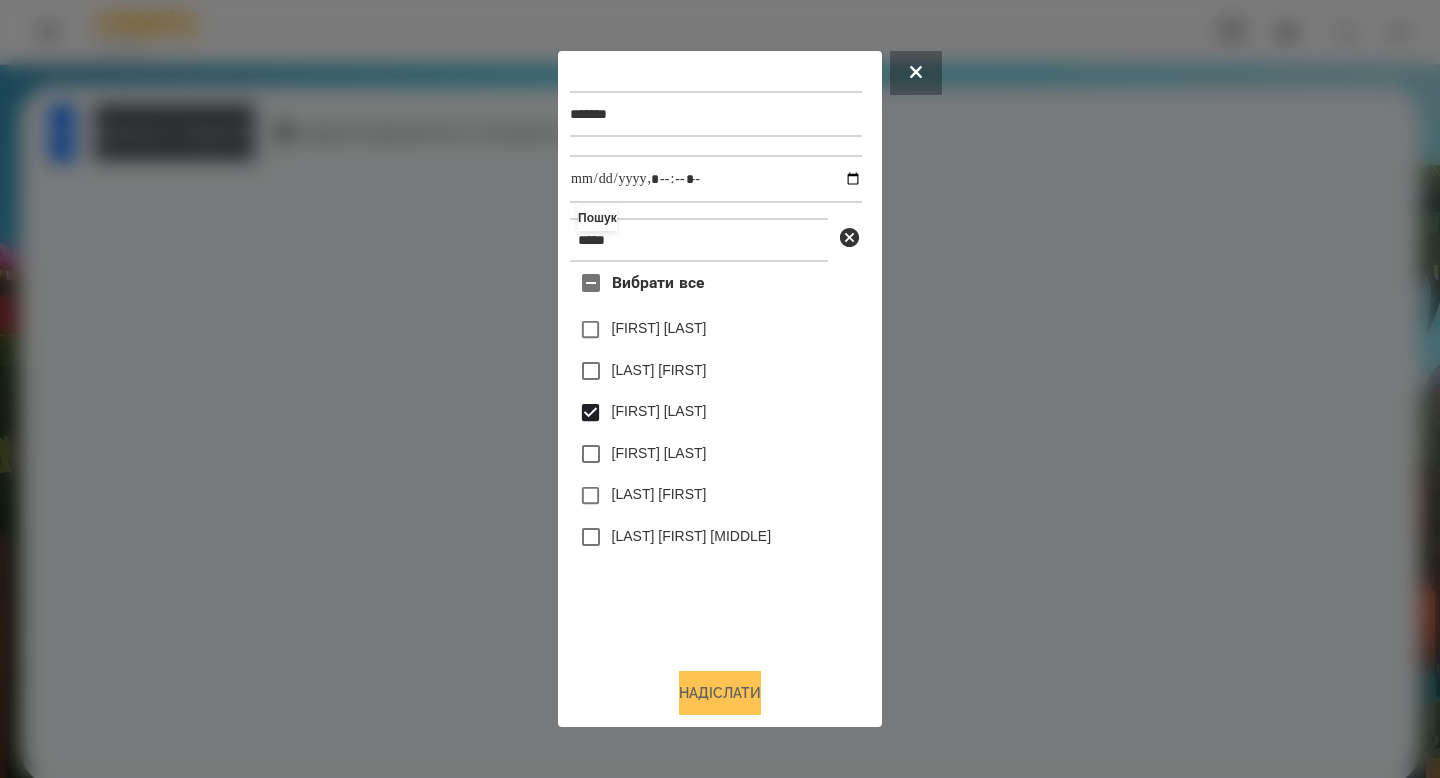 click on "Надіслати" at bounding box center (720, 693) 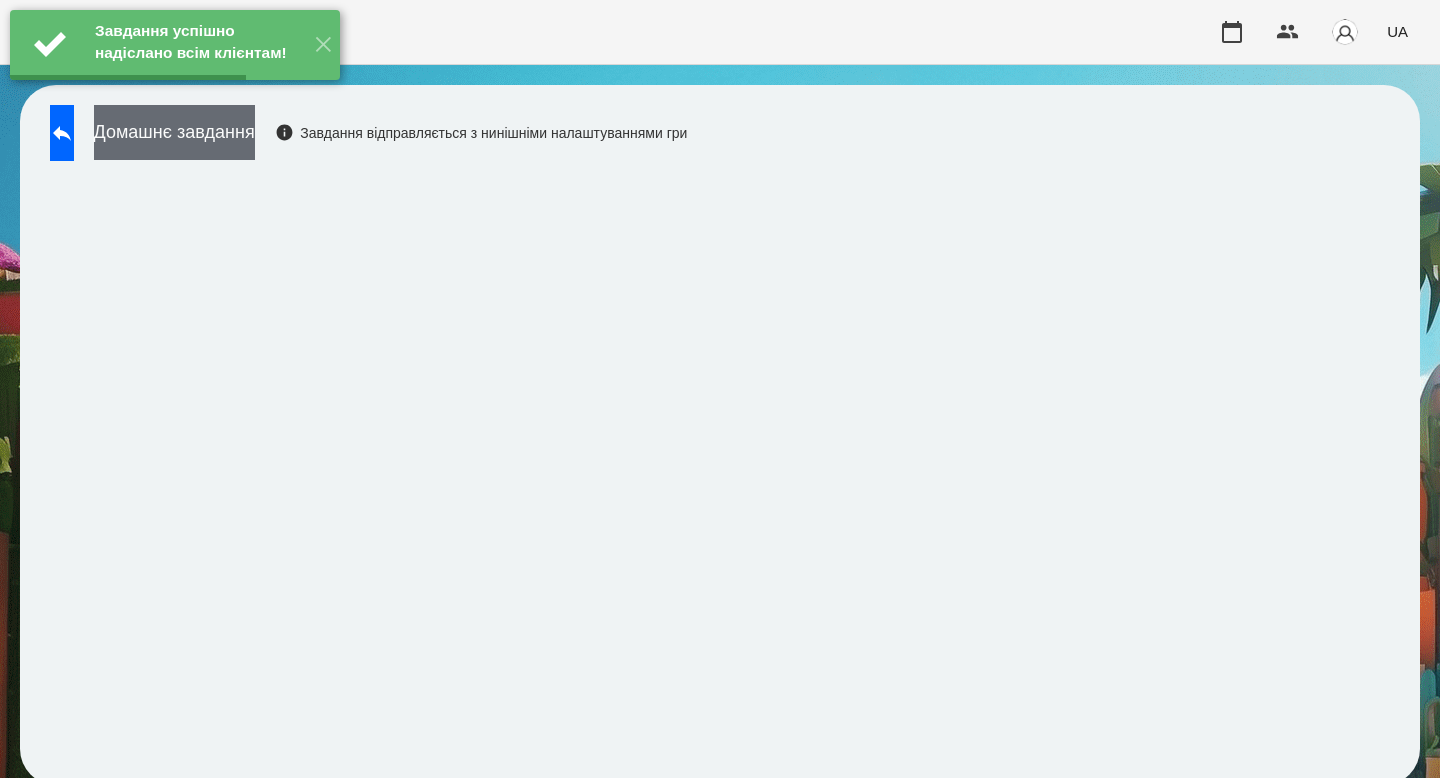 click on "Домашнє завдання" at bounding box center (174, 132) 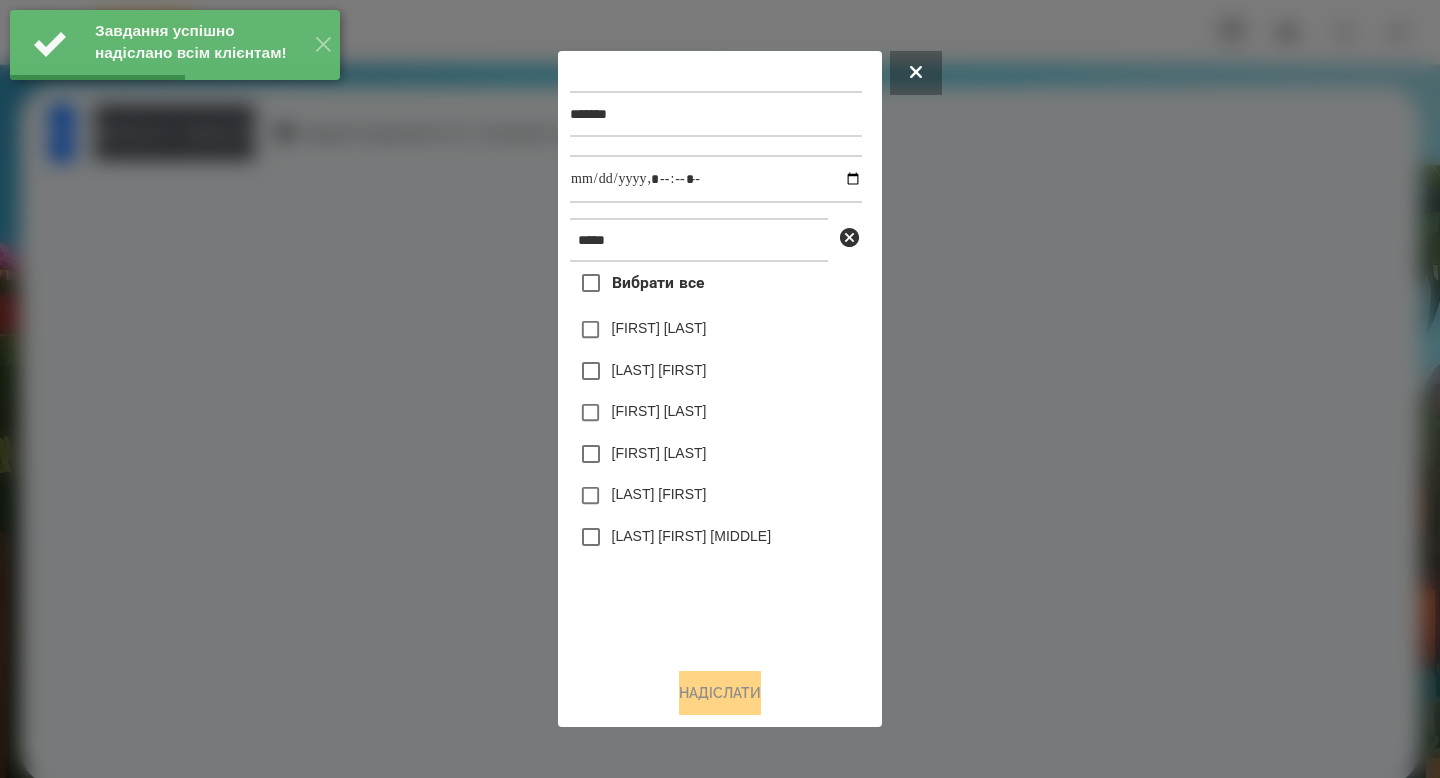 click on "[FIRST] [LAST]" at bounding box center [659, 411] 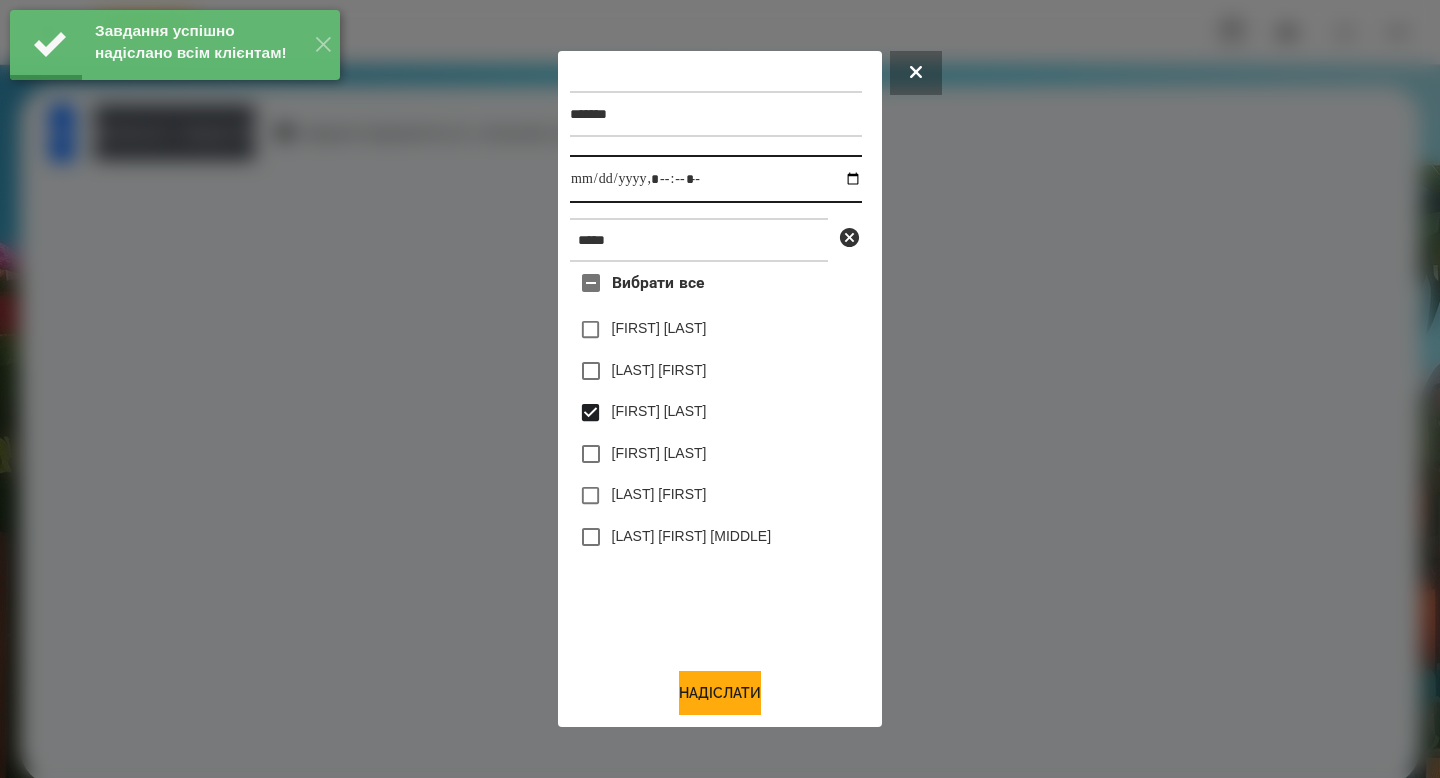 click at bounding box center (716, 179) 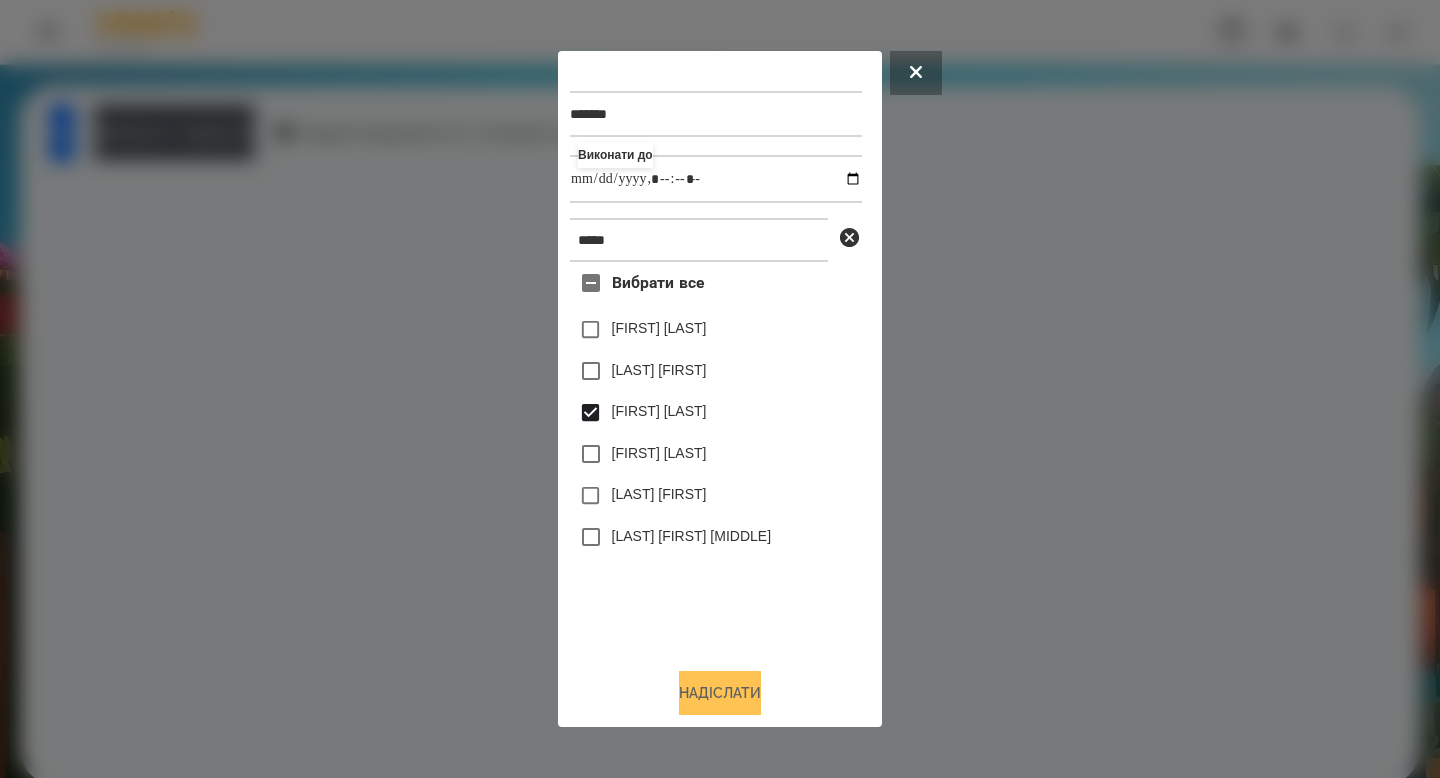type on "**********" 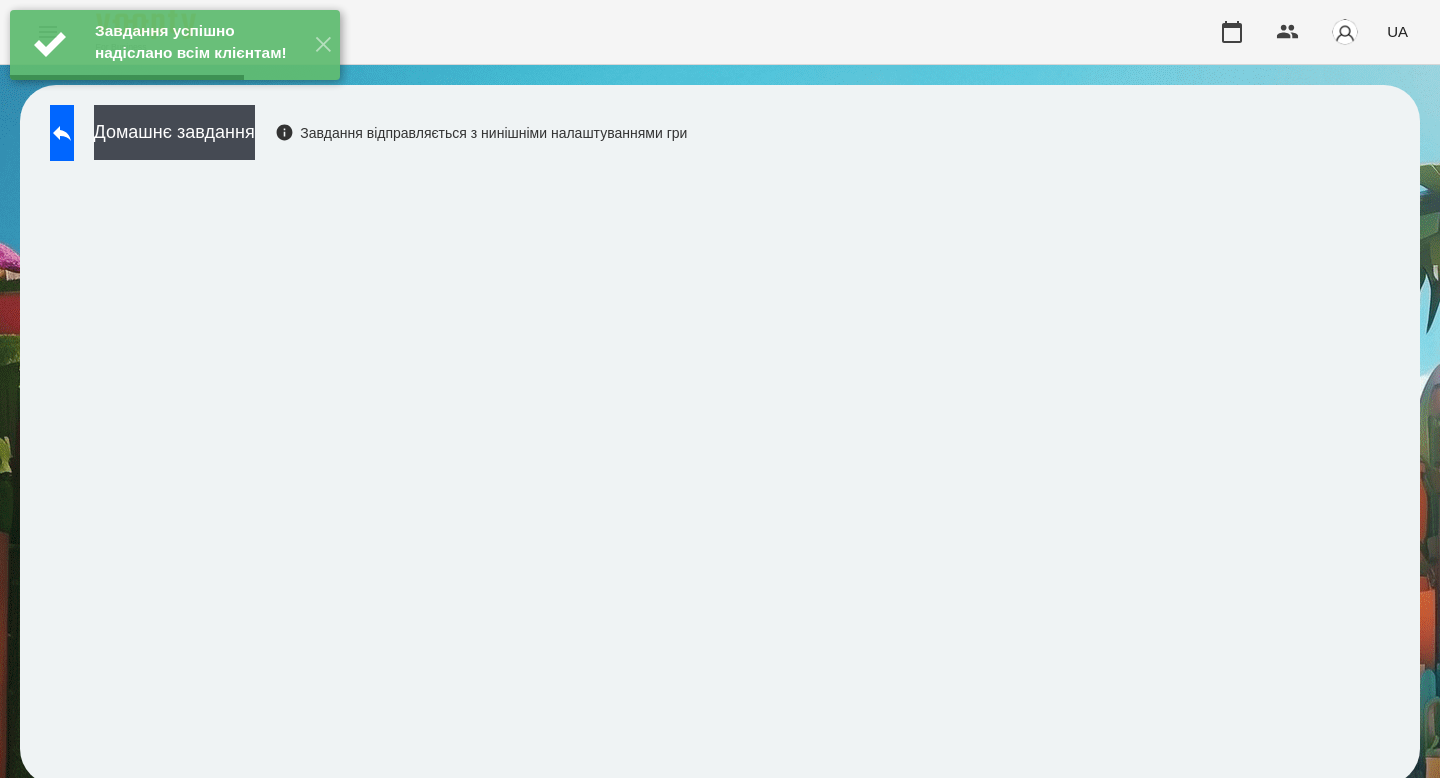 click on "Завдання успішно надіслано всім клієнтам! ✕" at bounding box center [175, 45] 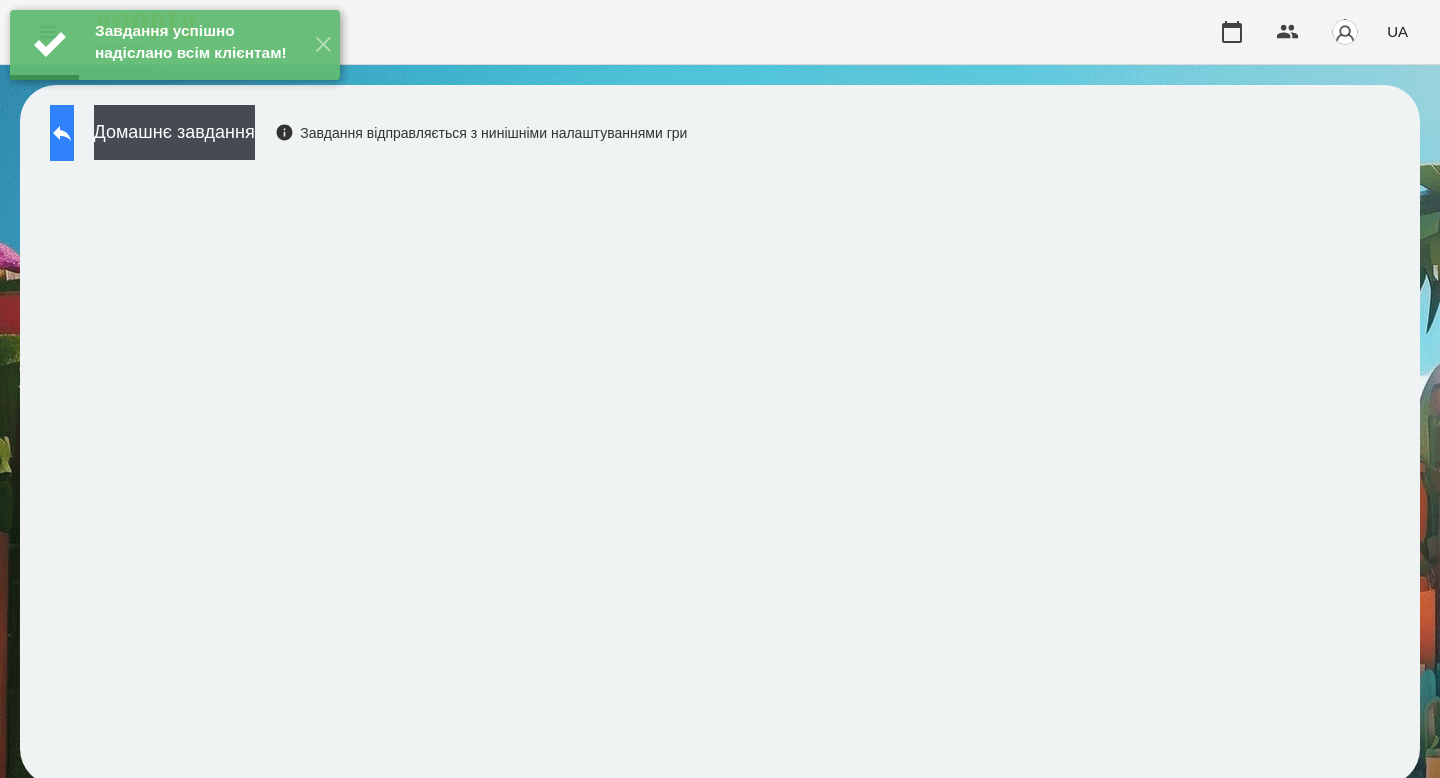 click 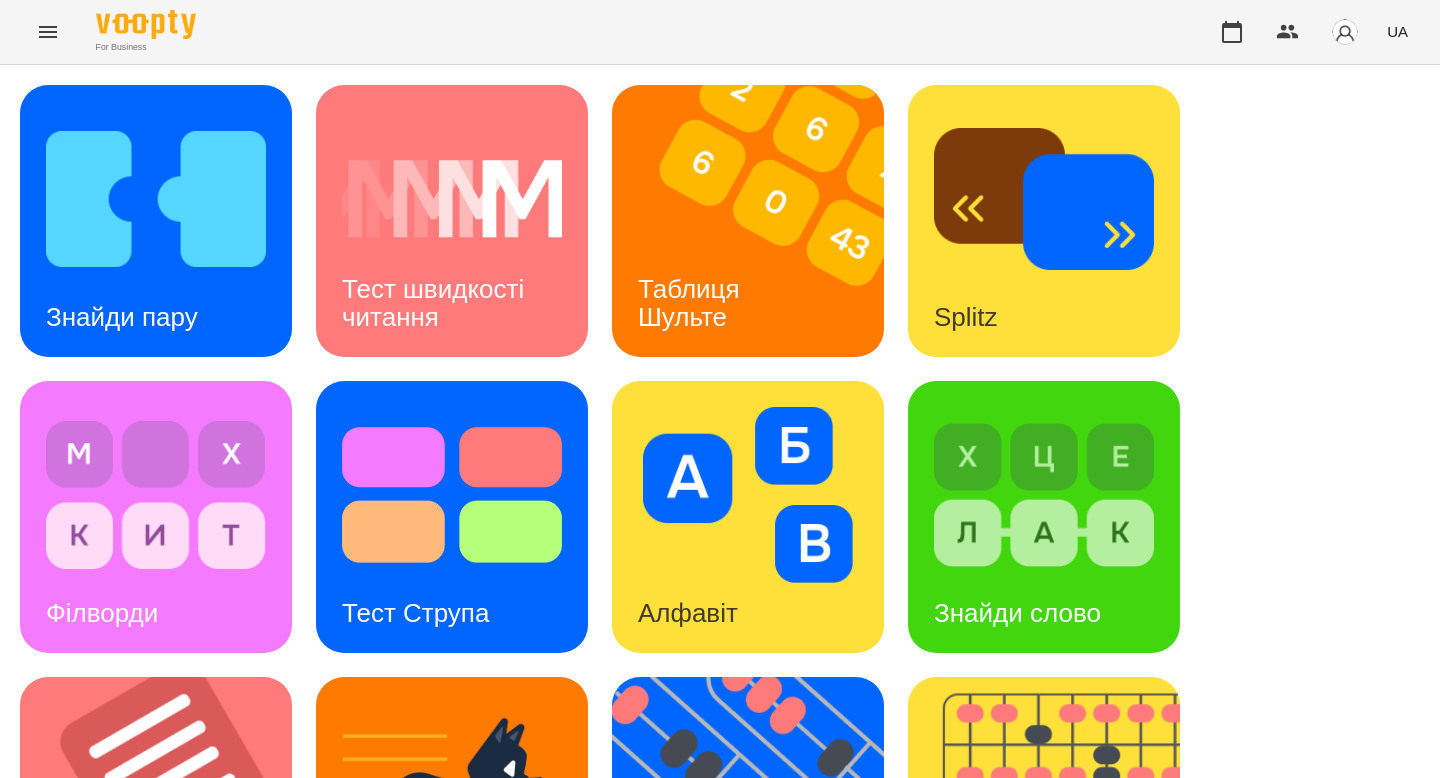 scroll, scrollTop: 783, scrollLeft: 0, axis: vertical 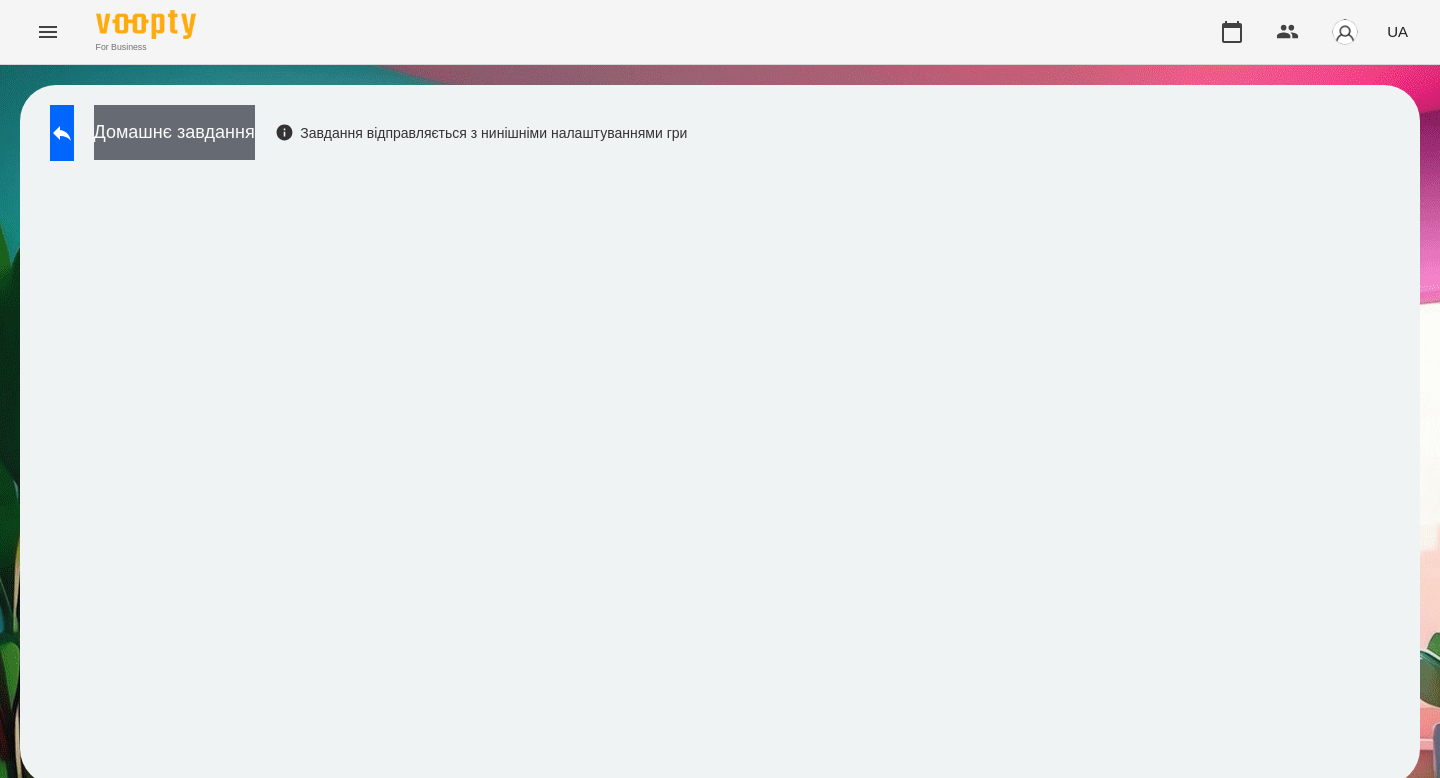click on "Домашнє завдання" at bounding box center [174, 132] 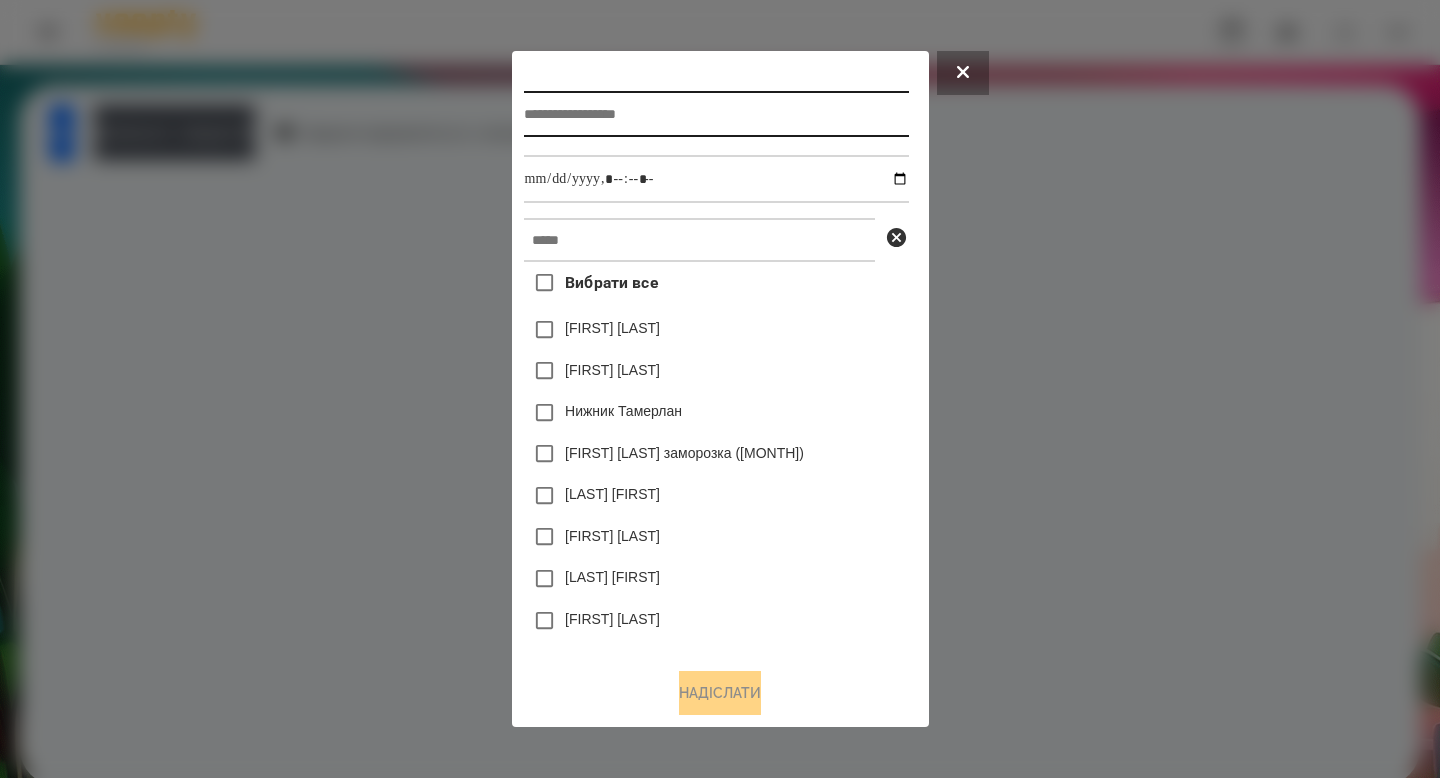 click at bounding box center [716, 114] 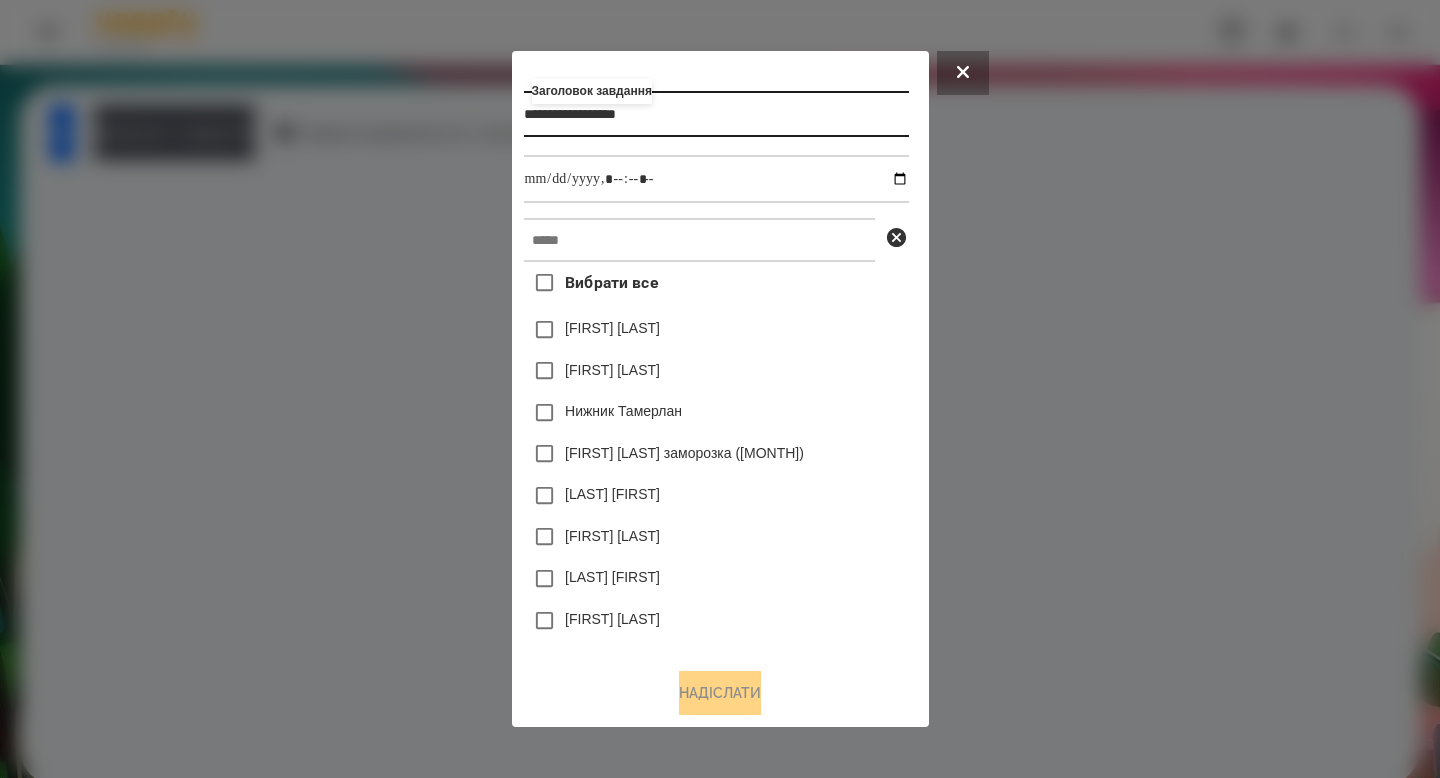 type on "**********" 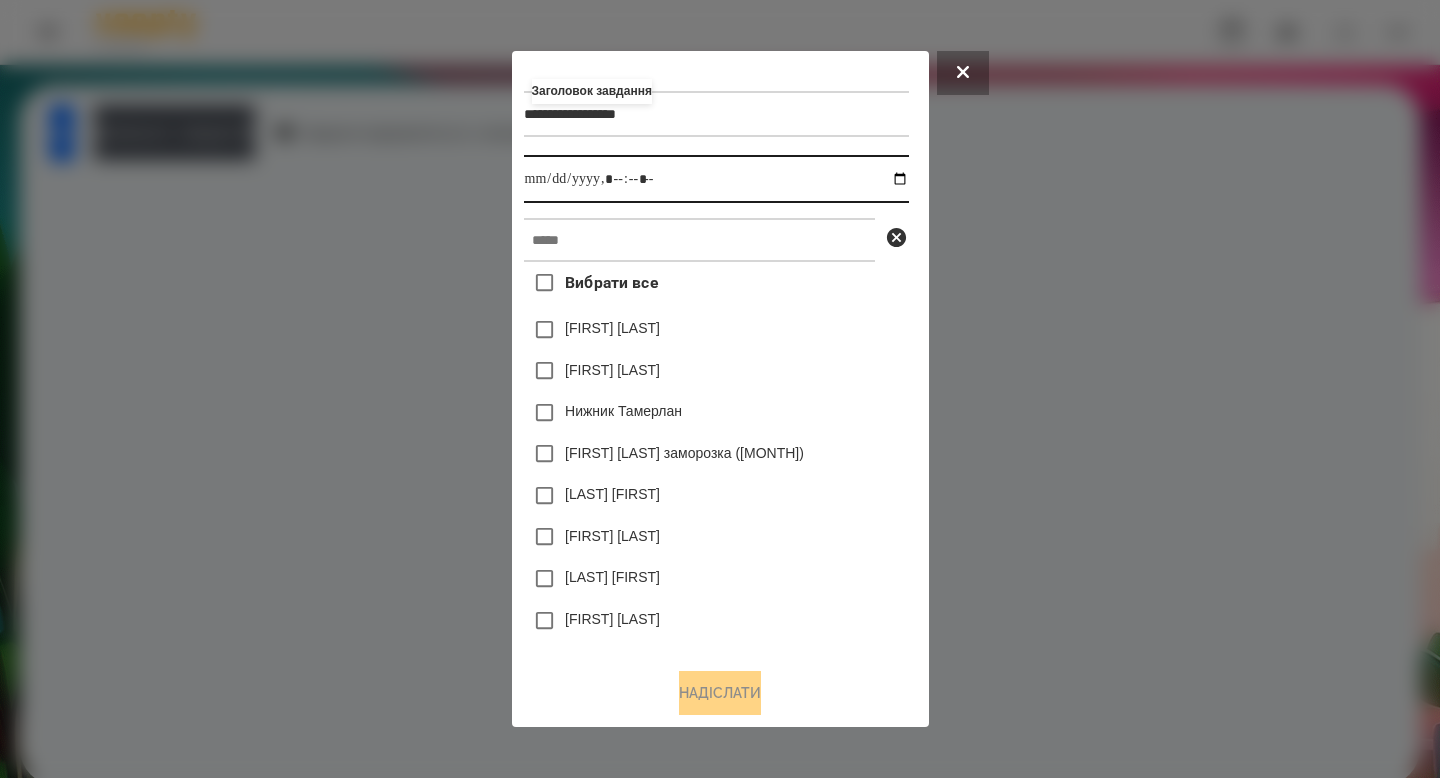 click at bounding box center (716, 179) 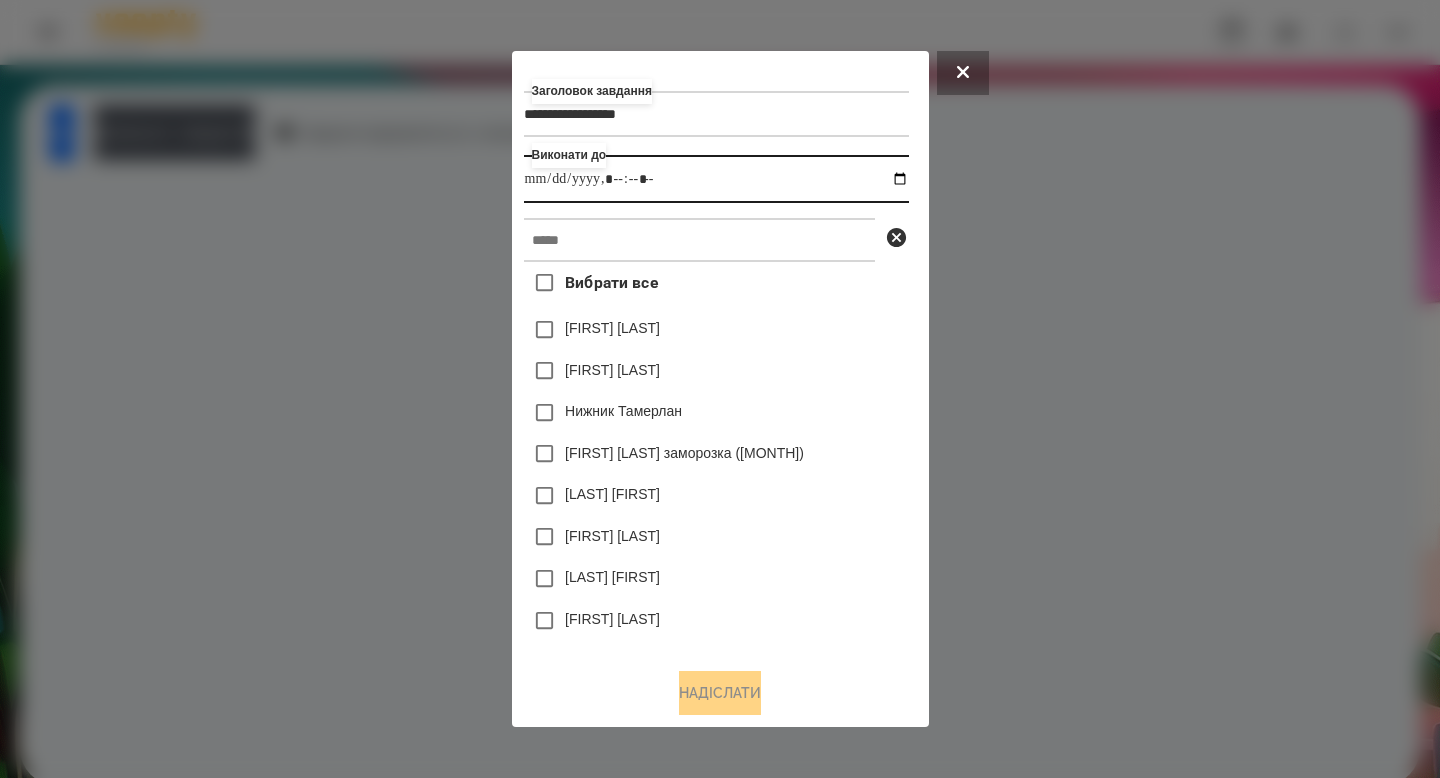 click at bounding box center [716, 179] 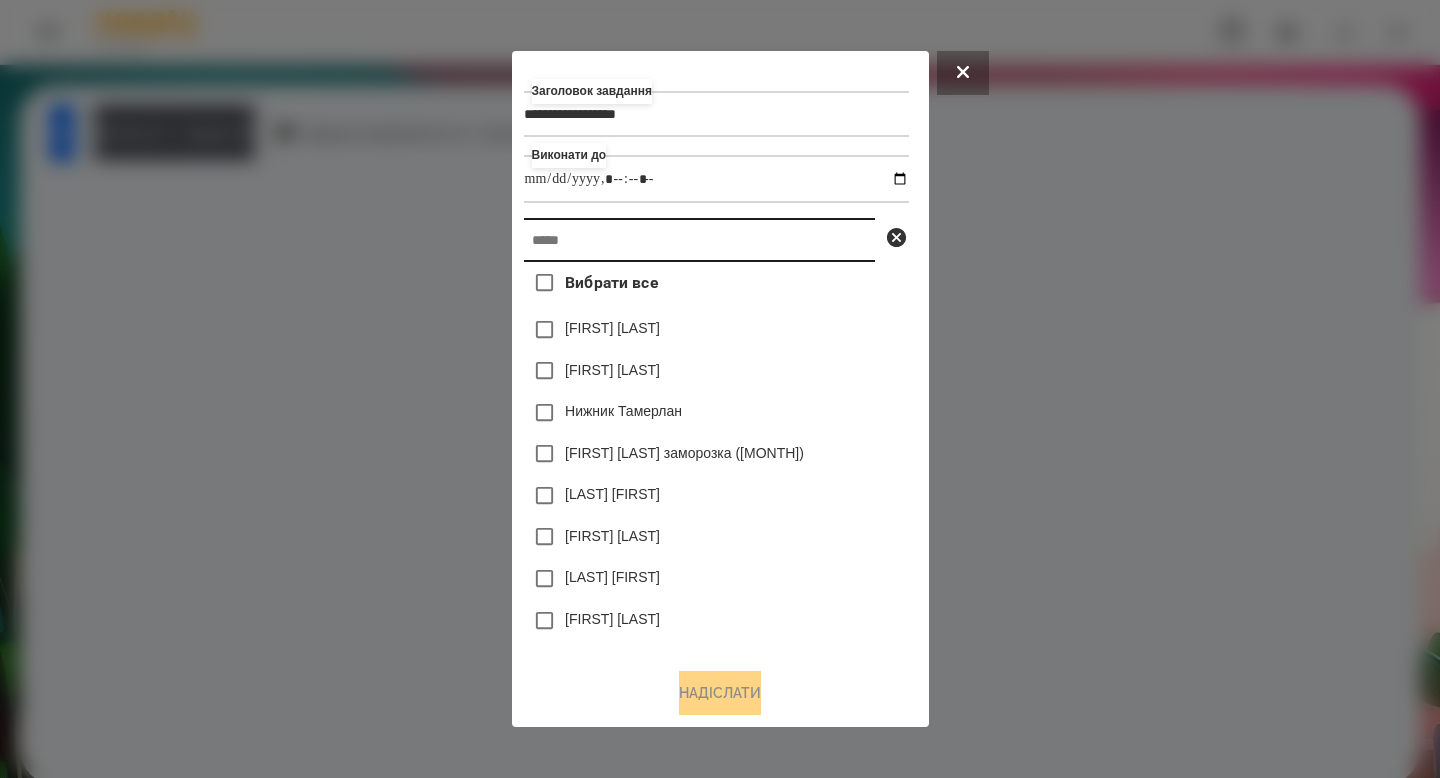 click at bounding box center [699, 240] 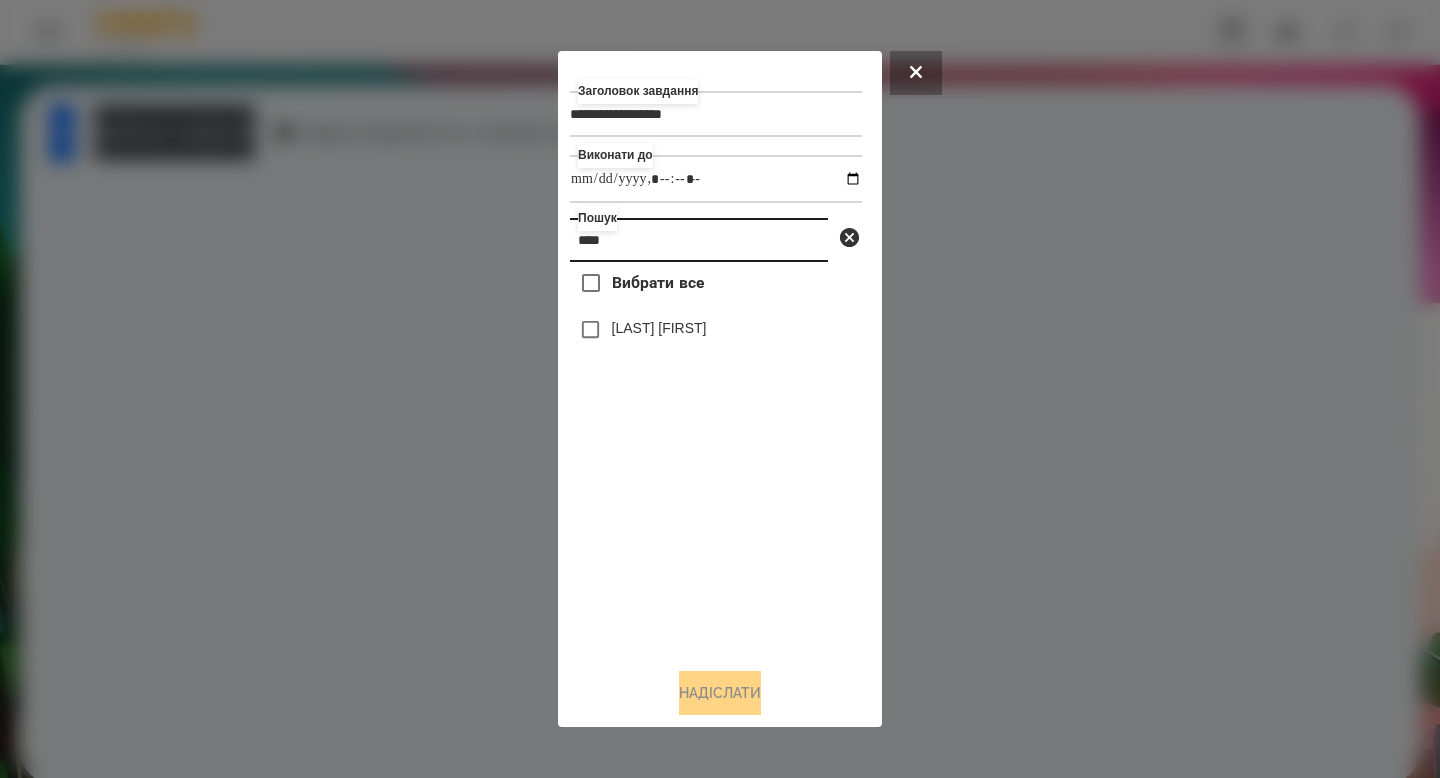 type on "****" 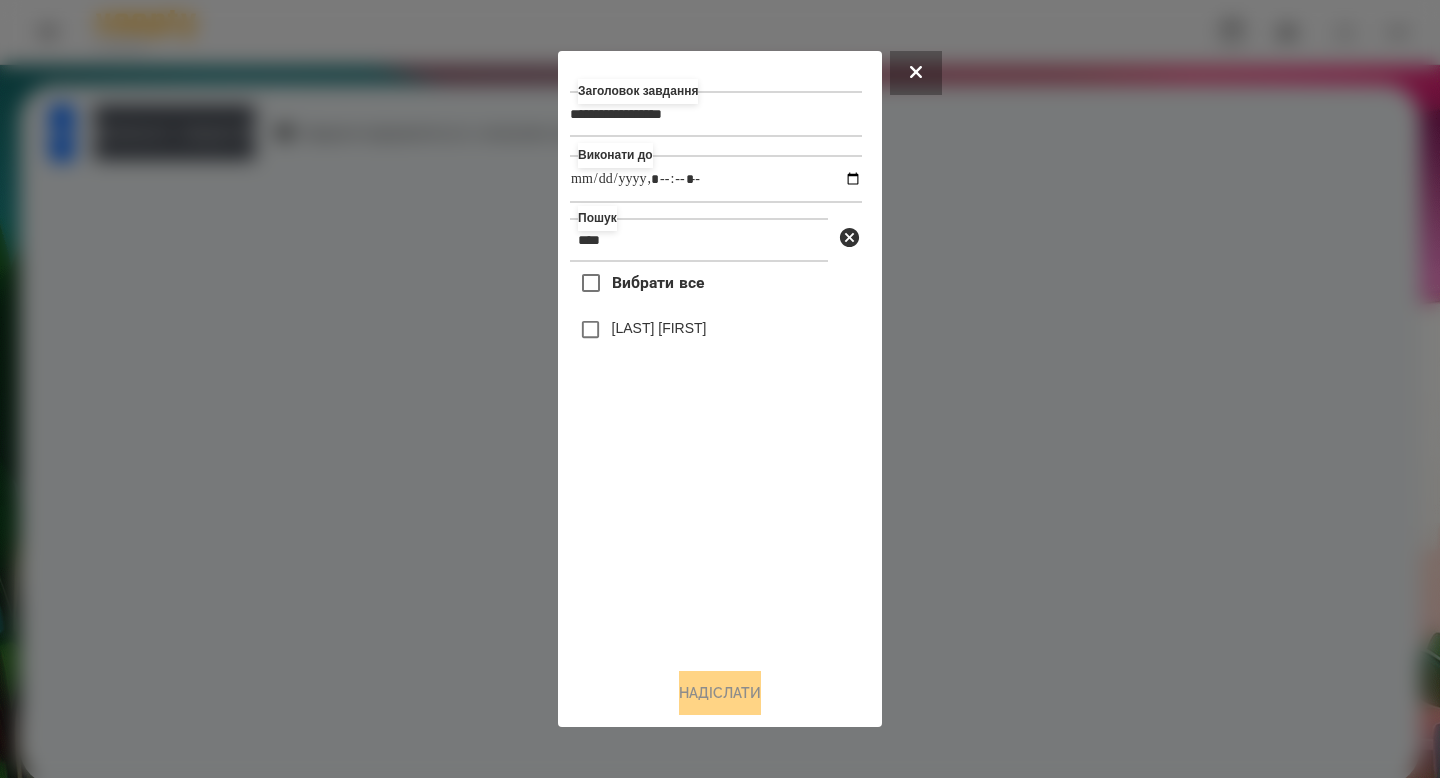 click on "[LAST] [FIRST]" at bounding box center [659, 328] 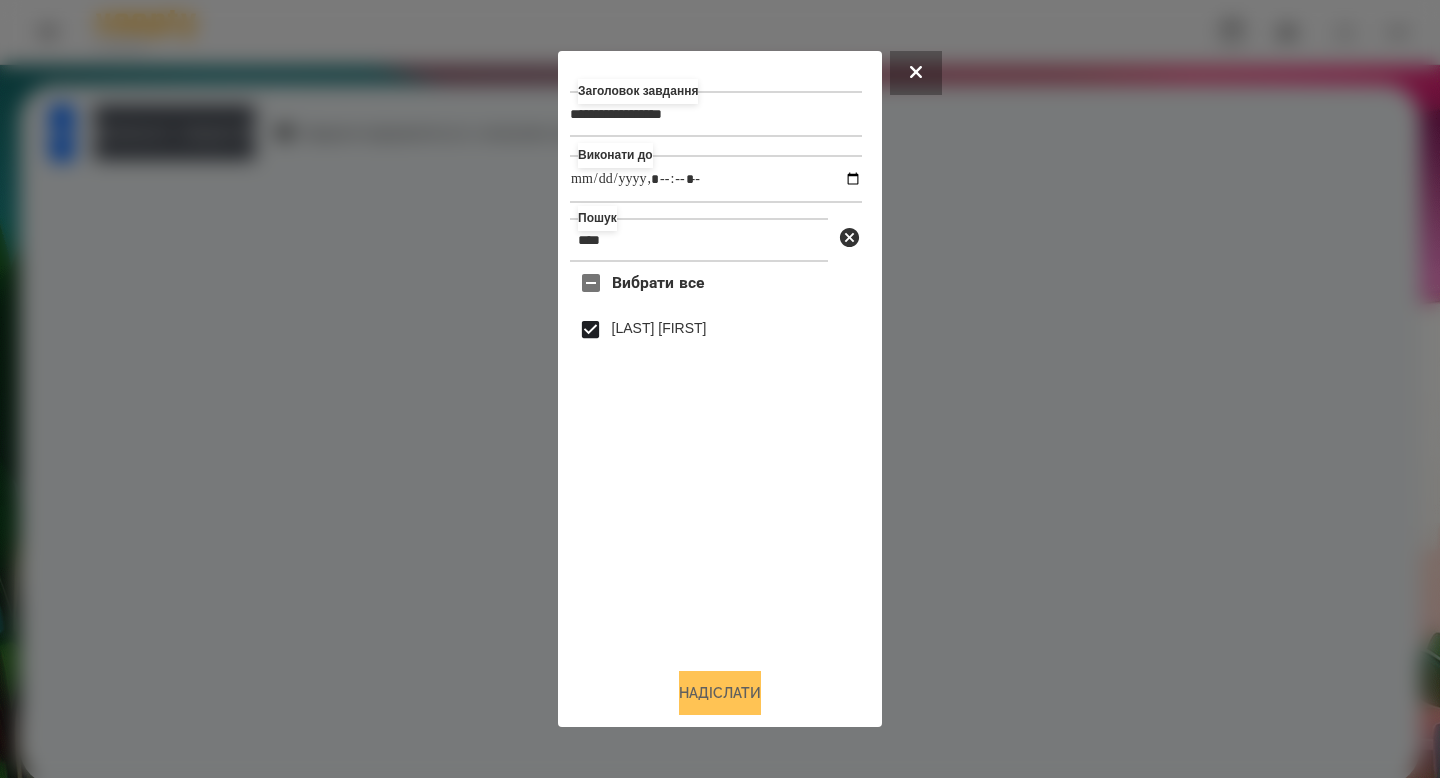 click on "Надіслати" at bounding box center (720, 693) 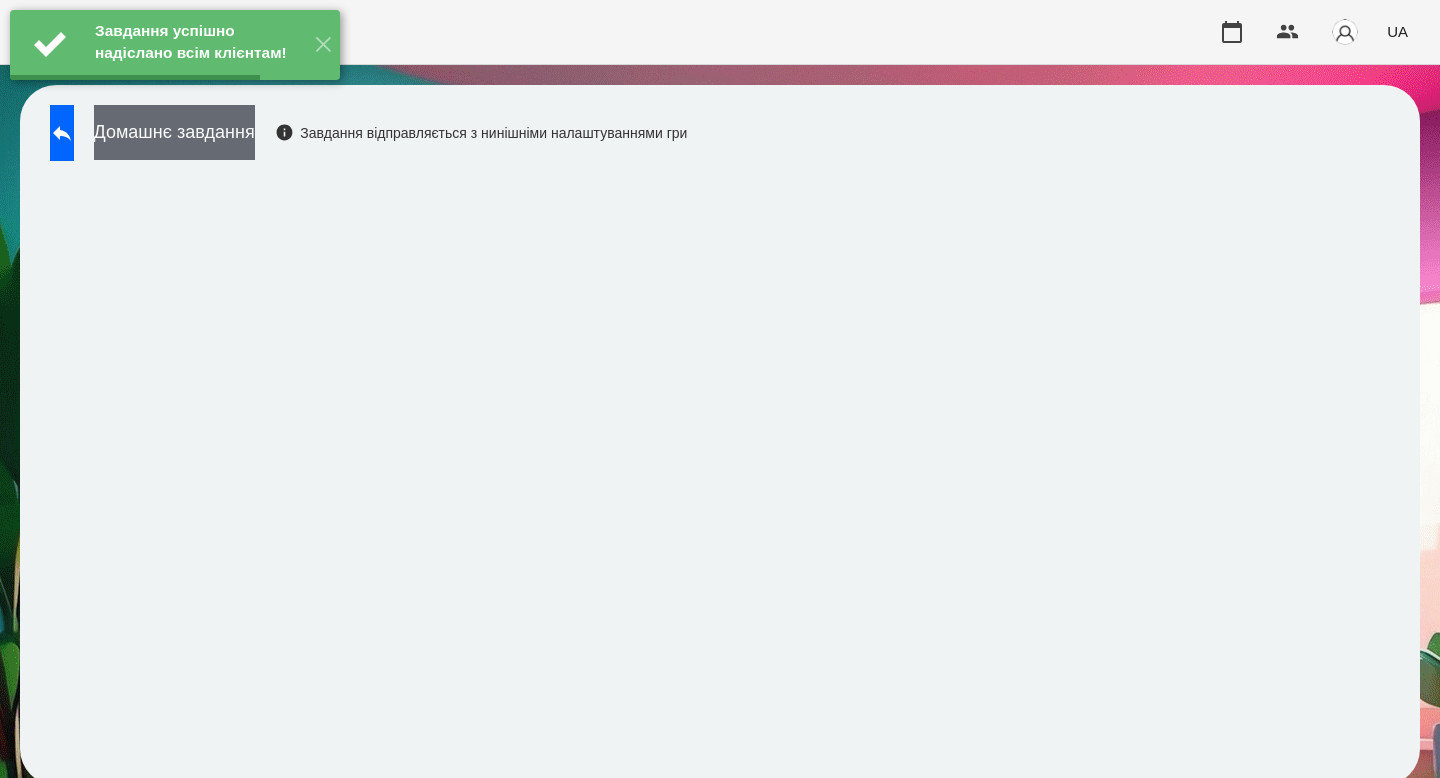 click on "Домашнє завдання" at bounding box center [174, 132] 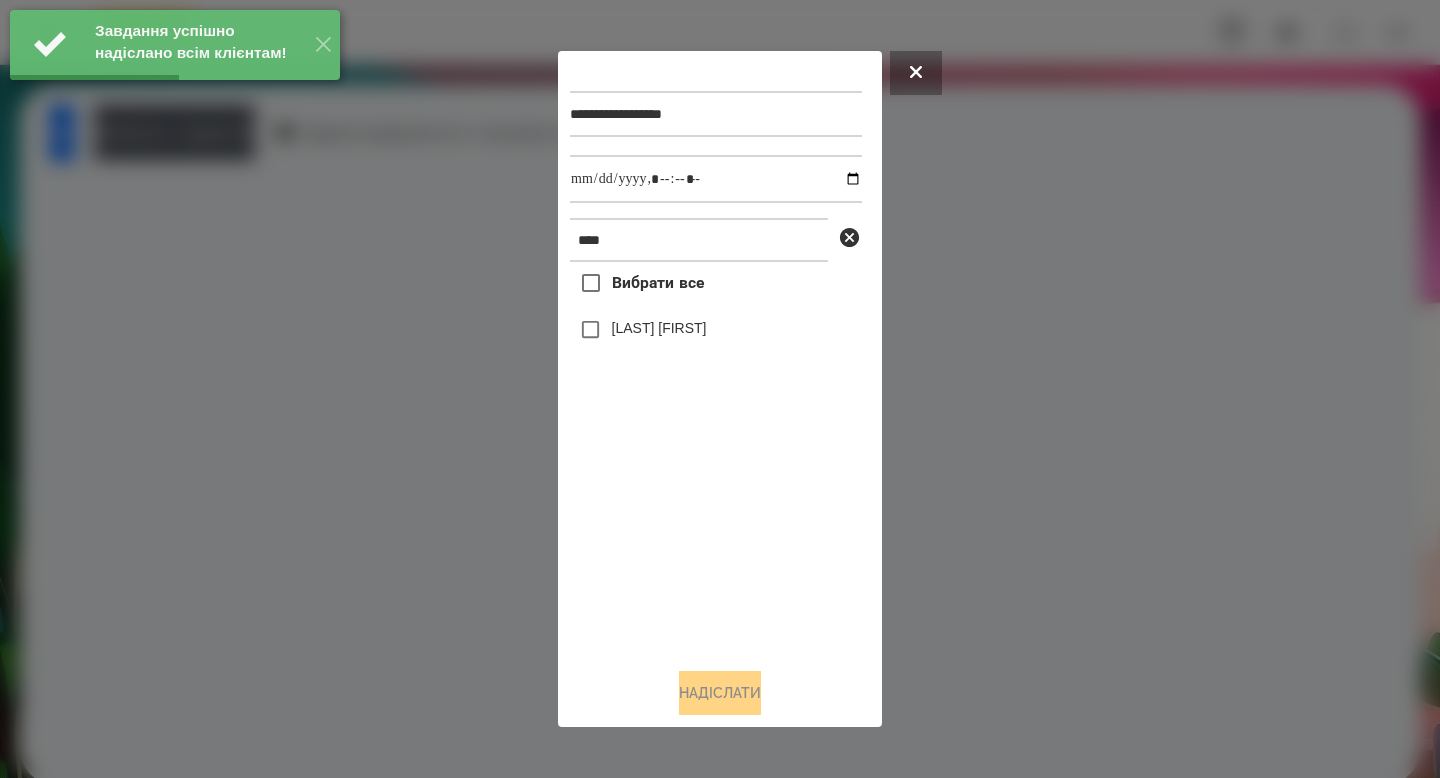 click on "[LAST] [FIRST]" at bounding box center [716, 330] 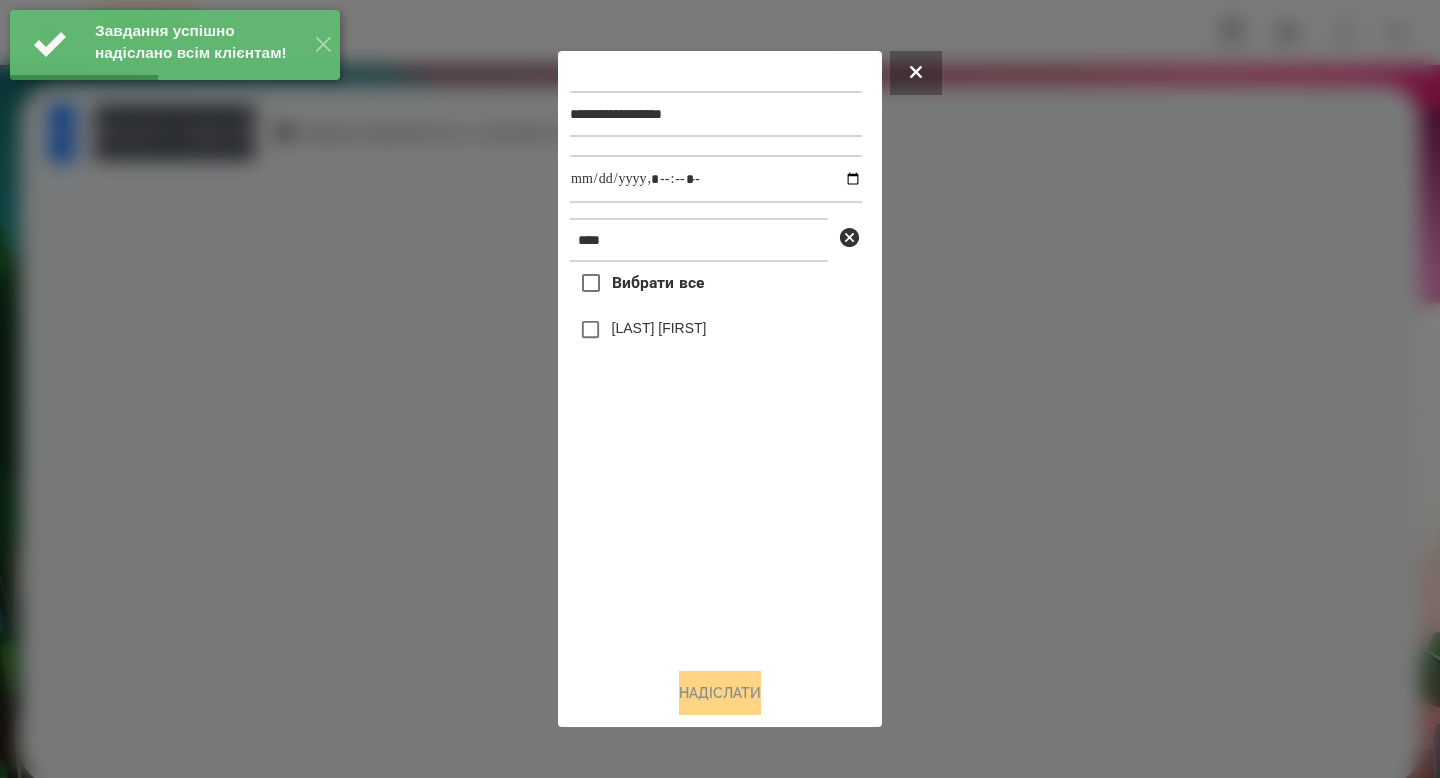 click on "[LAST] [FIRST]" at bounding box center [659, 328] 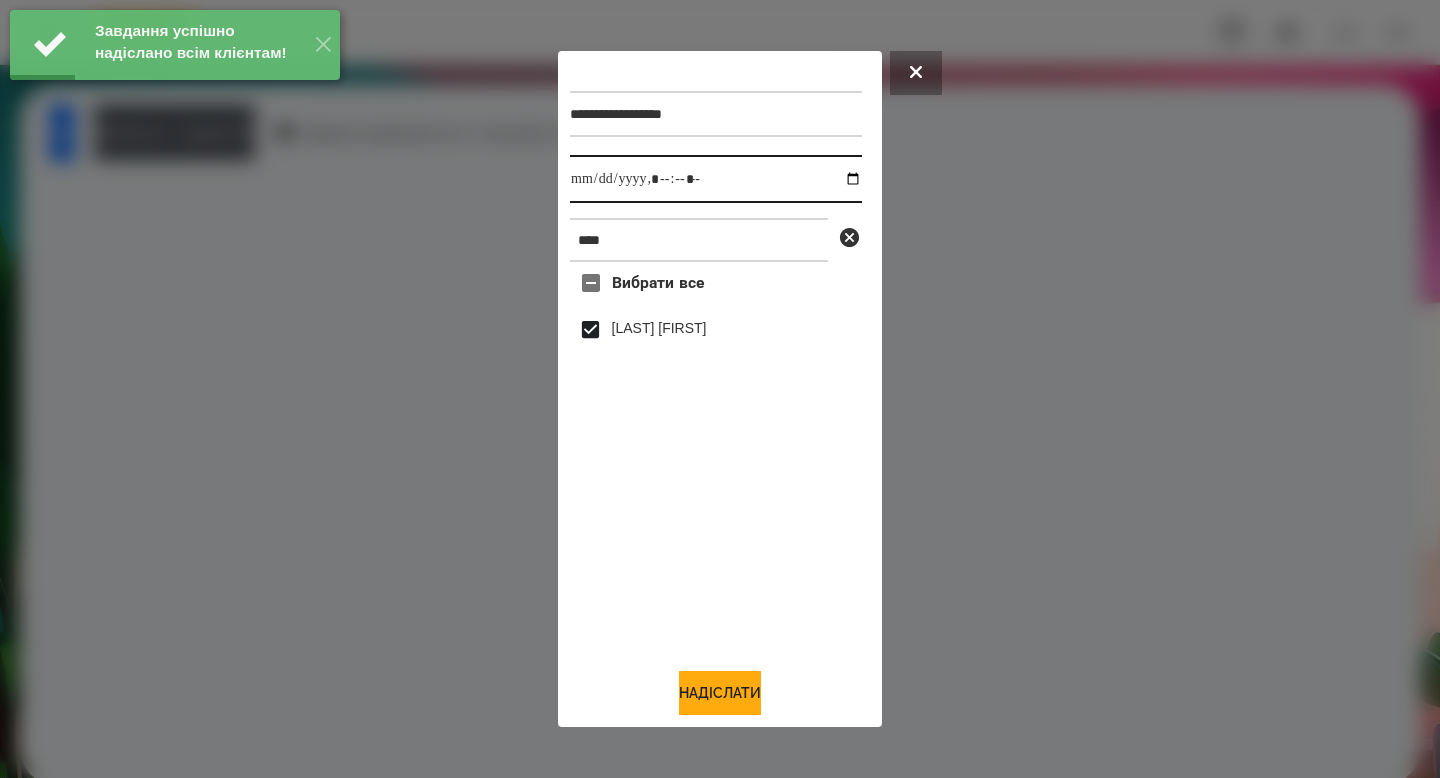 click at bounding box center [716, 179] 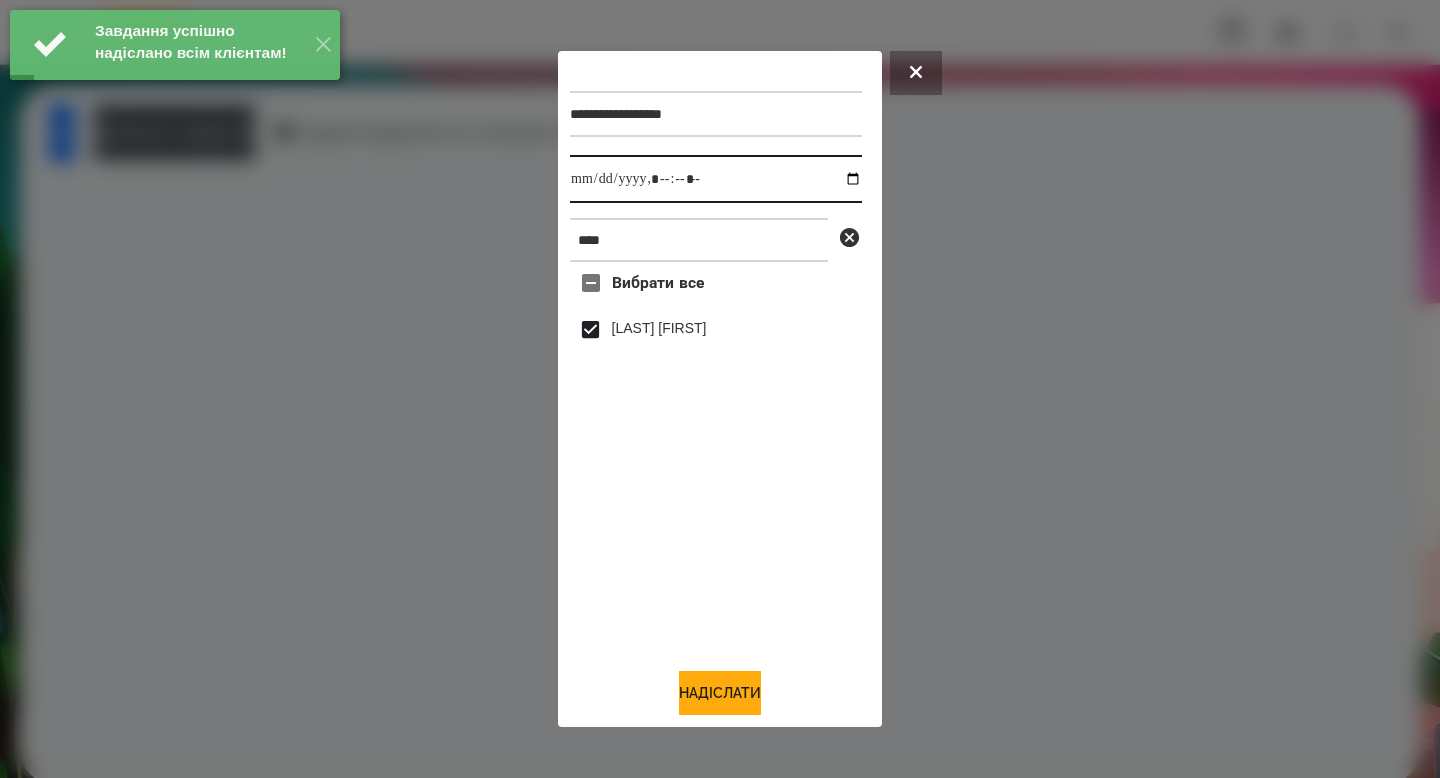 click at bounding box center [716, 179] 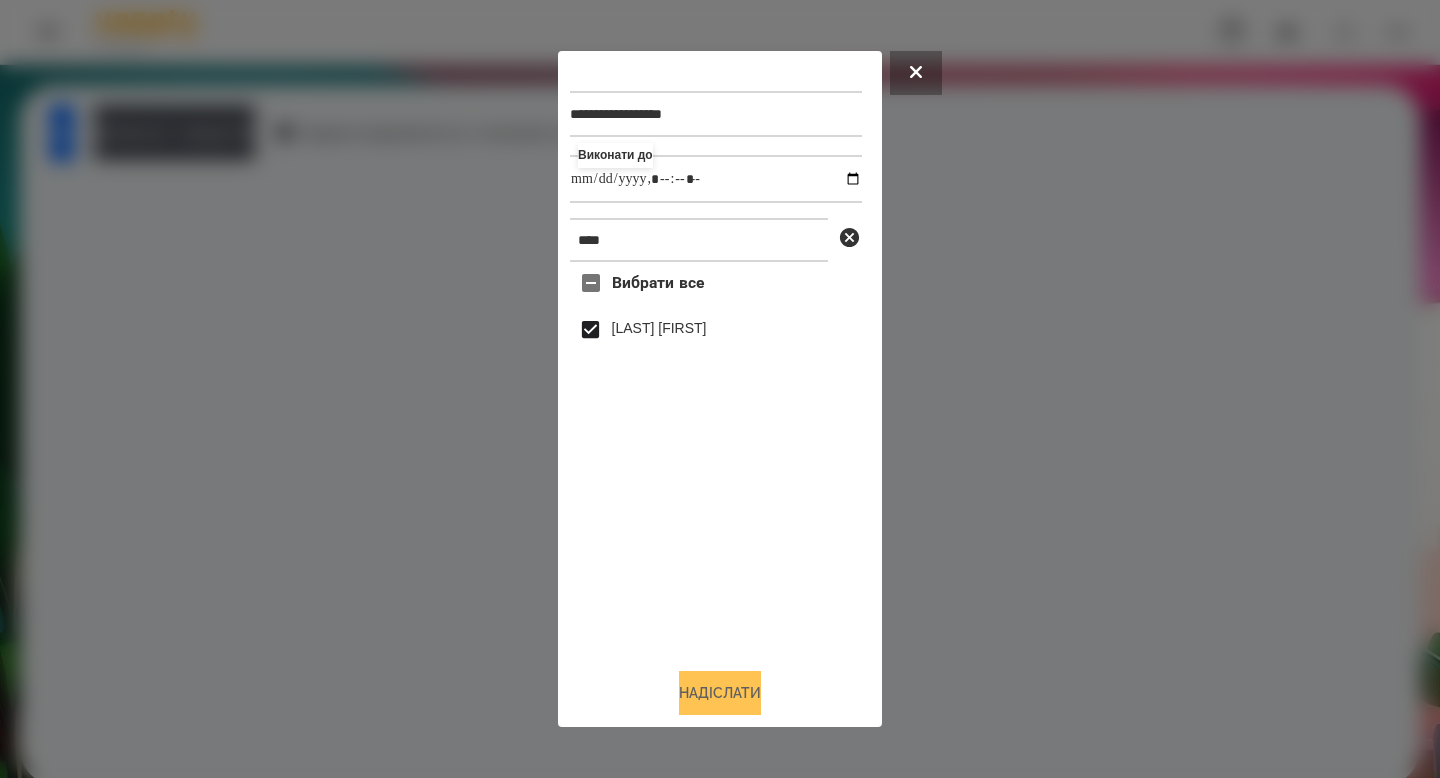 type on "**********" 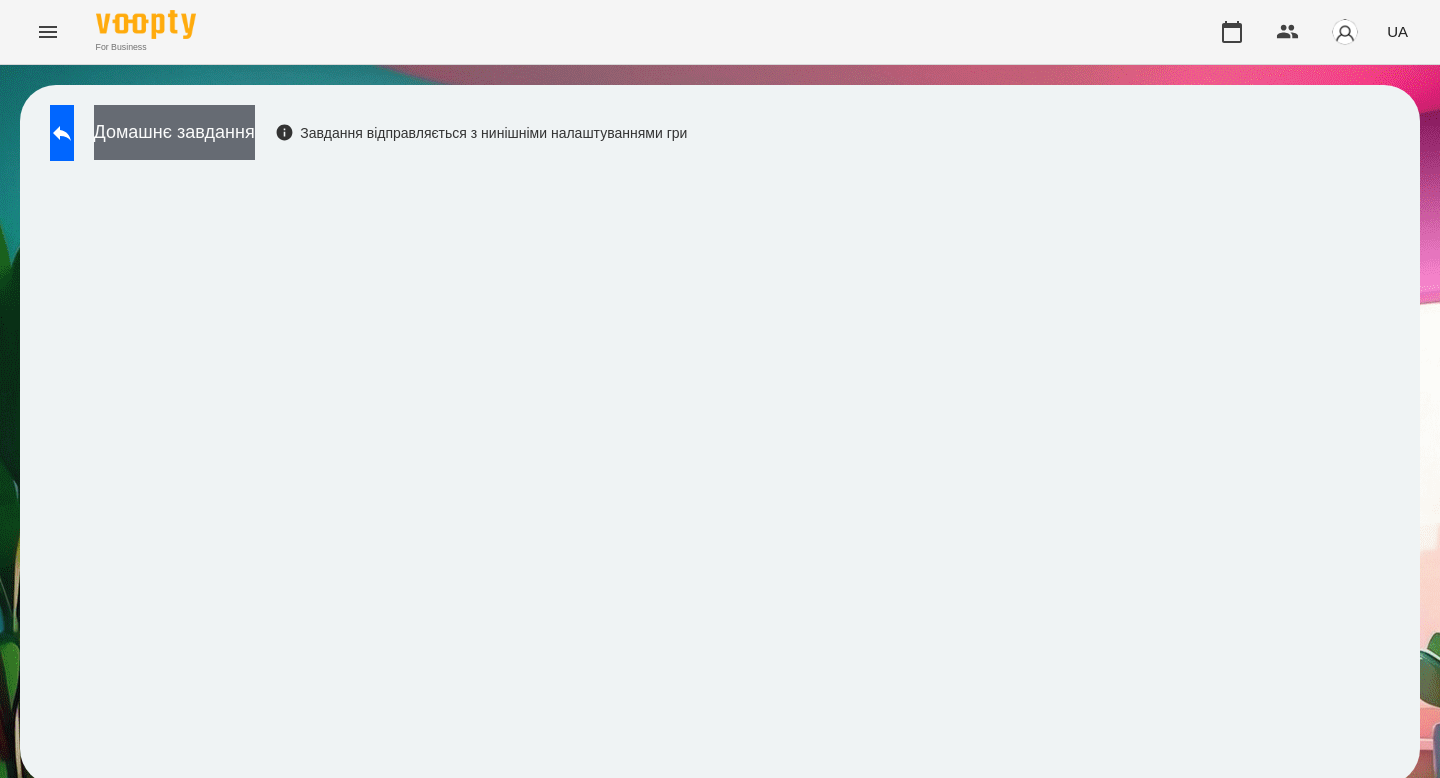 click on "Домашнє завдання" at bounding box center (174, 132) 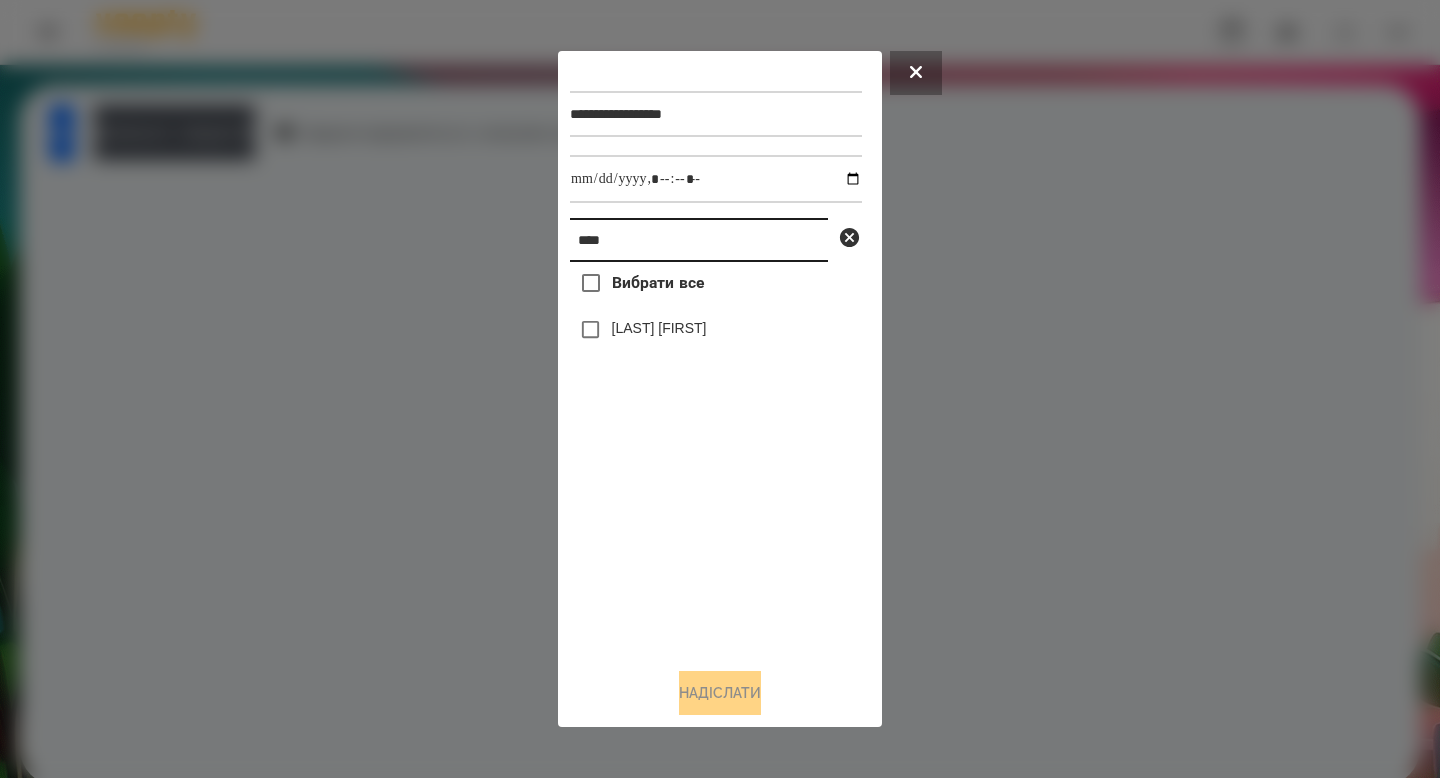 drag, startPoint x: 626, startPoint y: 236, endPoint x: 437, endPoint y: 208, distance: 191.06282 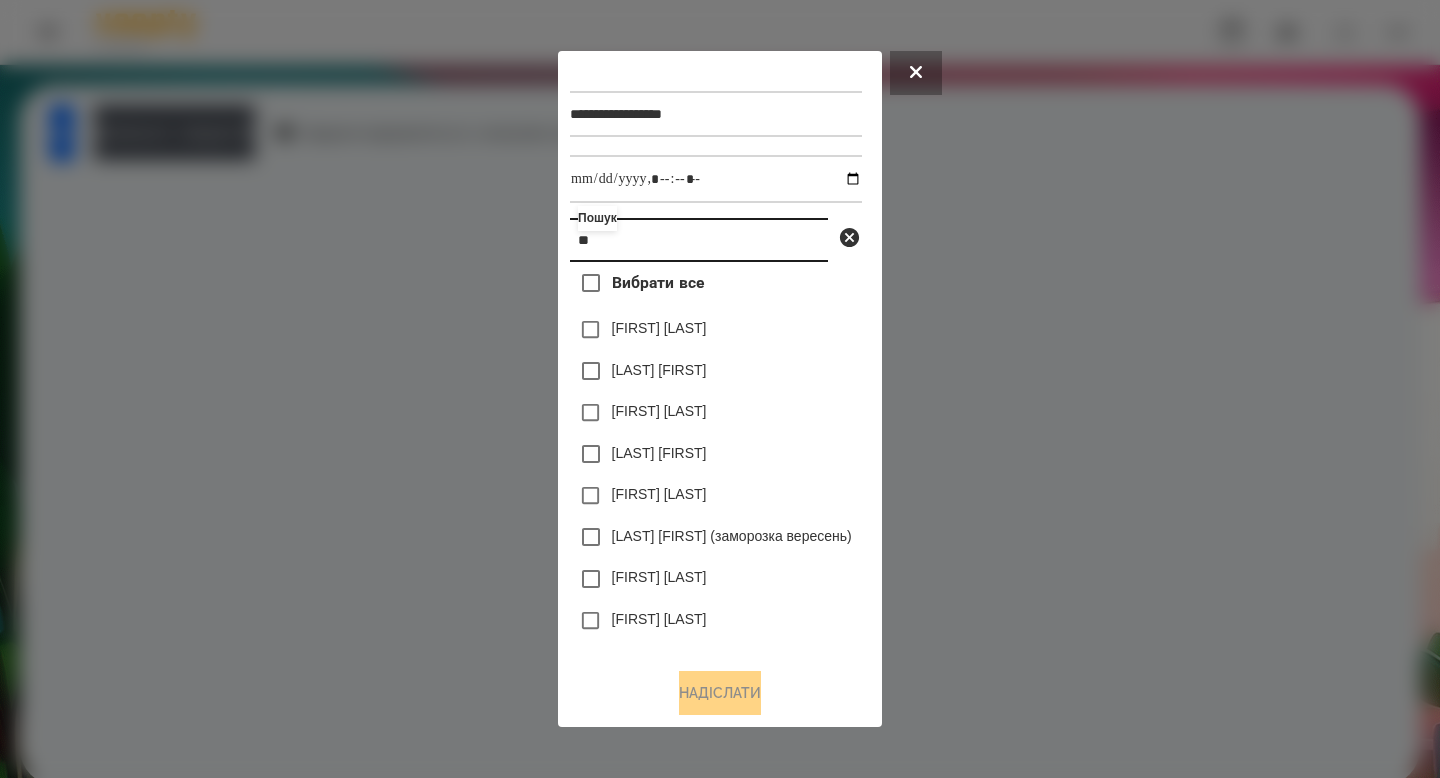 type on "*" 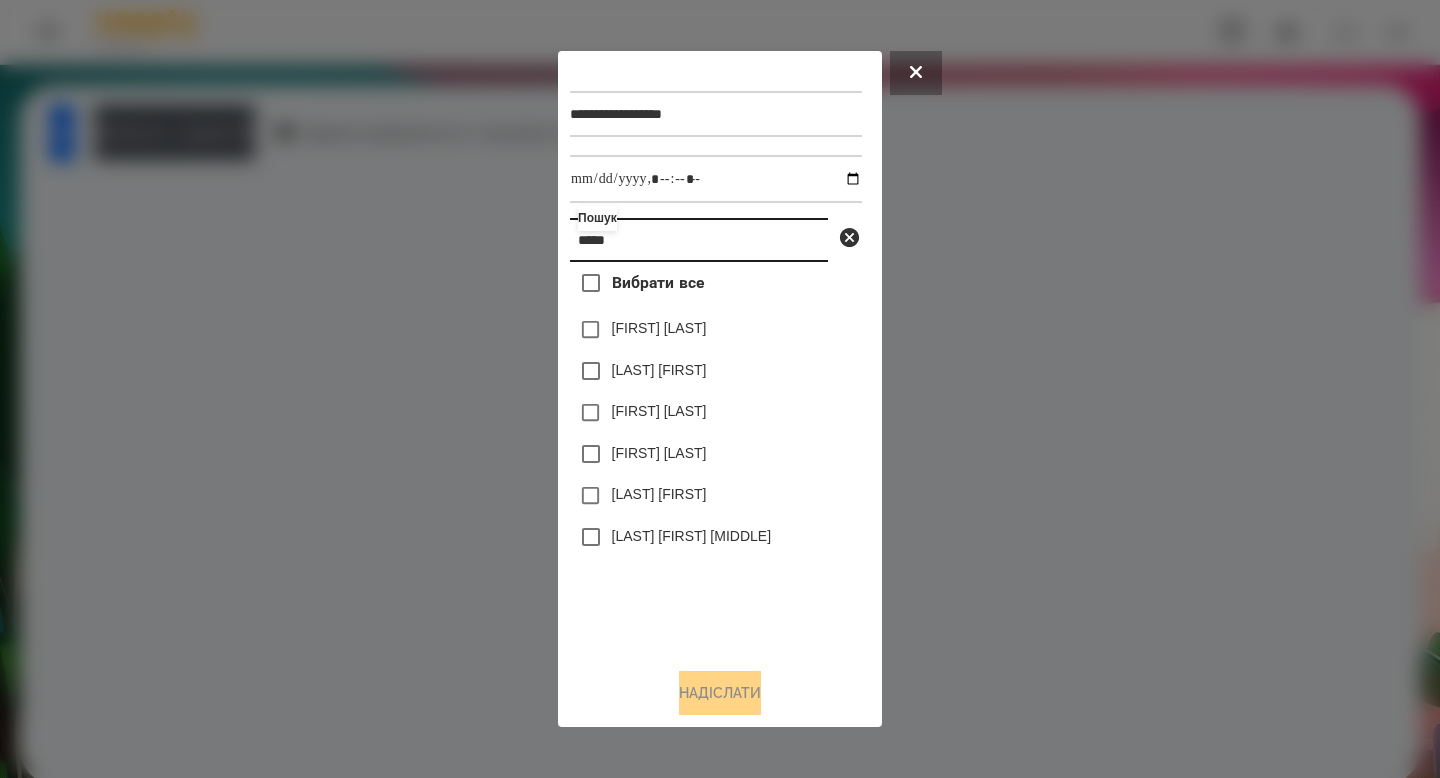type on "*****" 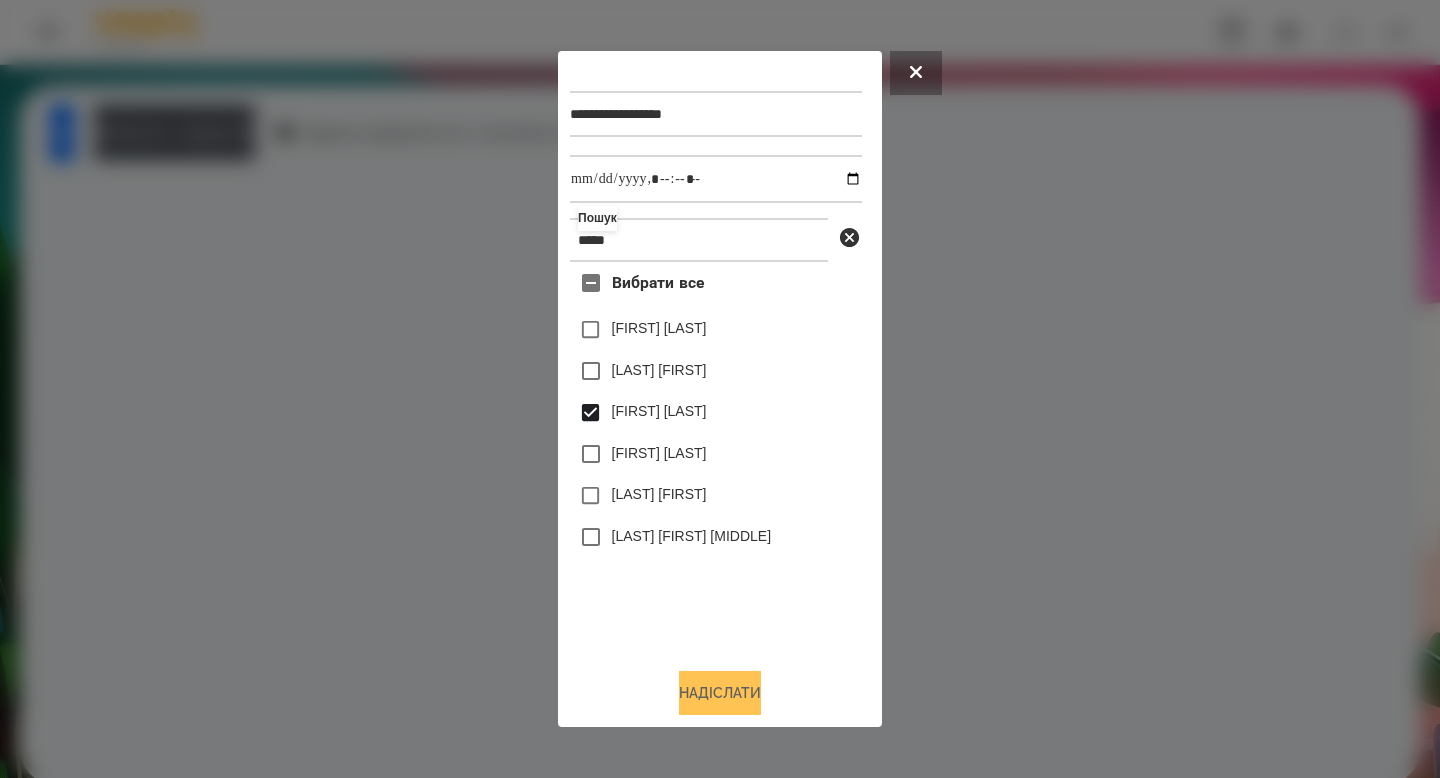click on "Надіслати" at bounding box center (720, 693) 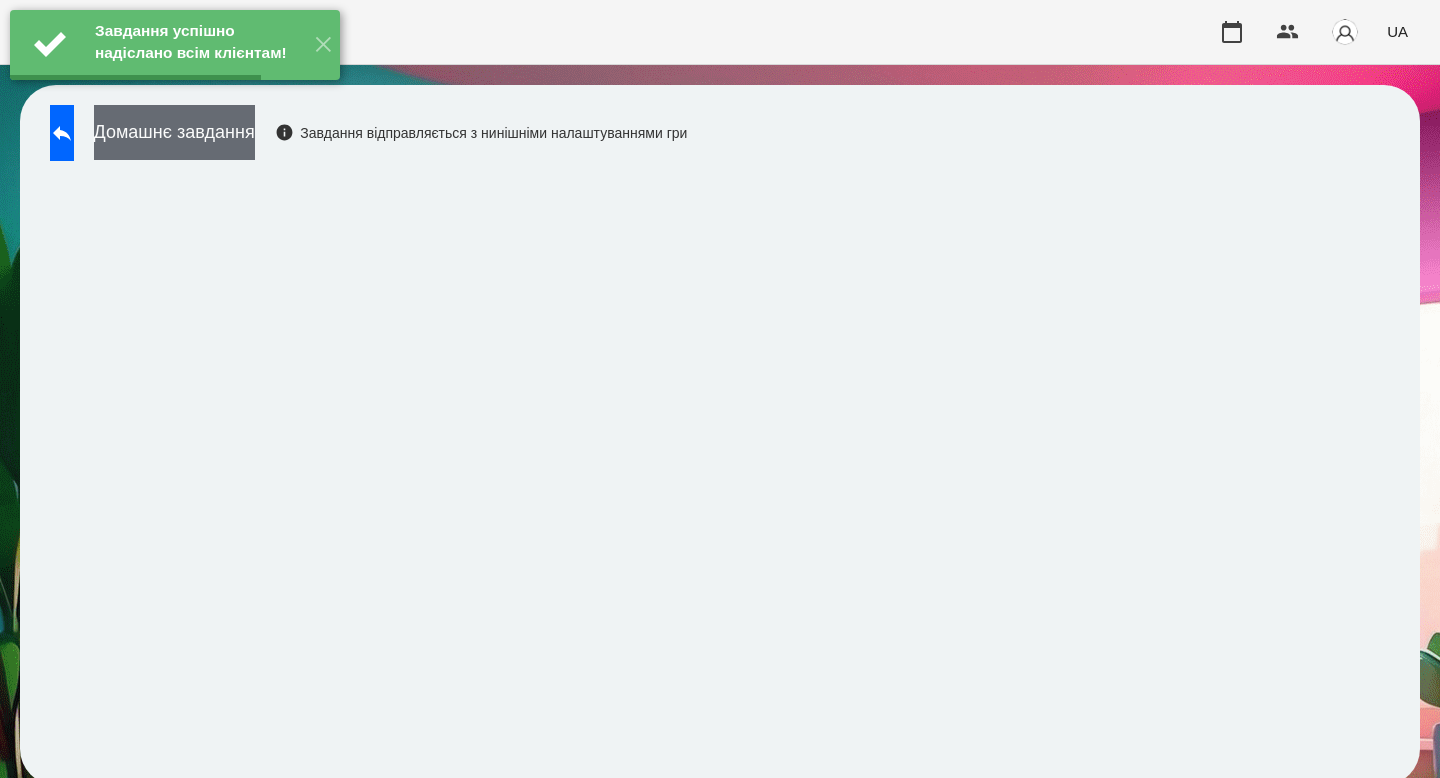 click on "Домашнє завдання" at bounding box center (174, 132) 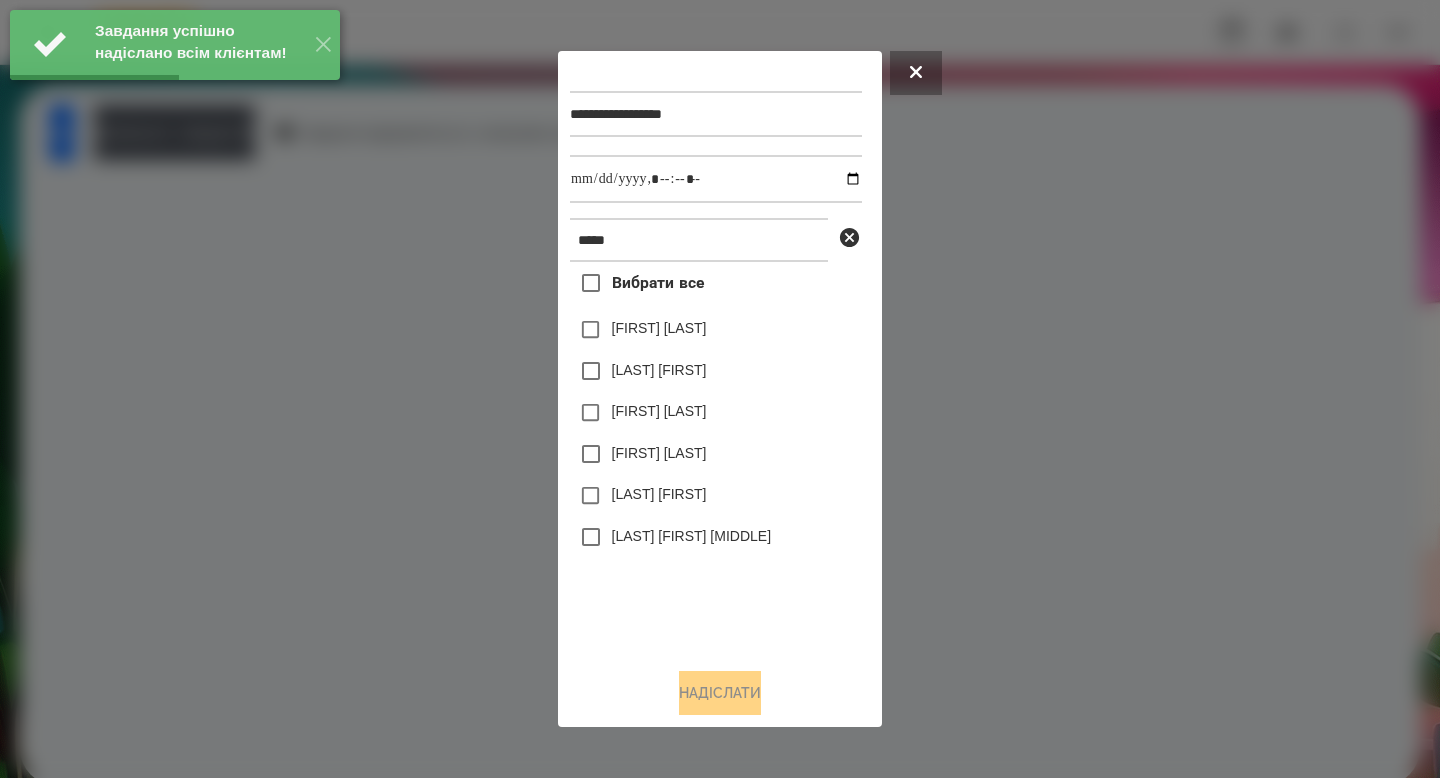 click on "[FIRST] [LAST]" at bounding box center (659, 411) 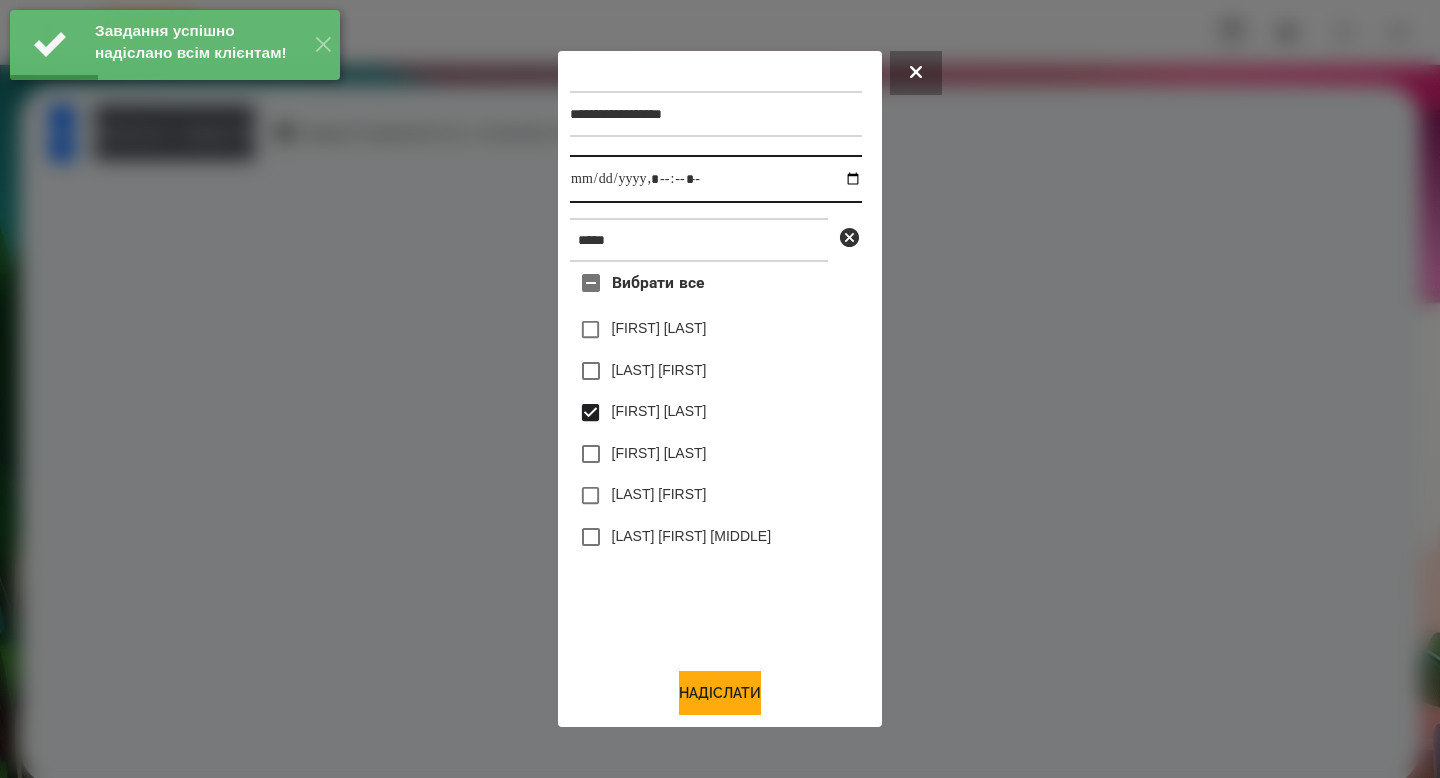 click at bounding box center (716, 179) 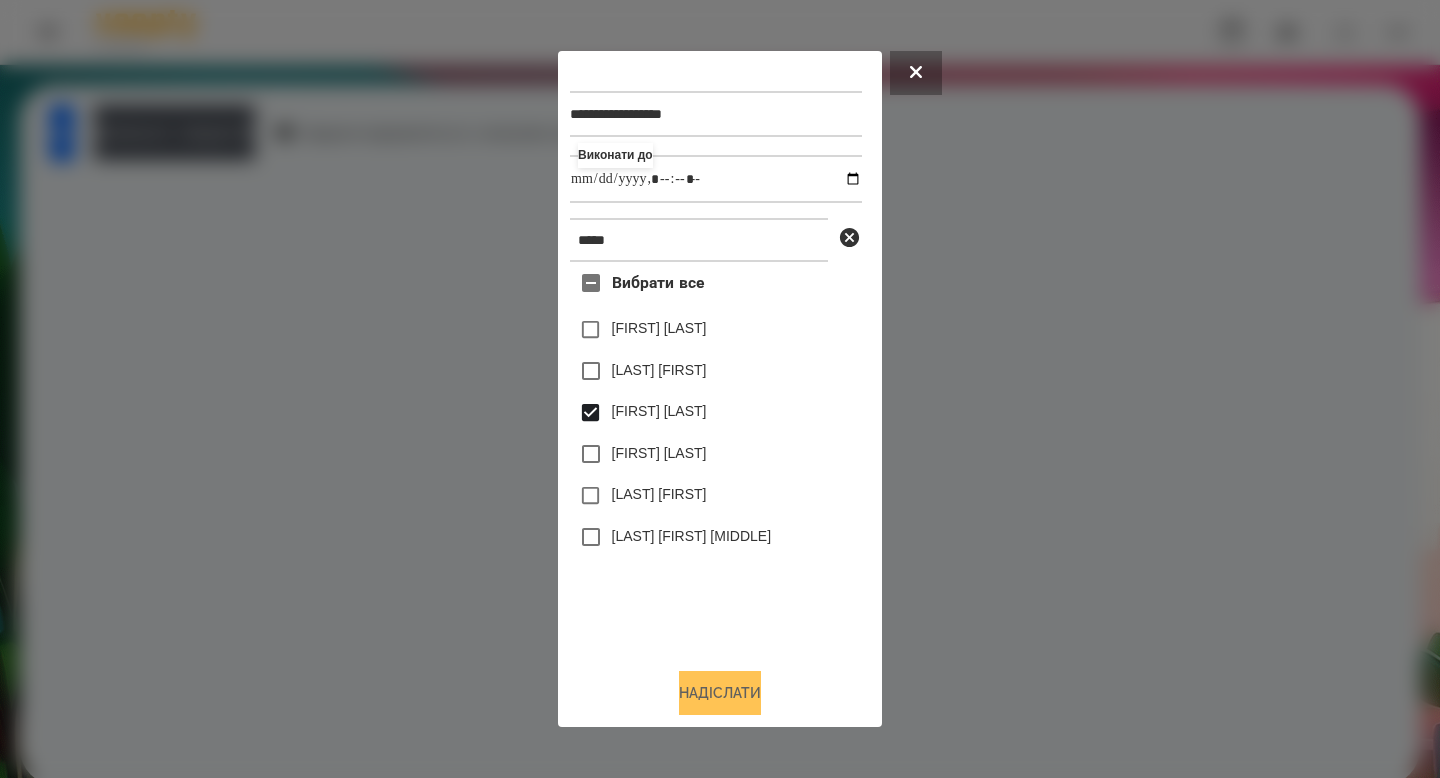 type on "**********" 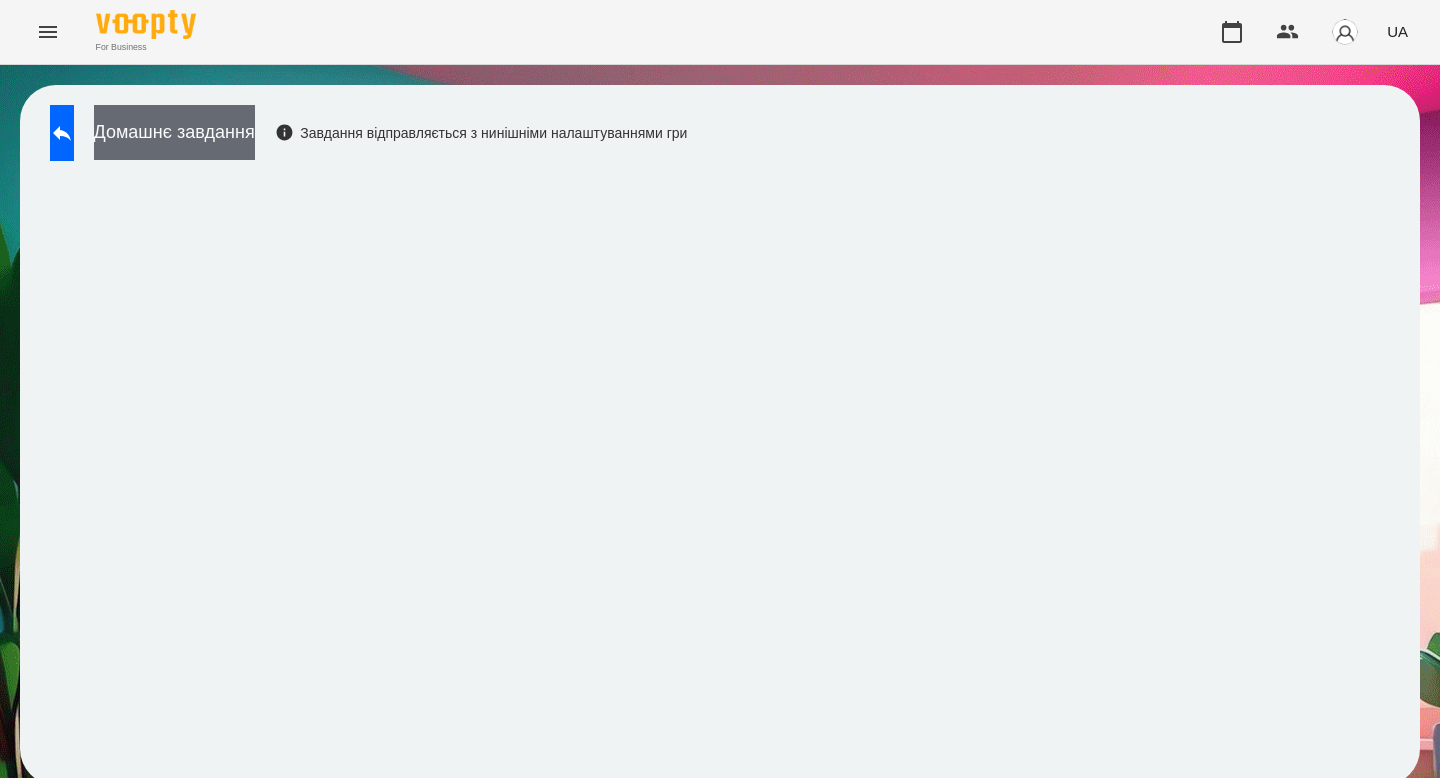click on "Домашнє завдання" at bounding box center (174, 132) 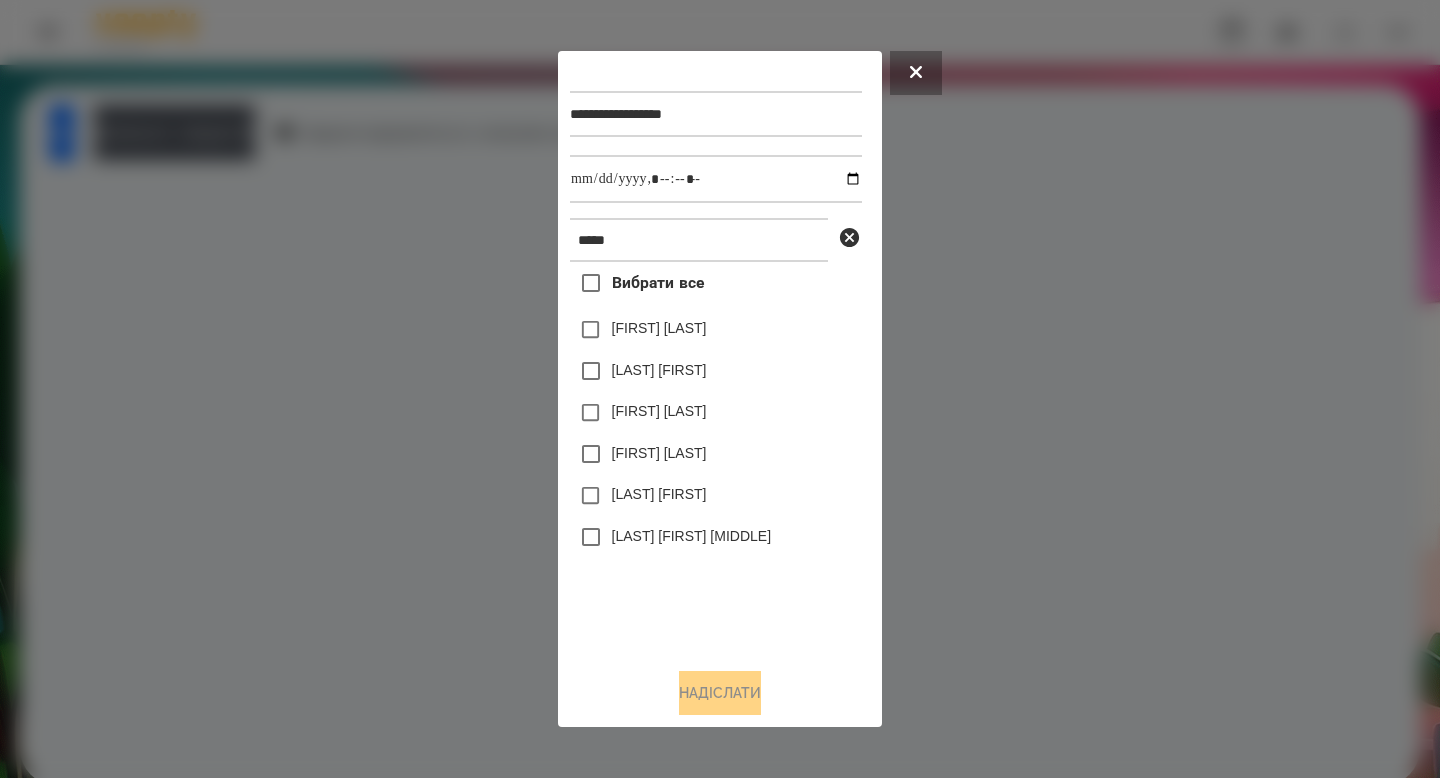 click on "[FIRST] [LAST]" at bounding box center [659, 411] 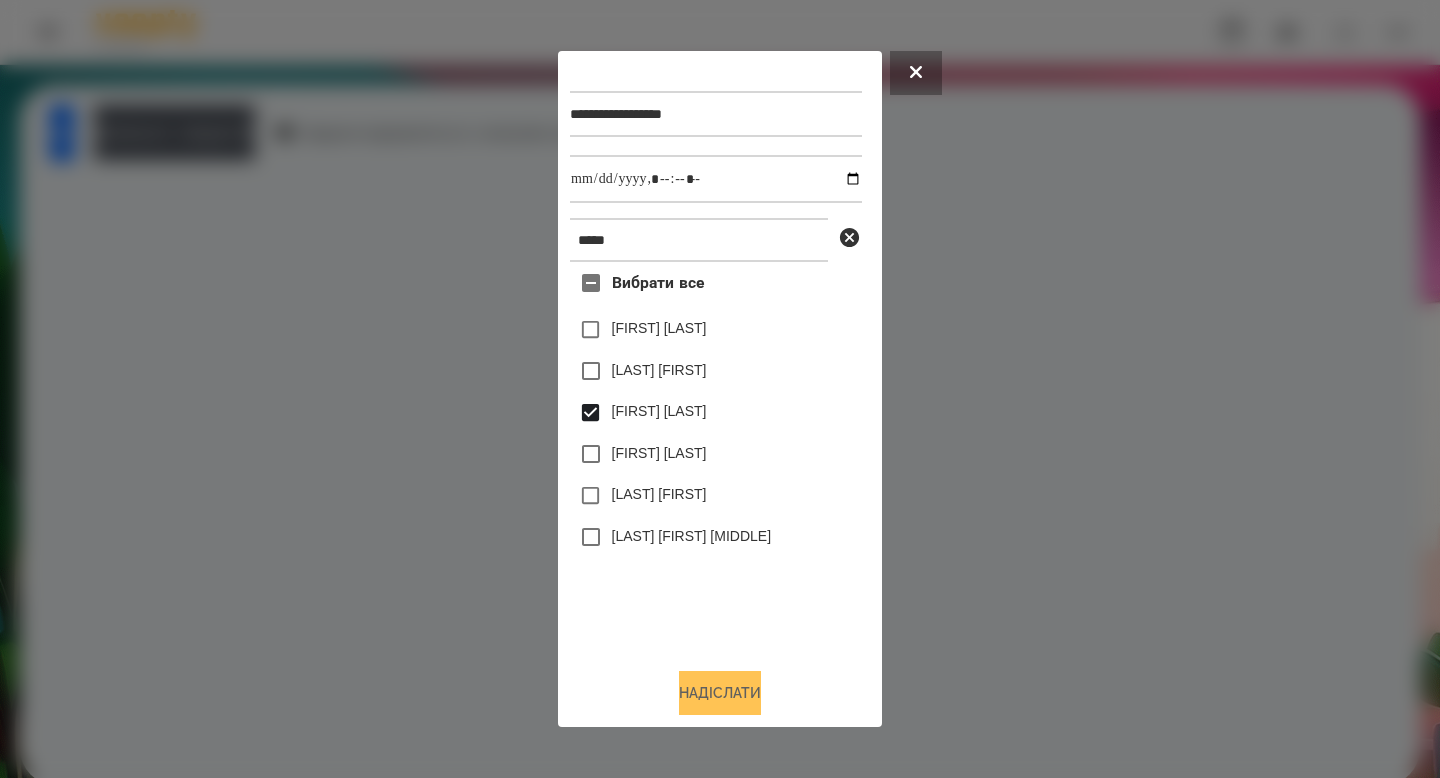click on "Надіслати" at bounding box center [720, 693] 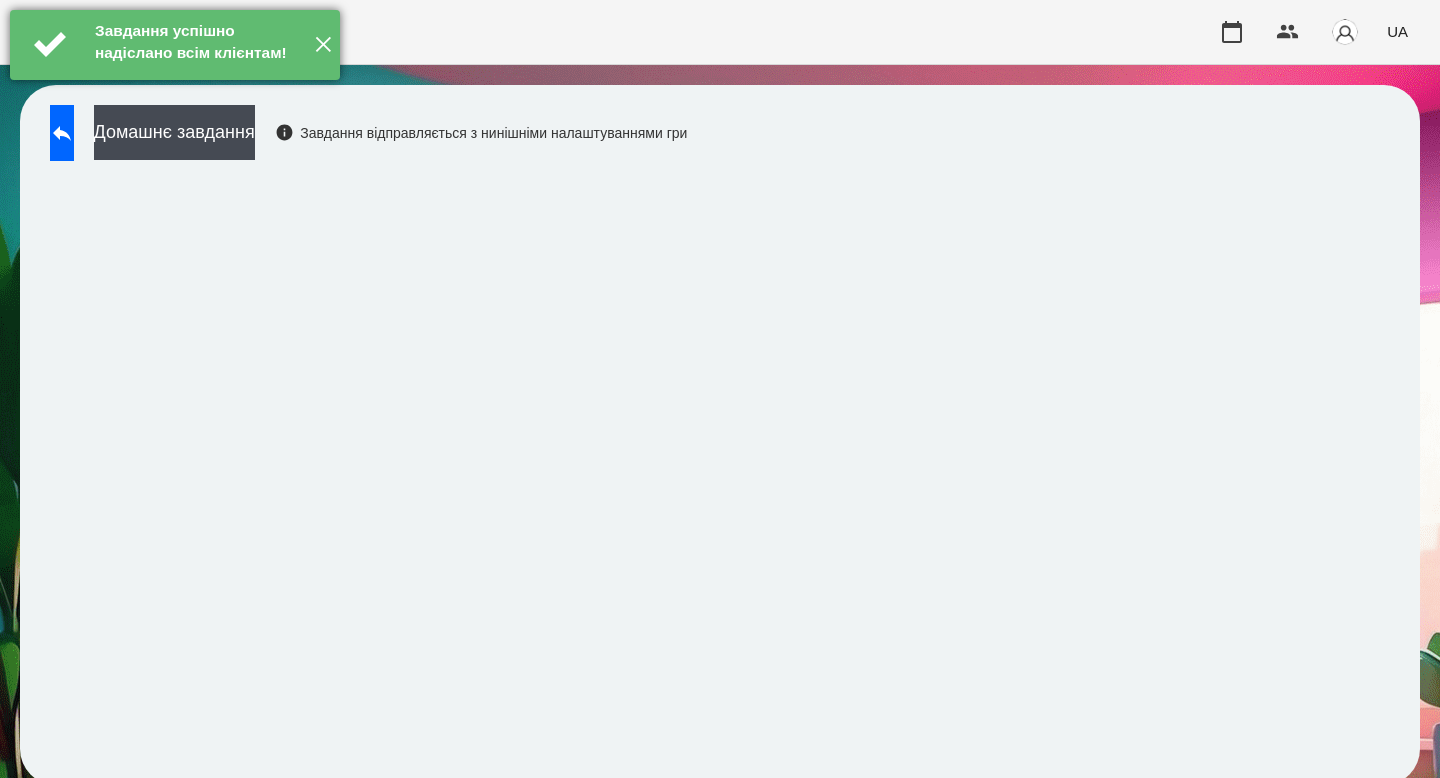 click on "✕" at bounding box center (323, 45) 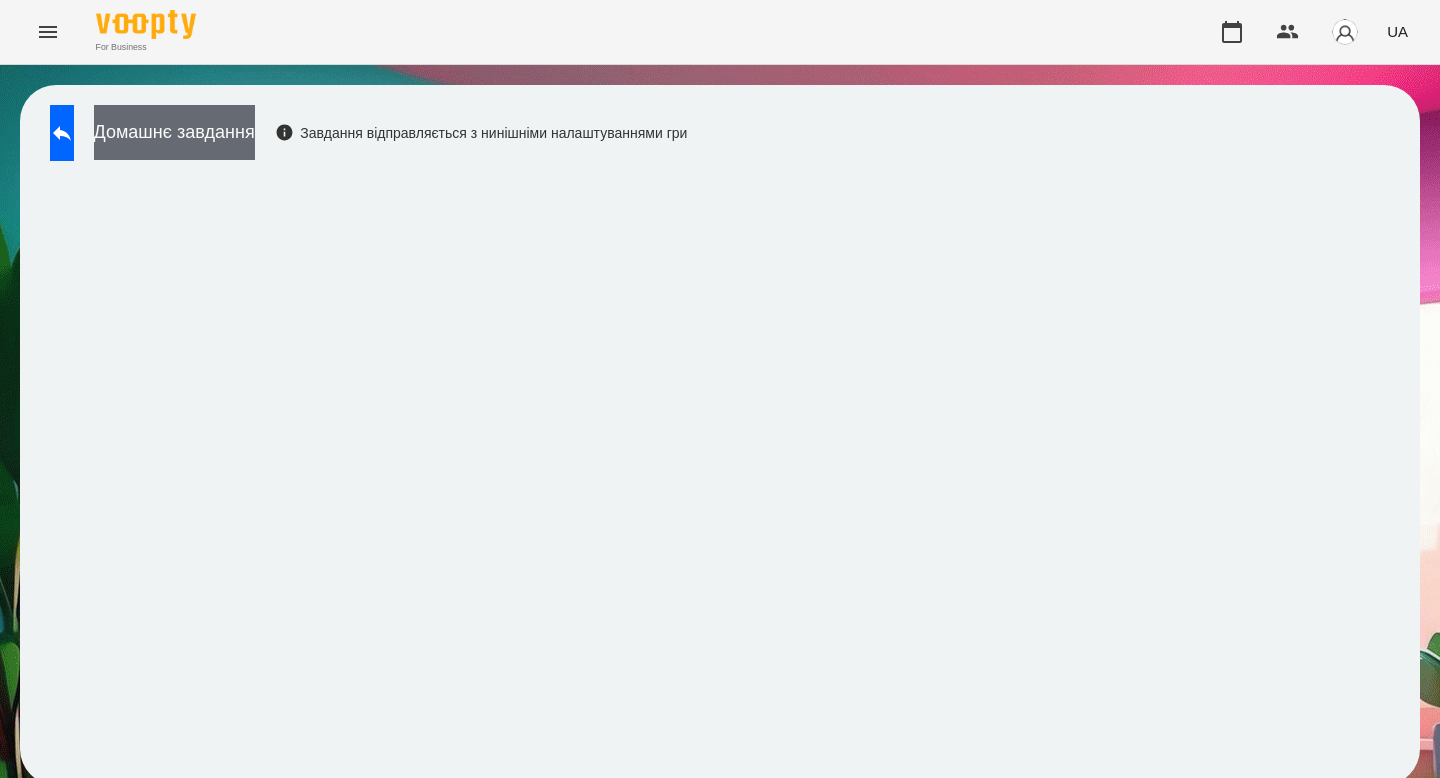 click on "Домашнє завдання" at bounding box center [174, 132] 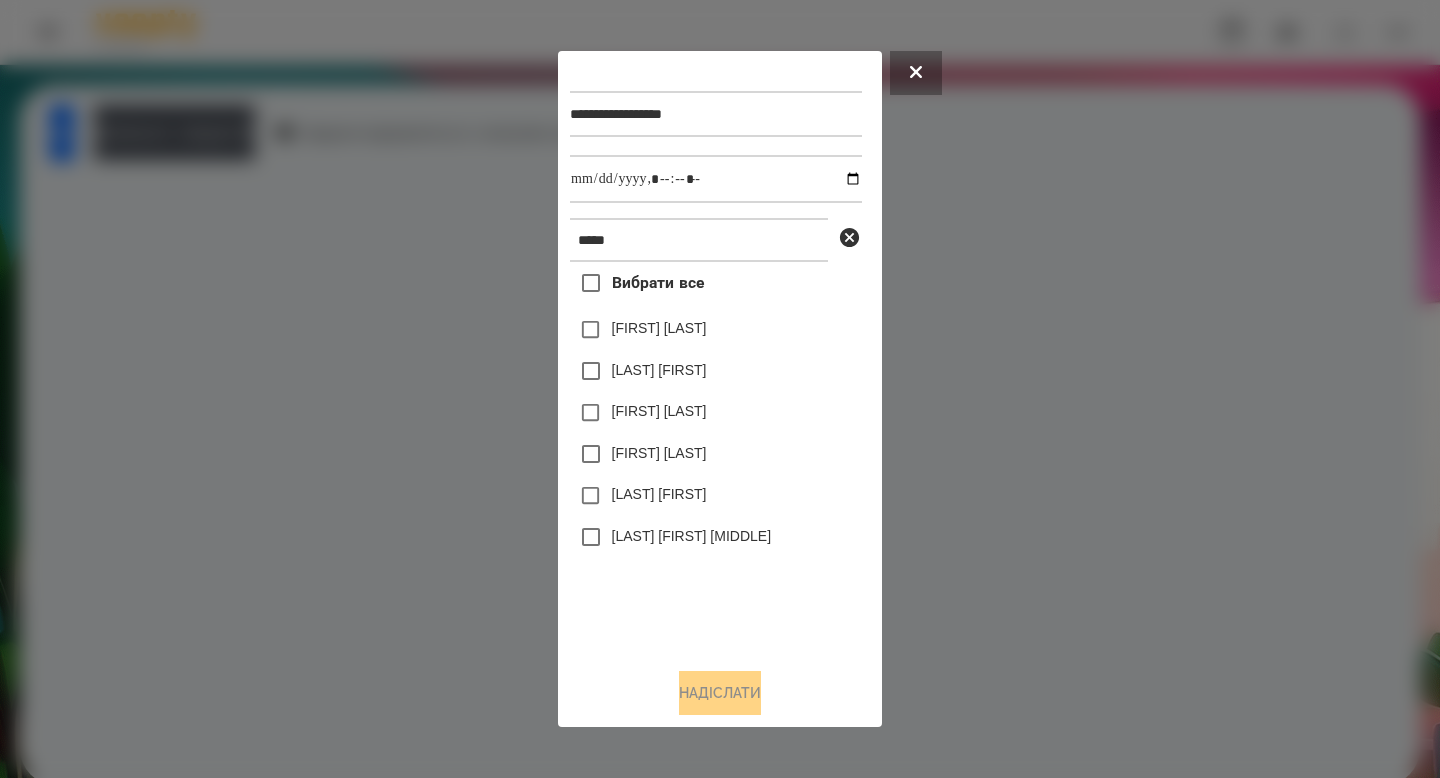 click on "[FIRST] [LAST]" at bounding box center [716, 413] 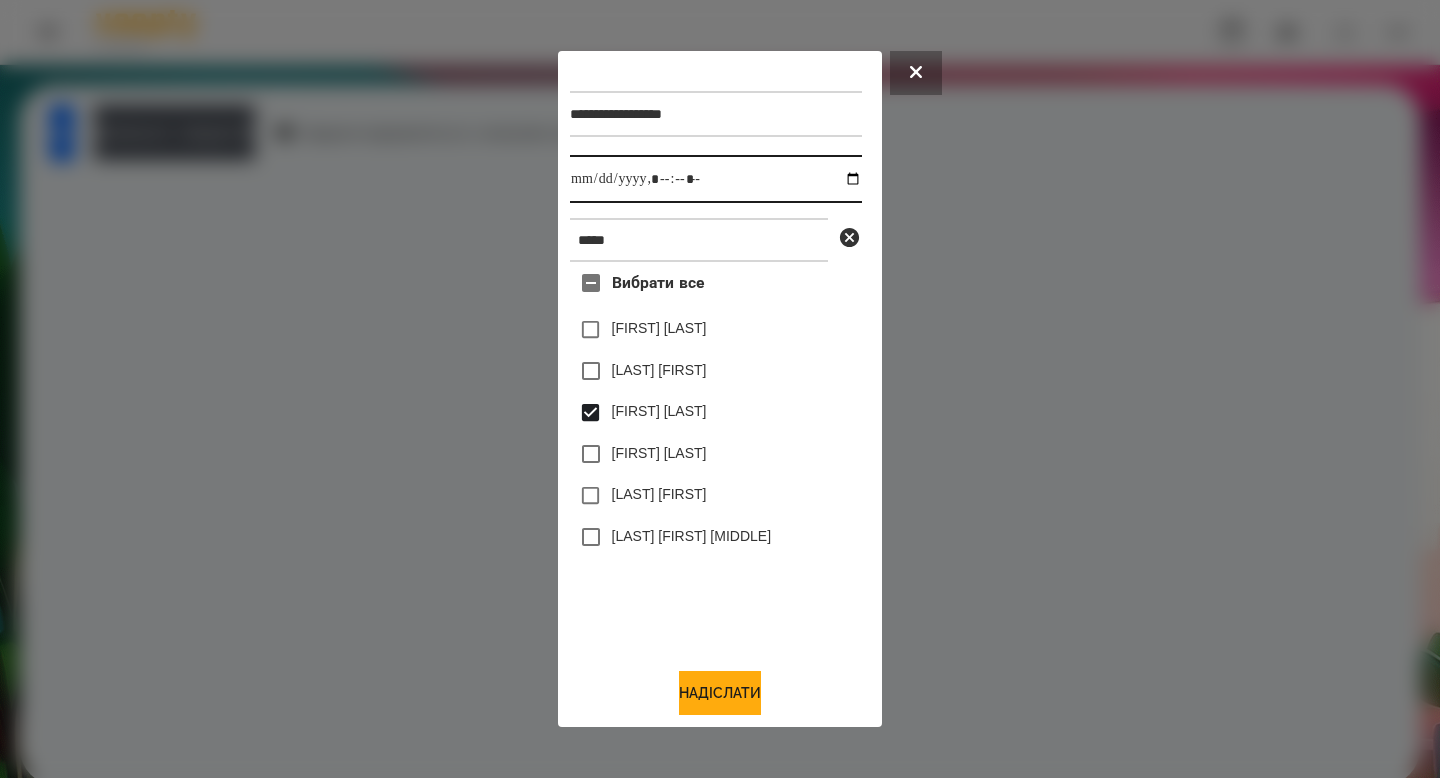 click at bounding box center [716, 179] 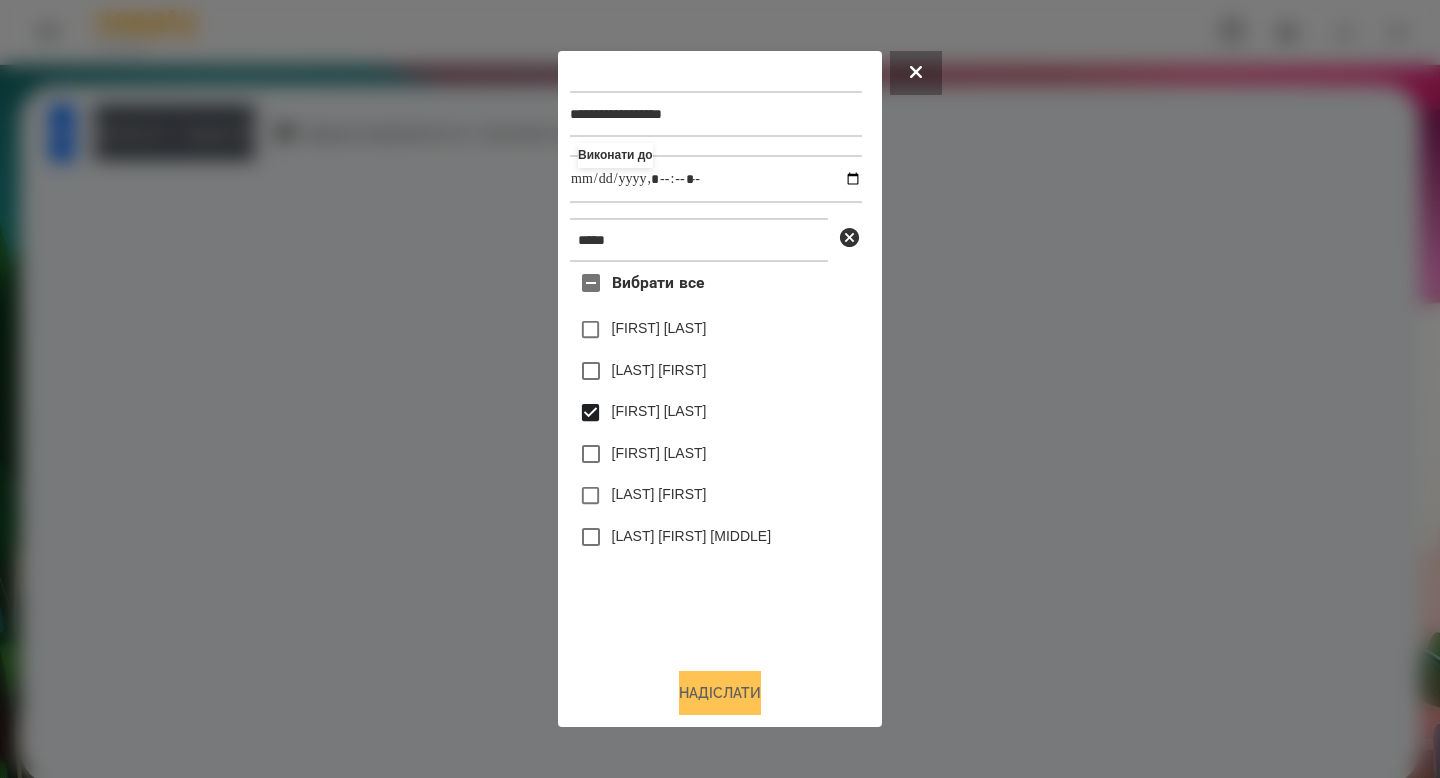 type on "**********" 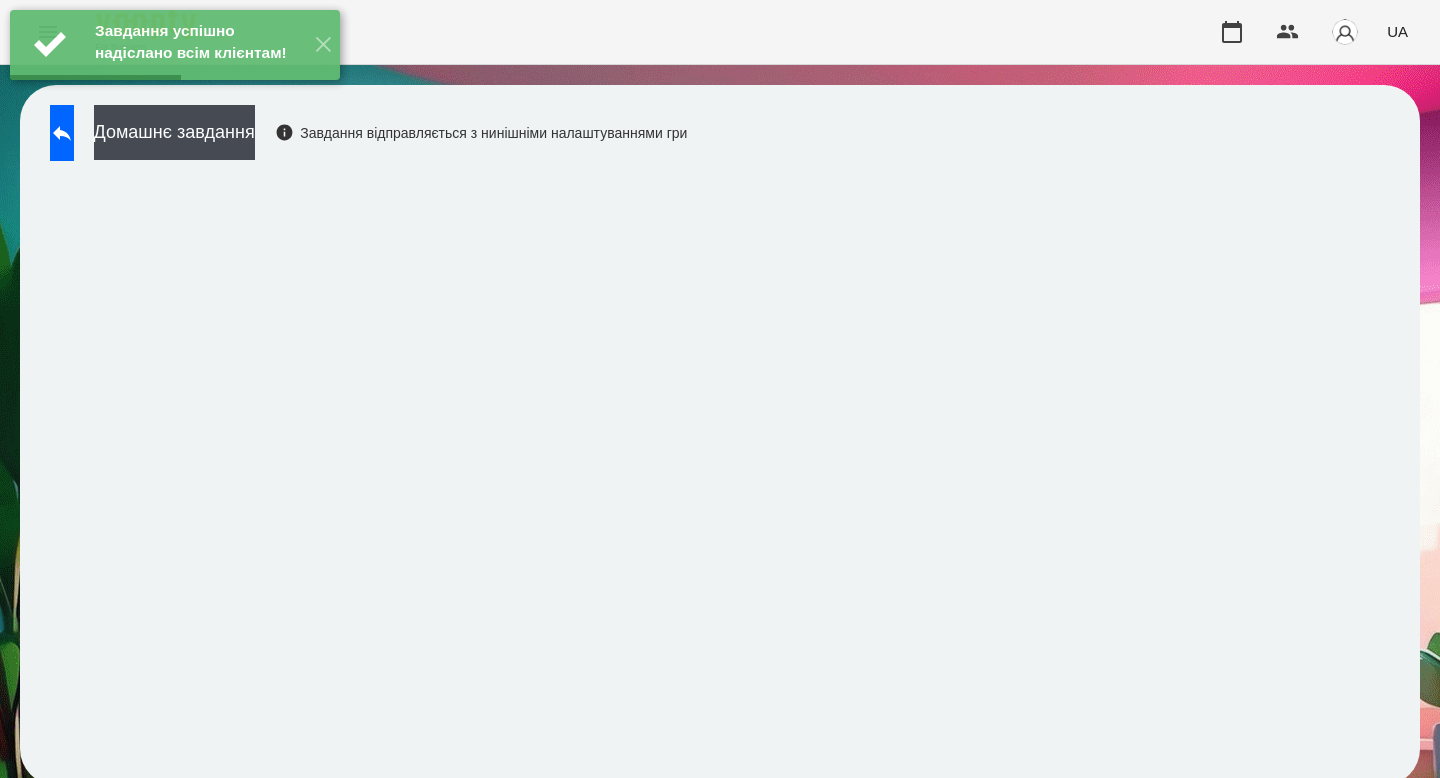 click on "Завдання успішно надіслано всім клієнтам! ✕" at bounding box center [175, 45] 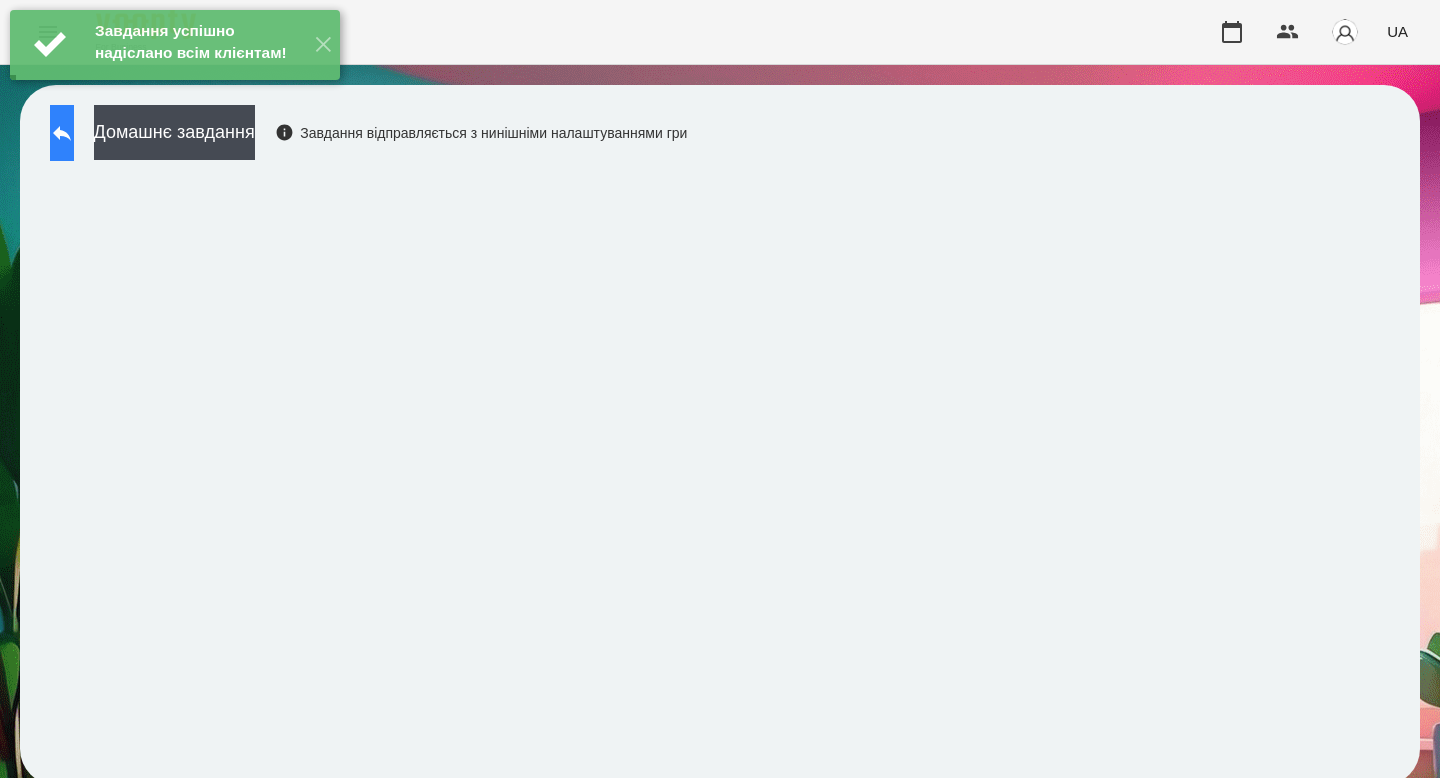 click at bounding box center [62, 133] 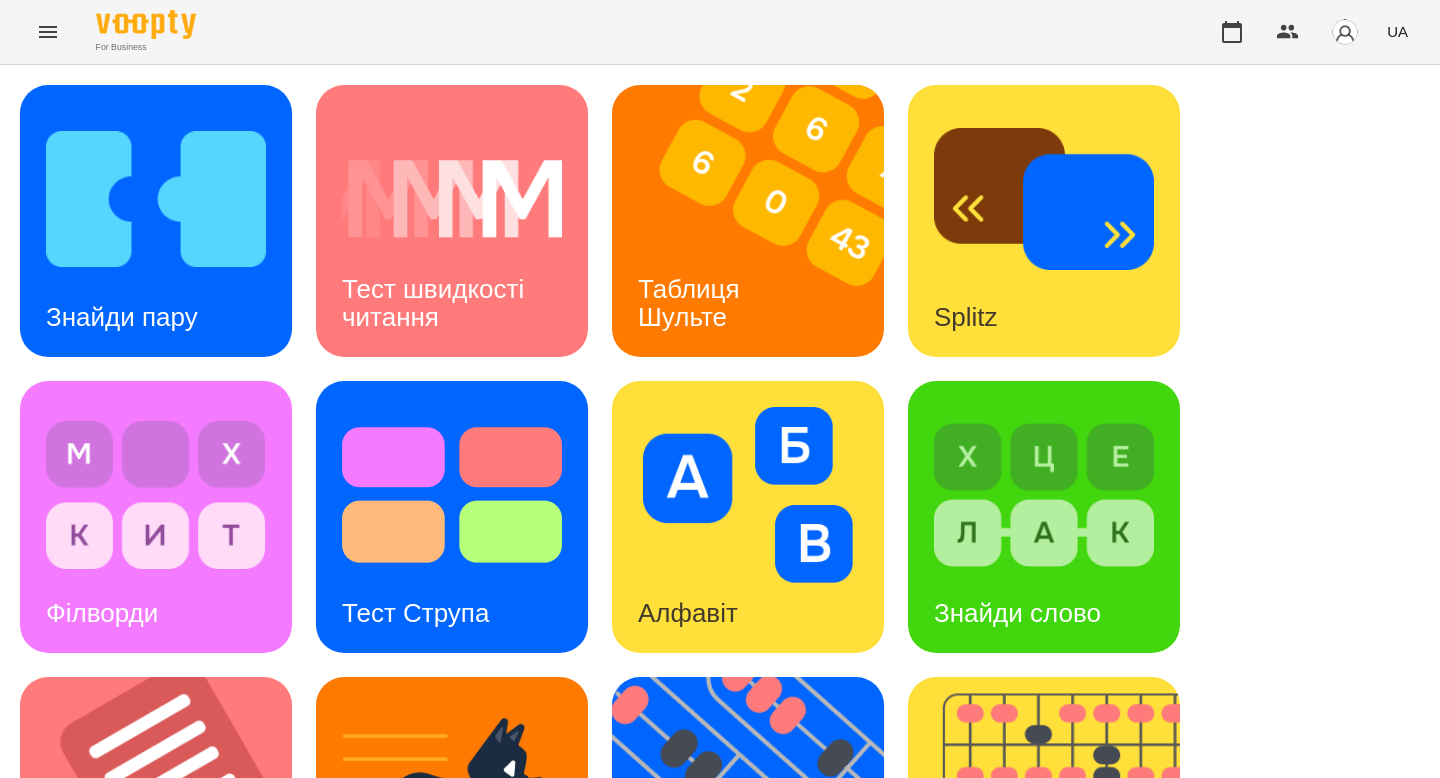 scroll, scrollTop: 729, scrollLeft: 0, axis: vertical 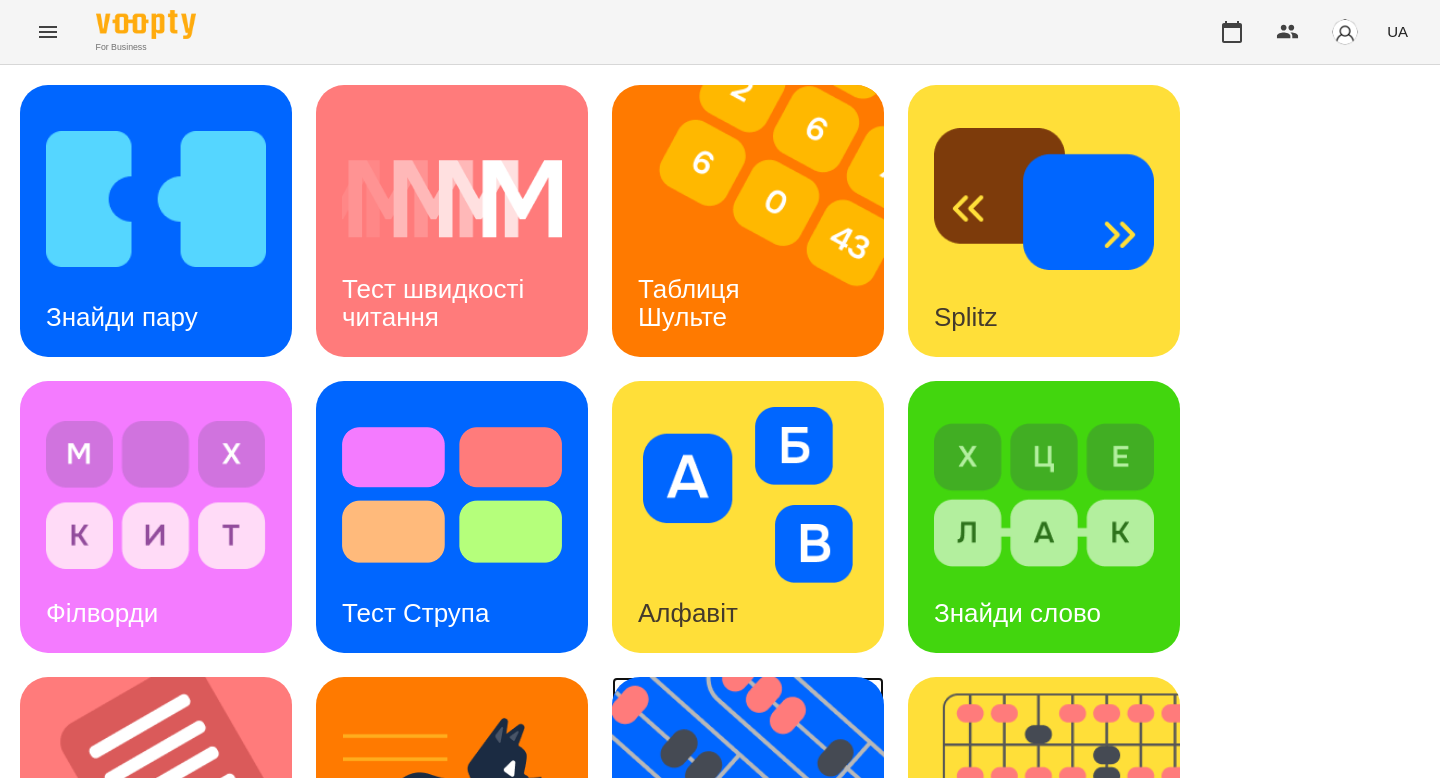 click on "Флешкарти" at bounding box center (706, 909) 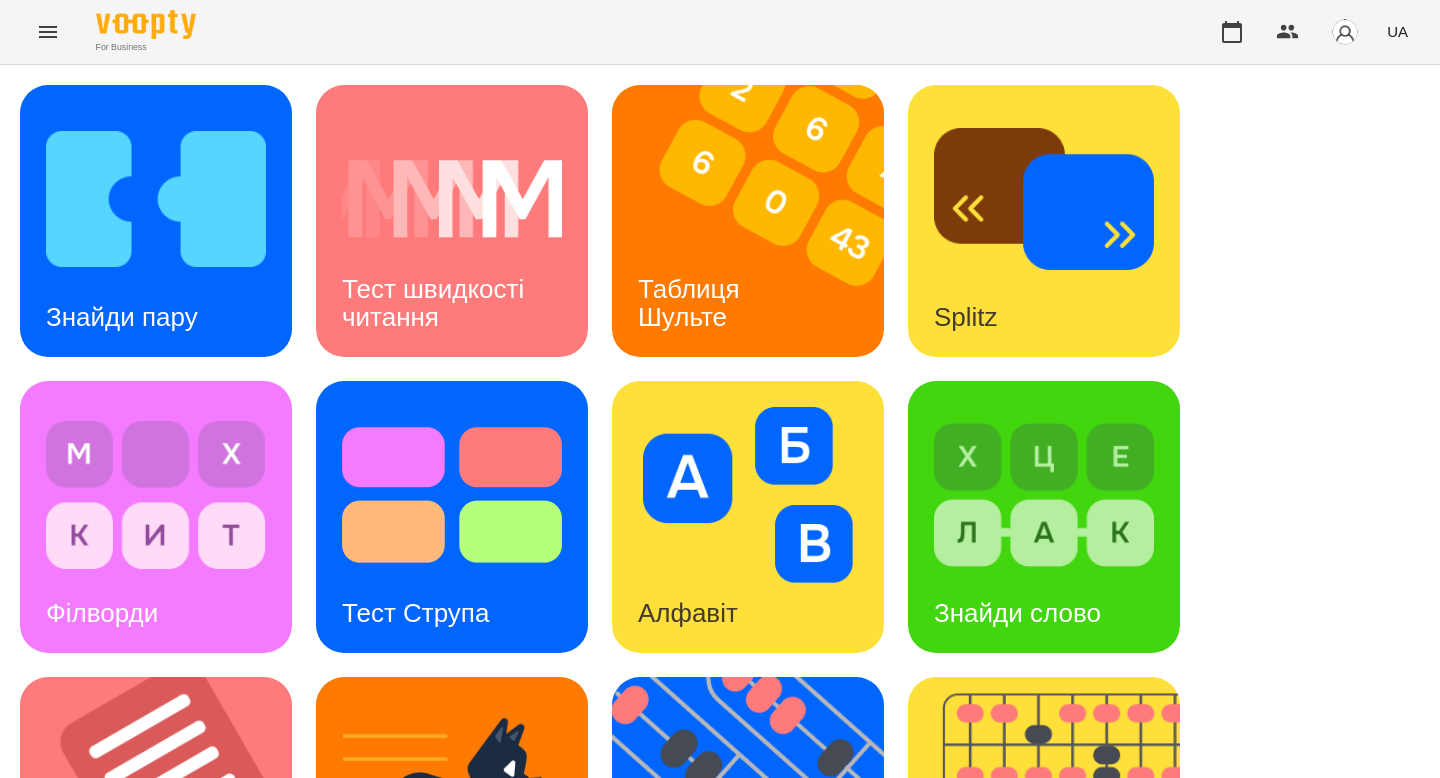 scroll, scrollTop: 0, scrollLeft: 0, axis: both 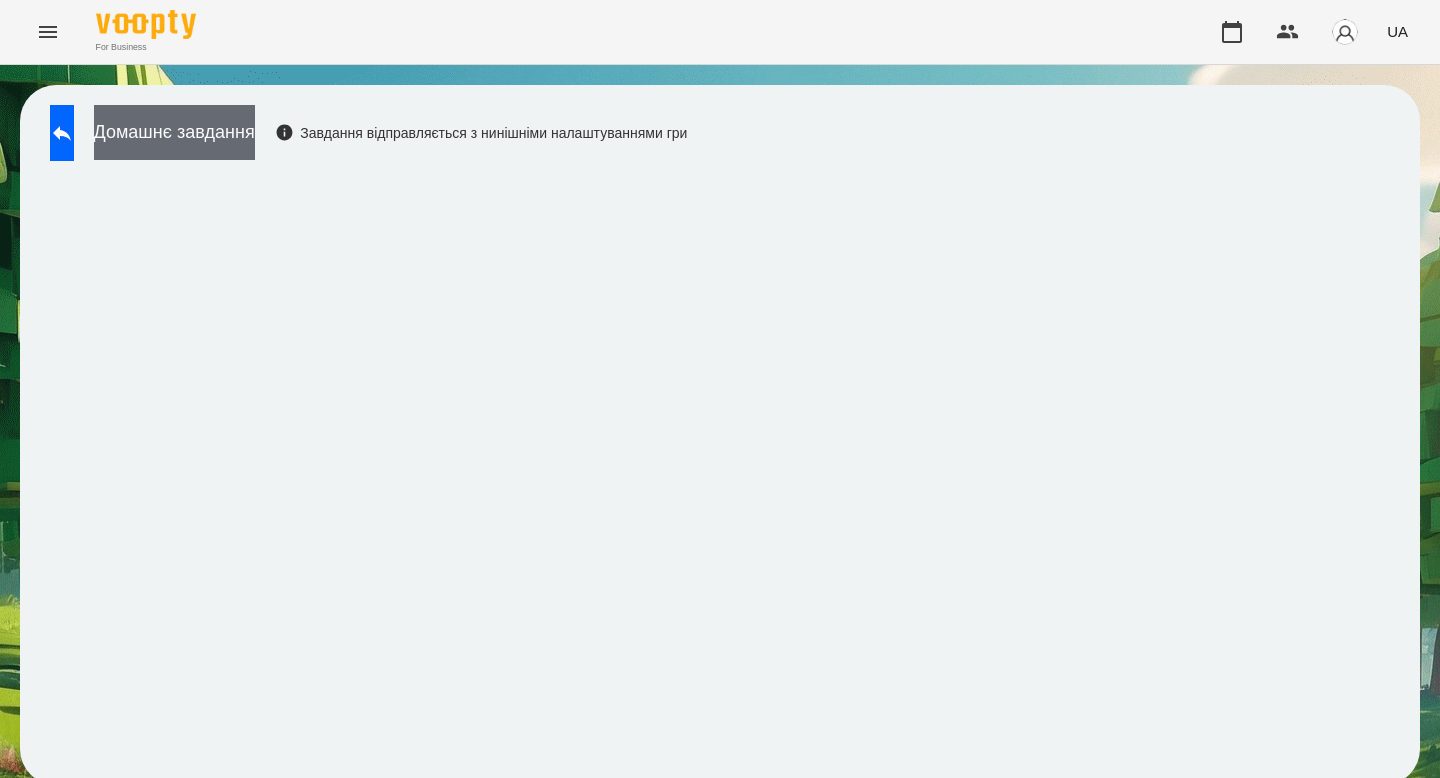 click on "Домашнє завдання" at bounding box center [174, 132] 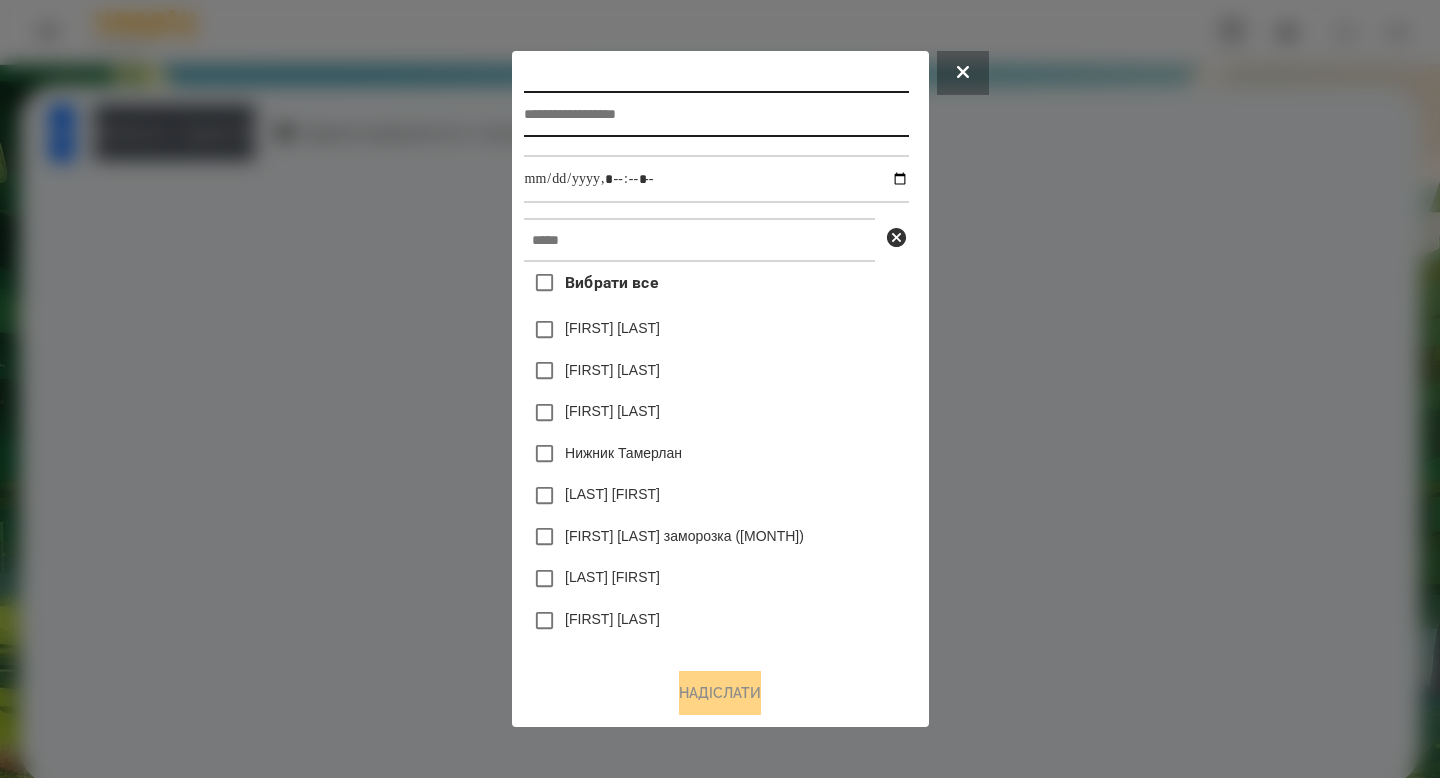 click at bounding box center [716, 114] 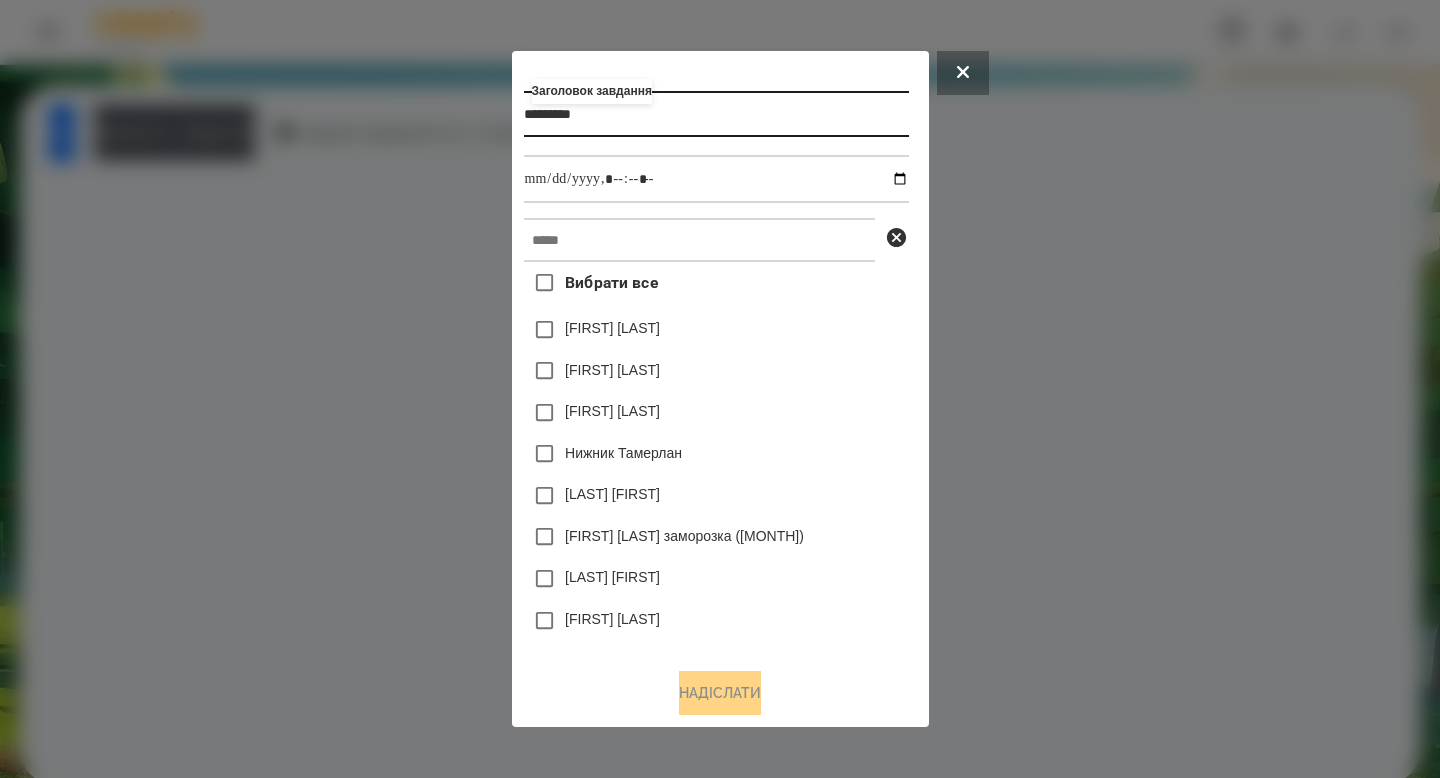type on "*********" 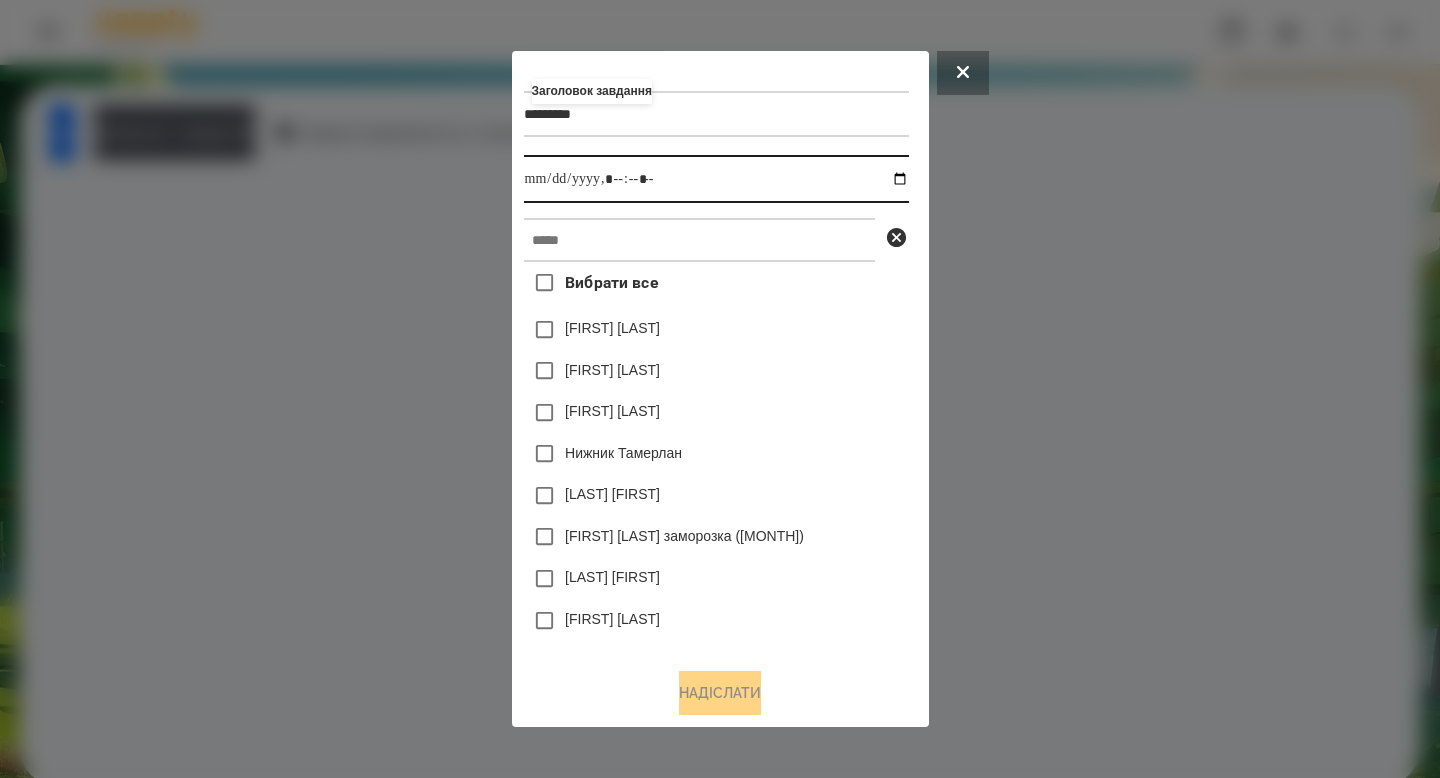 click at bounding box center [716, 179] 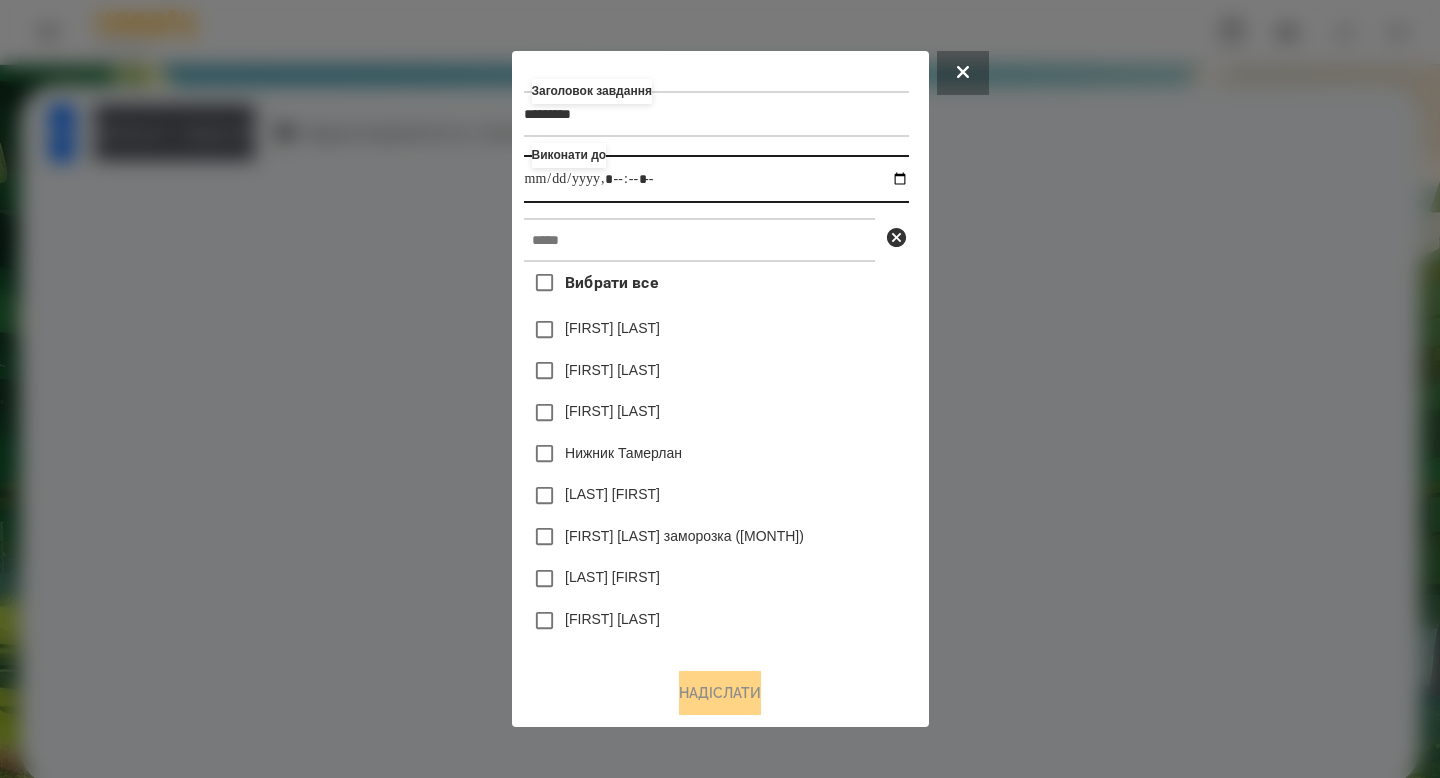click at bounding box center [716, 179] 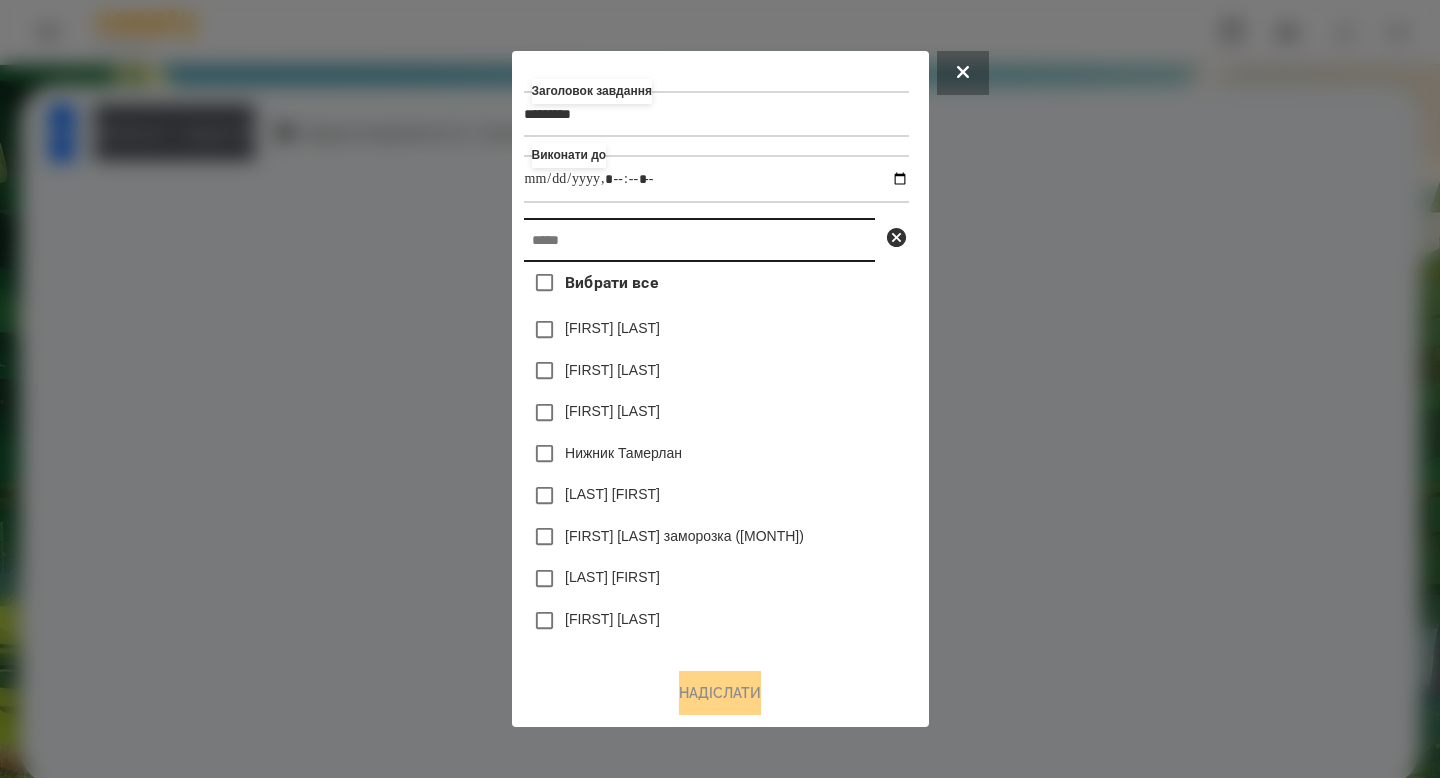 click at bounding box center (699, 240) 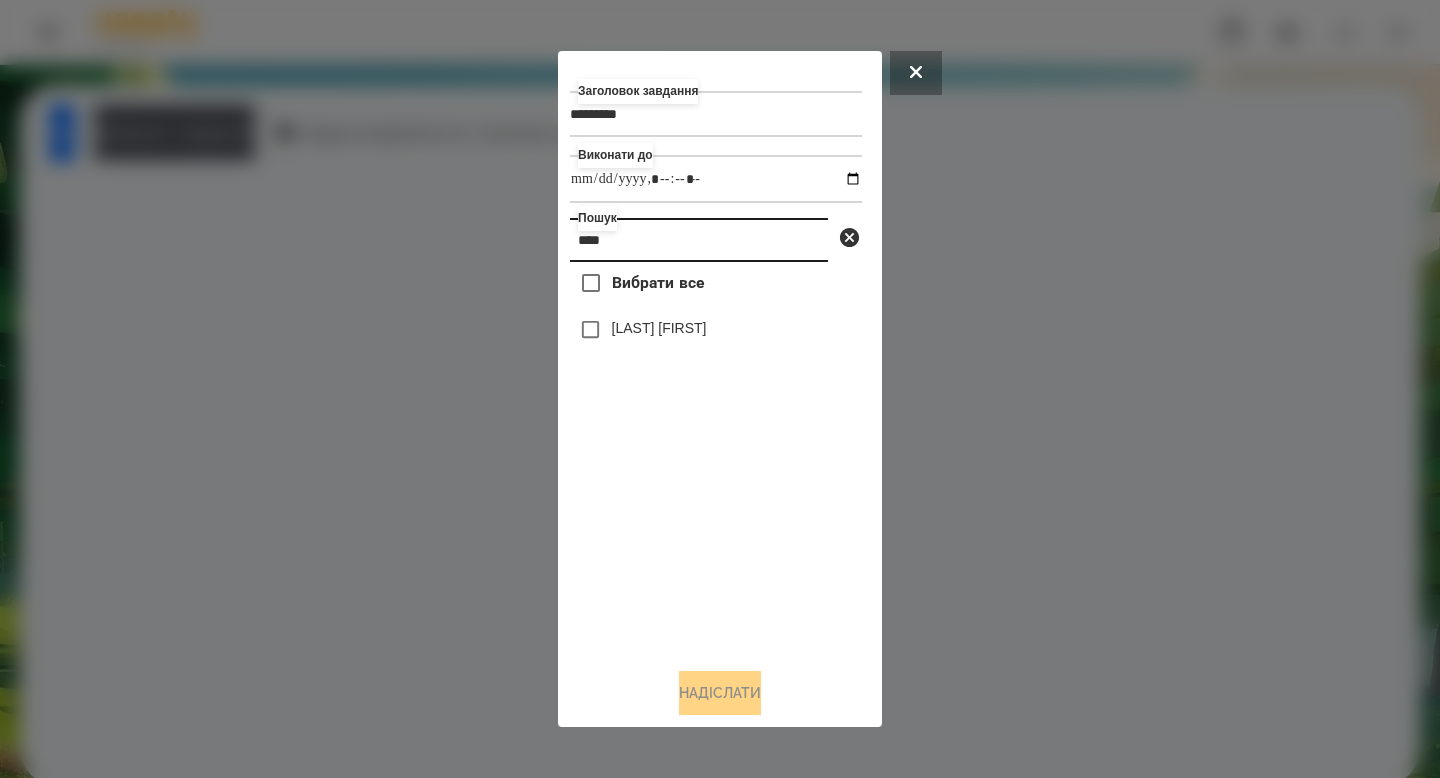 type on "****" 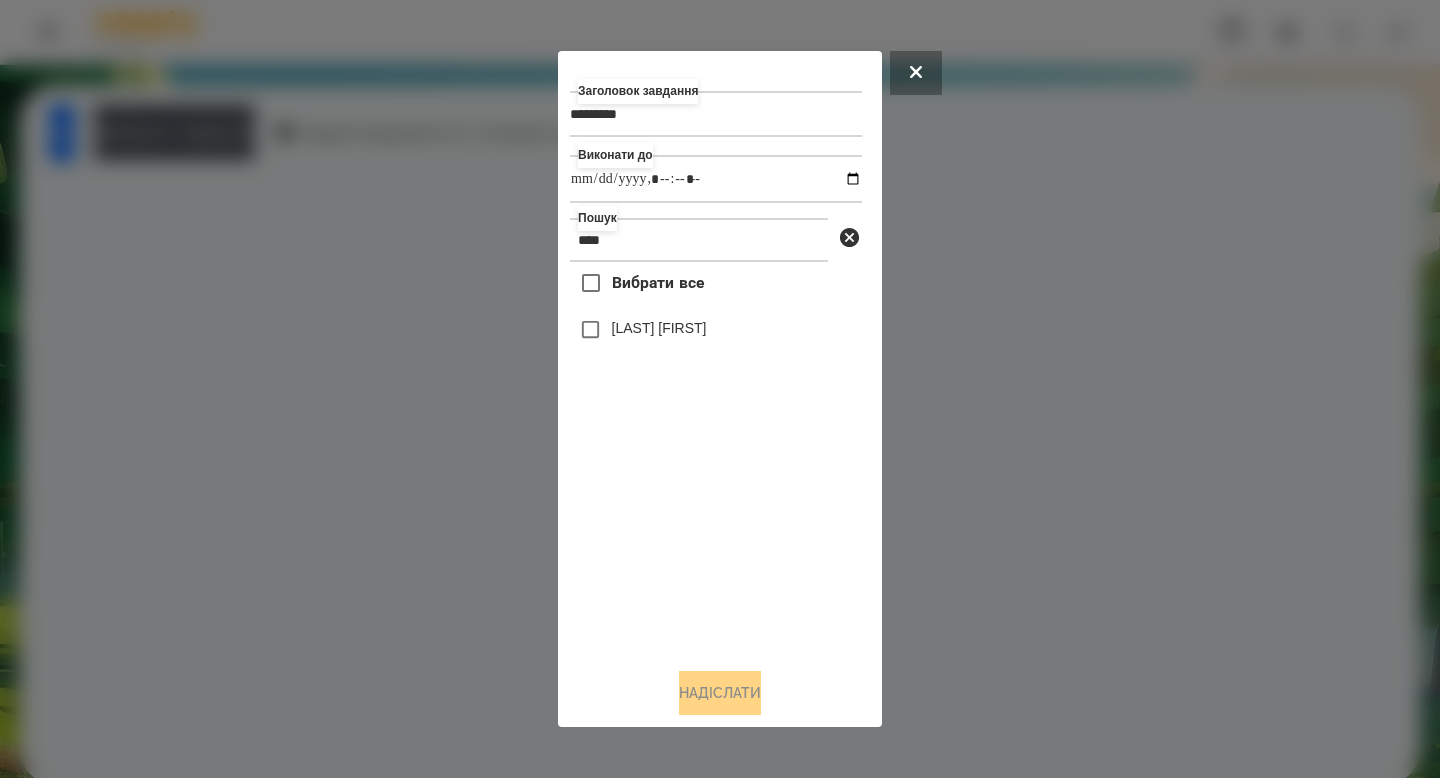 click on "[LAST] [FIRST]" at bounding box center [659, 328] 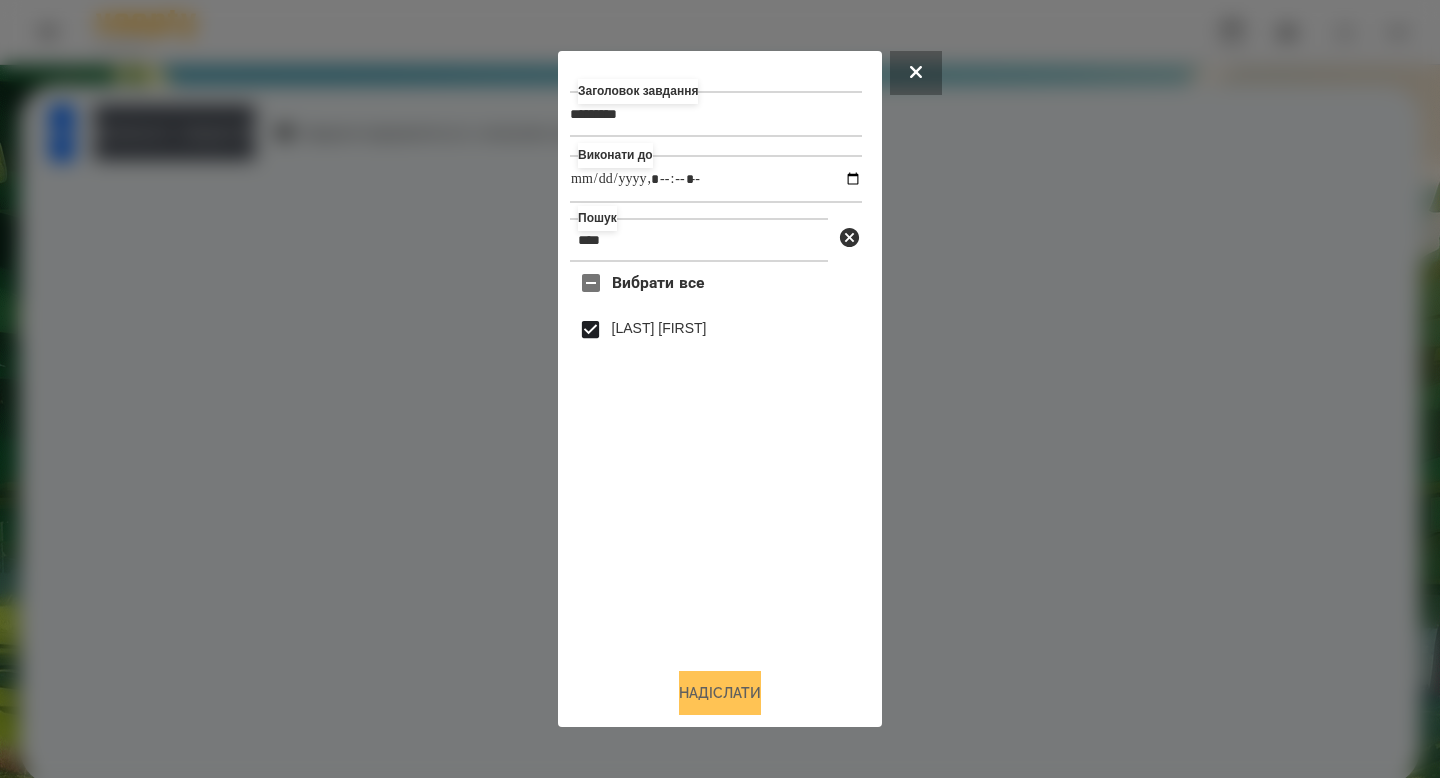 click on "Надіслати" at bounding box center (720, 693) 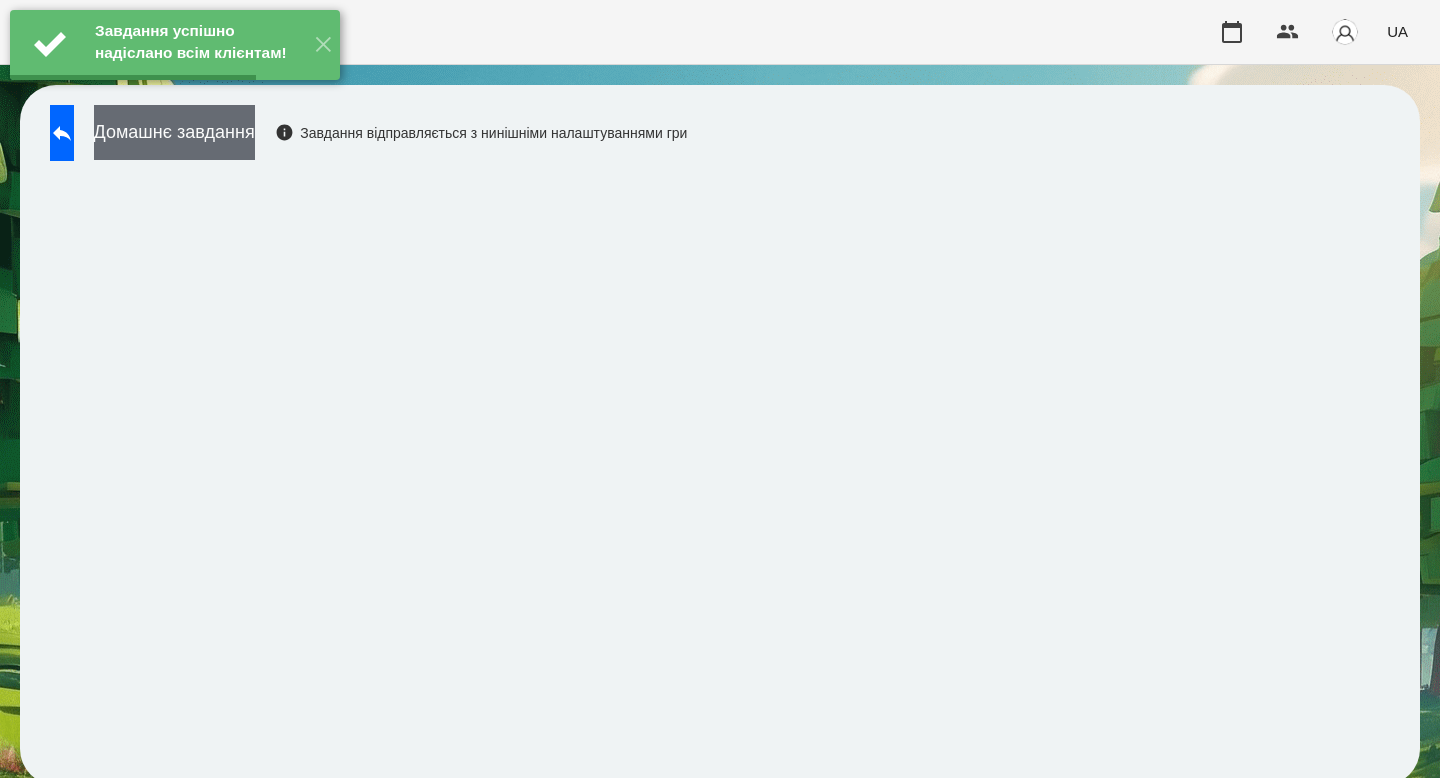 click on "Домашнє завдання" at bounding box center (174, 132) 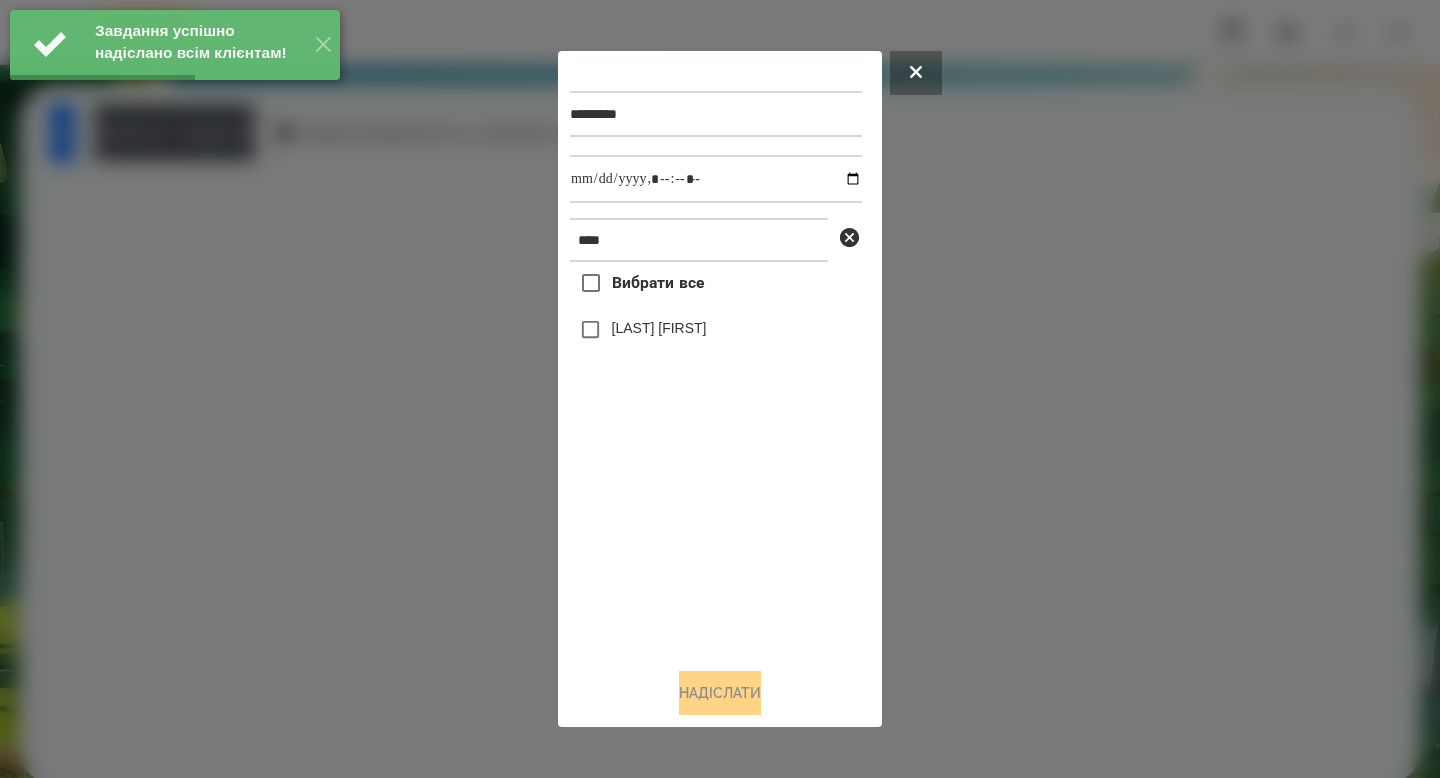 click on "[LAST] [FIRST]" at bounding box center (659, 328) 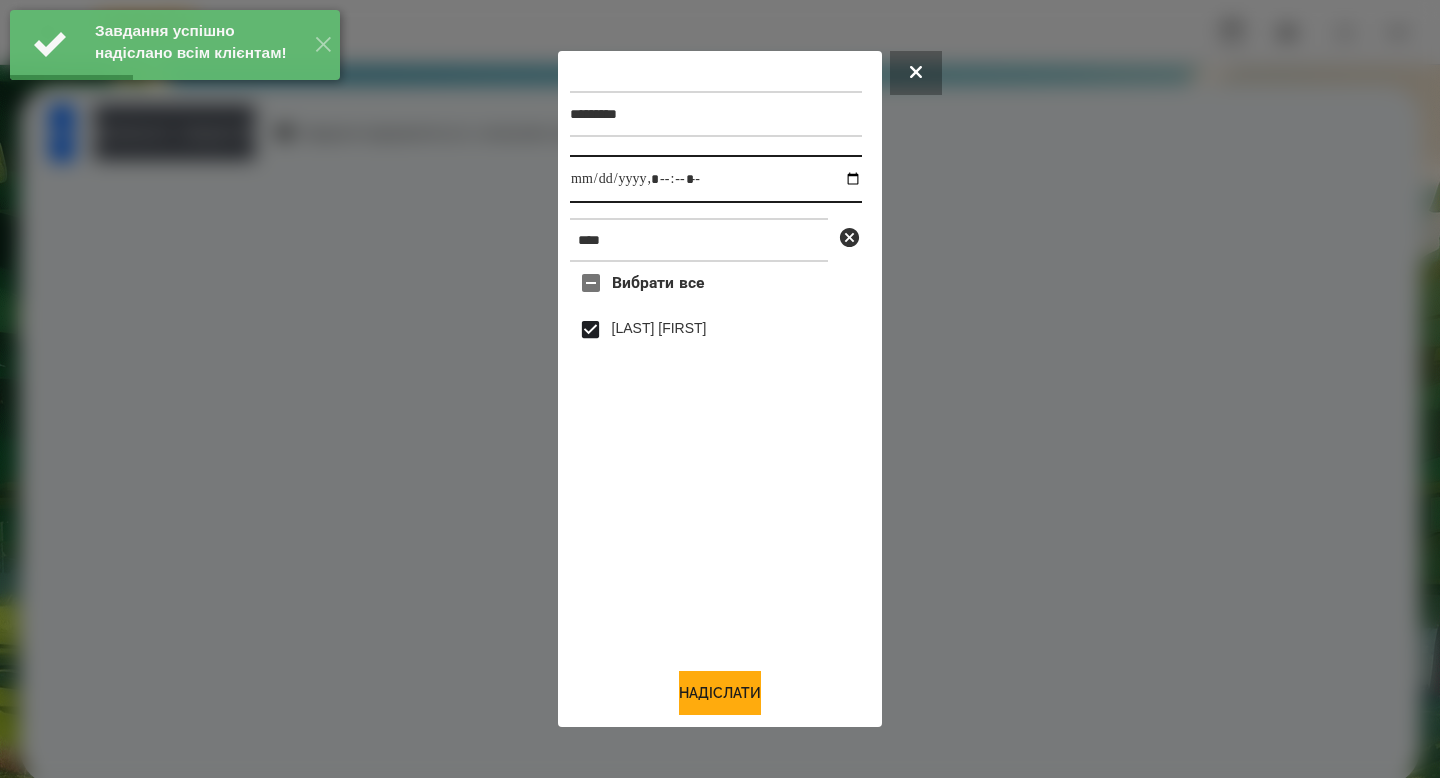 click at bounding box center (716, 179) 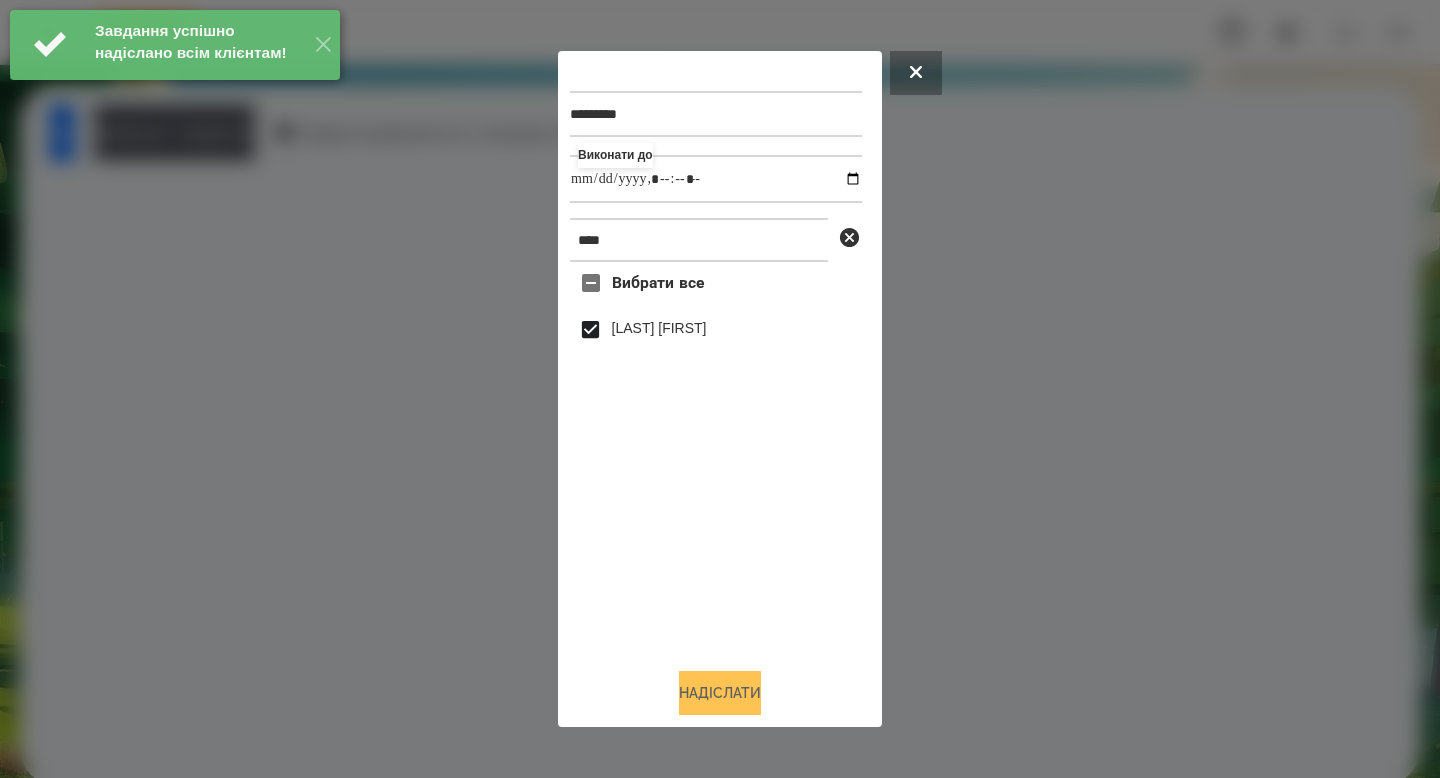 type on "**********" 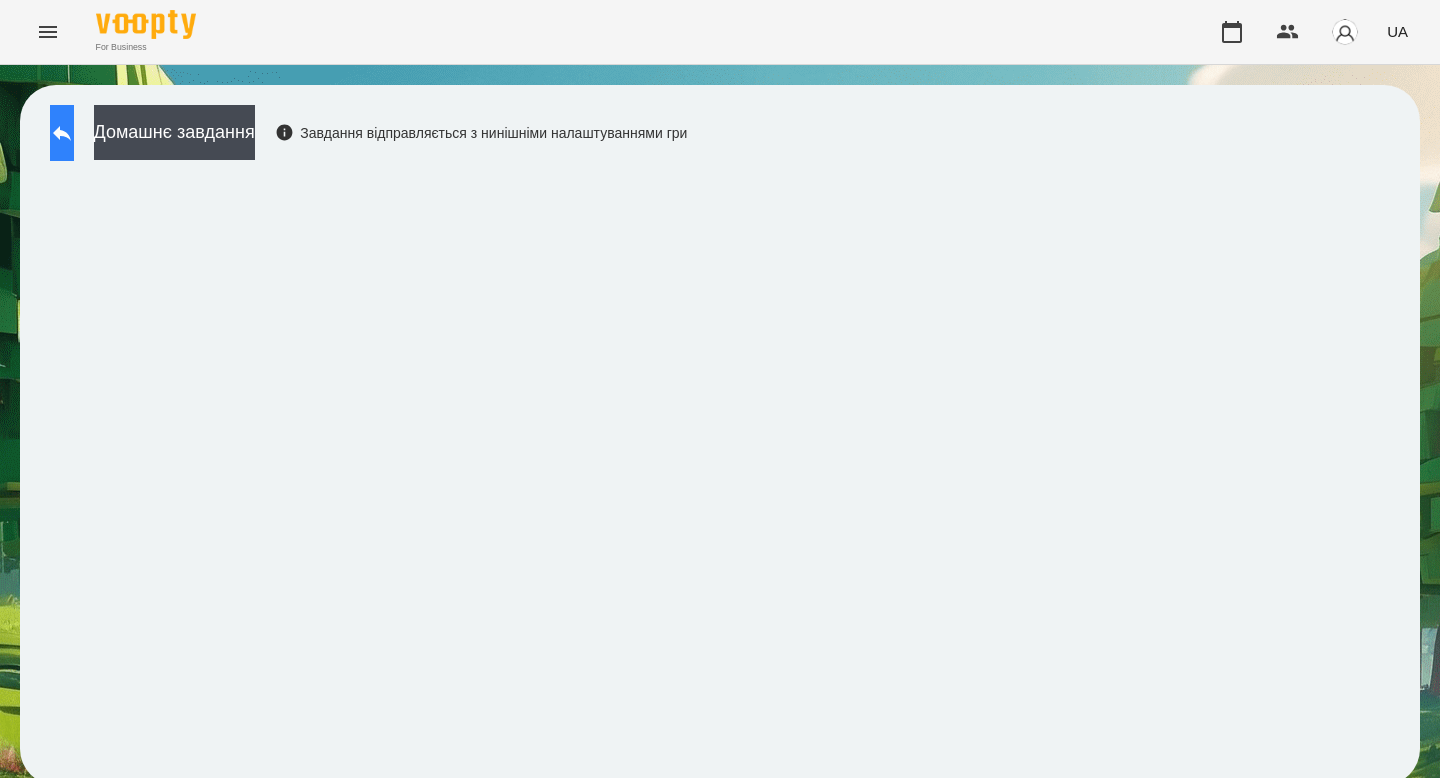 click at bounding box center [62, 133] 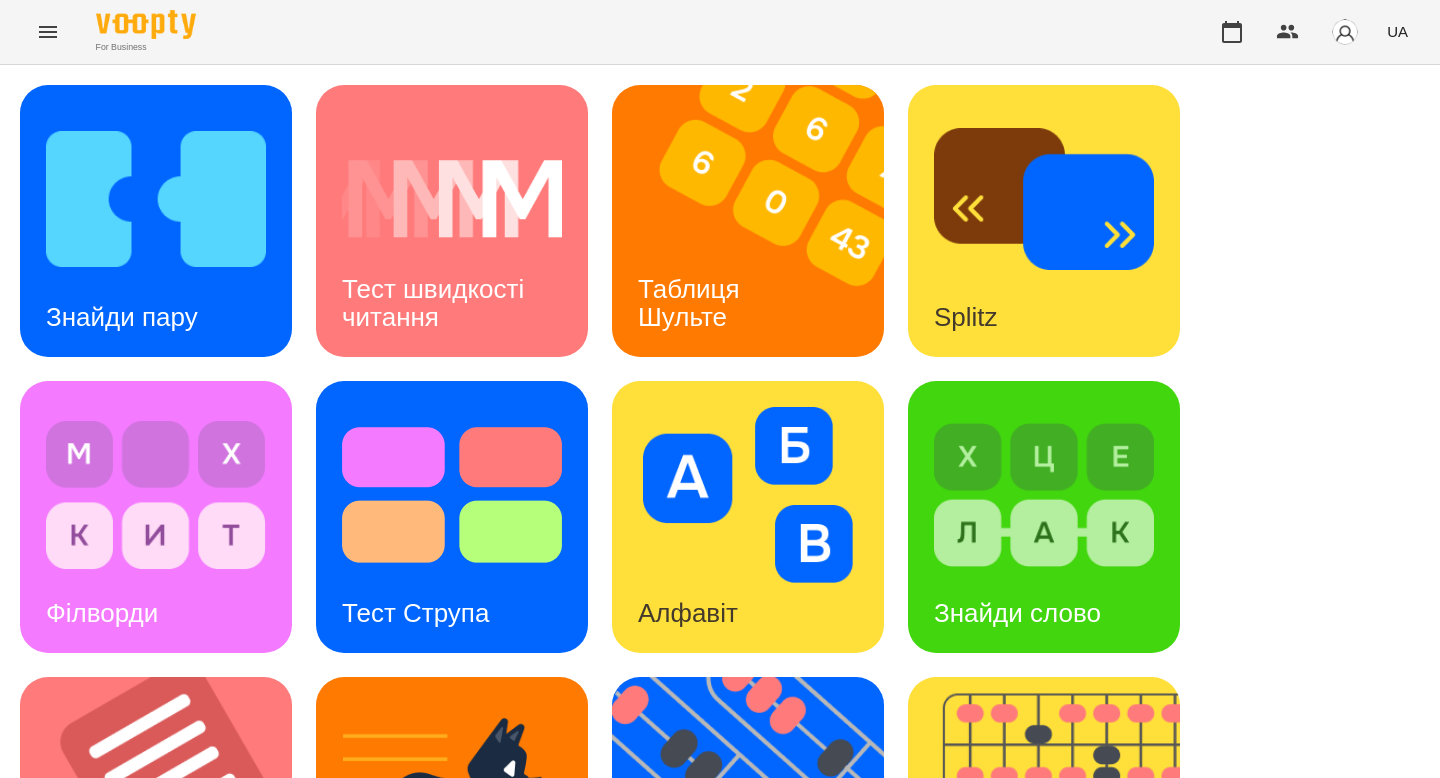 scroll, scrollTop: 252, scrollLeft: 0, axis: vertical 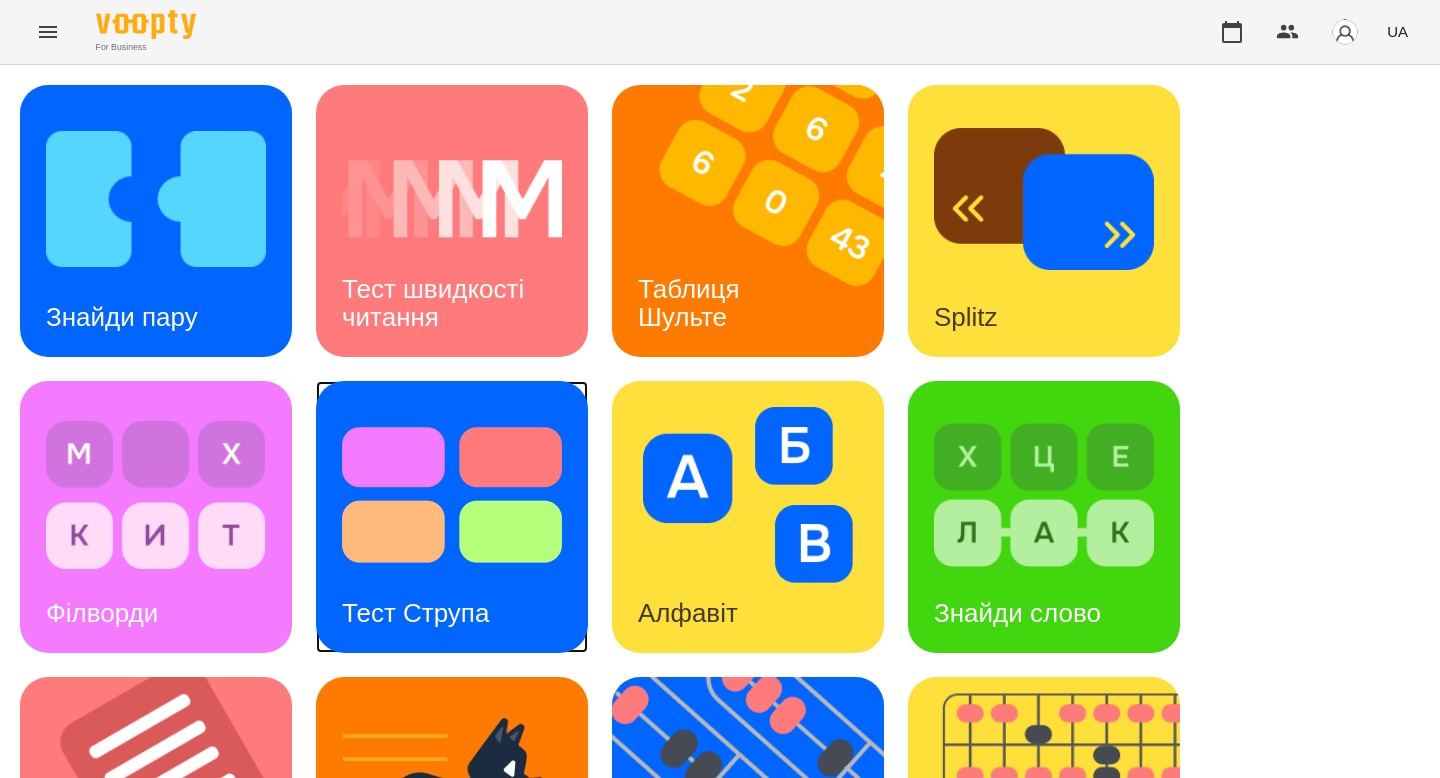 click at bounding box center (452, 495) 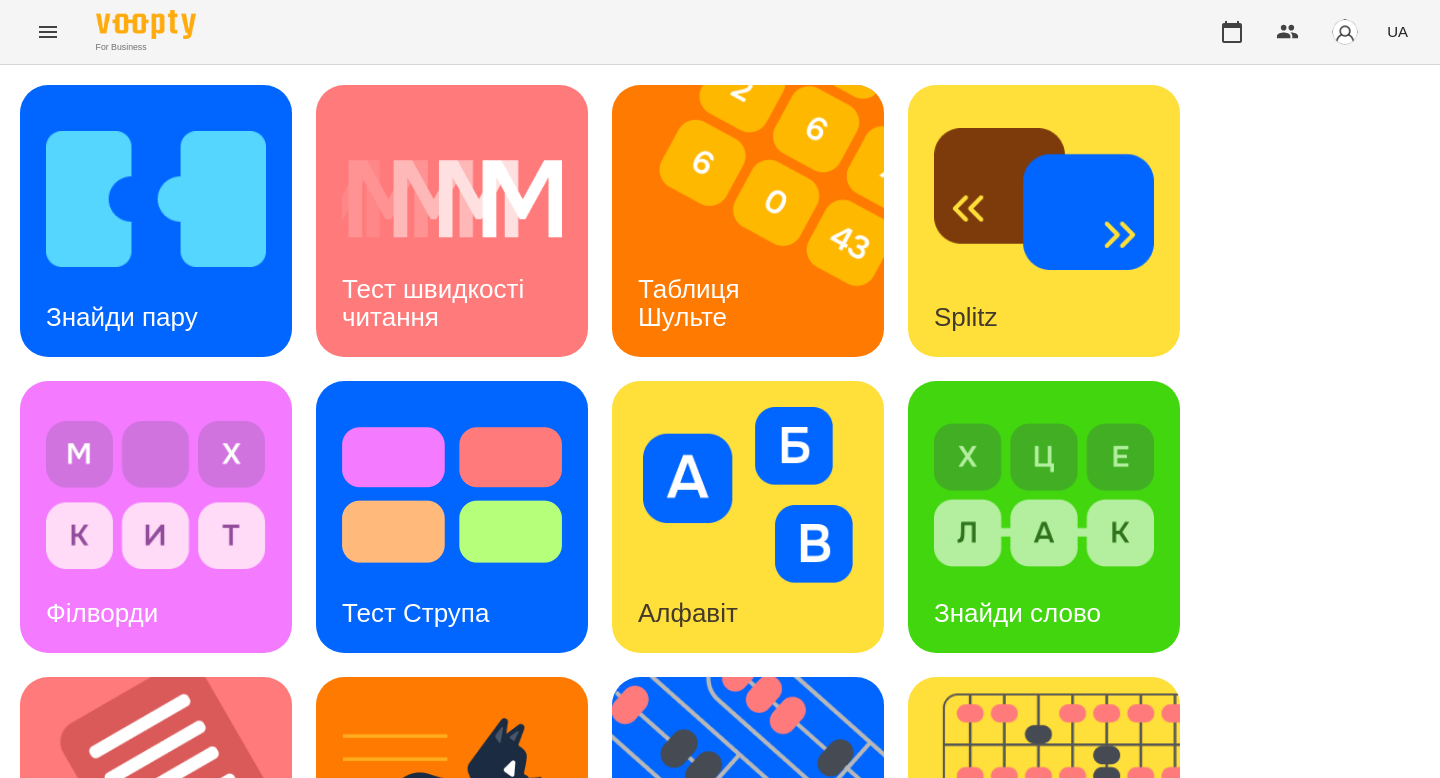 scroll, scrollTop: 0, scrollLeft: 0, axis: both 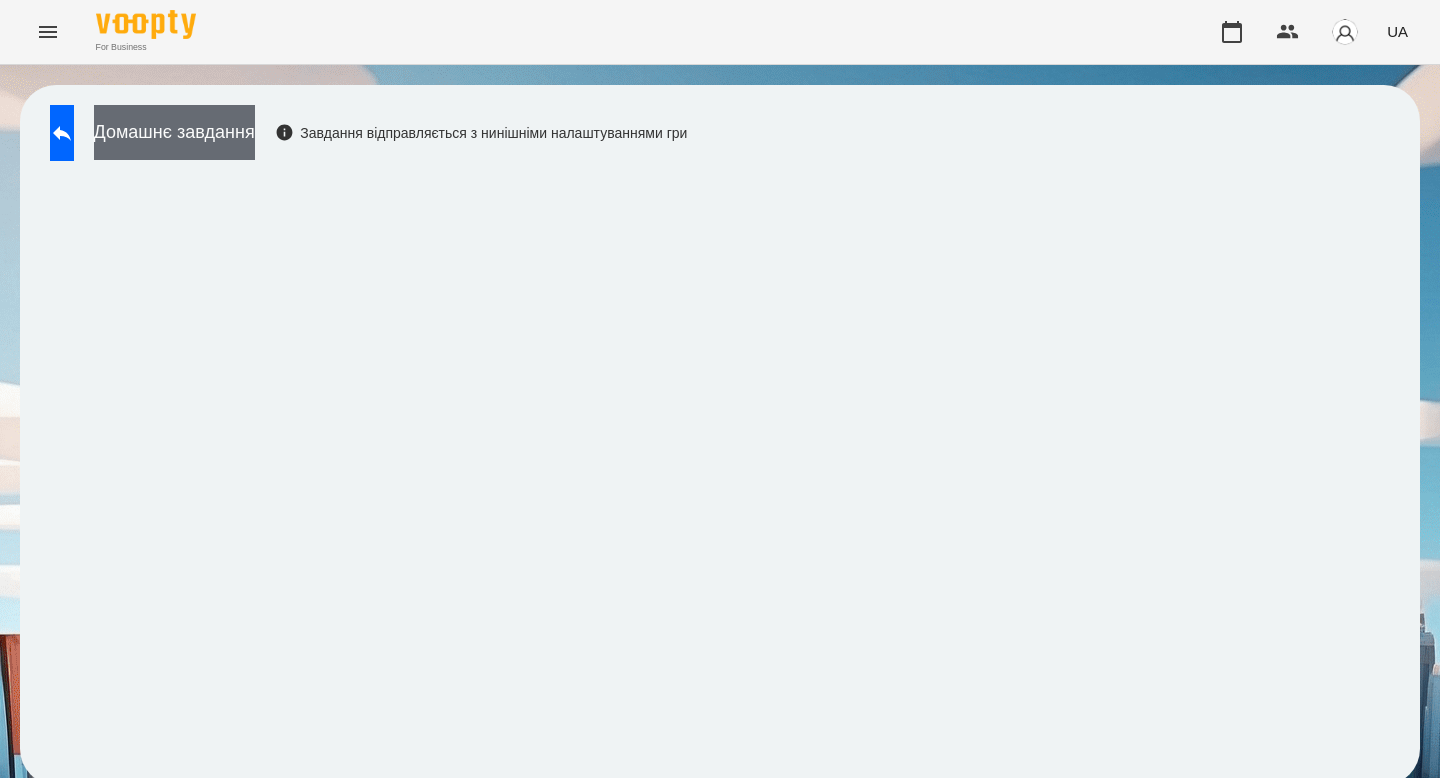 click on "Домашнє завдання" at bounding box center (174, 132) 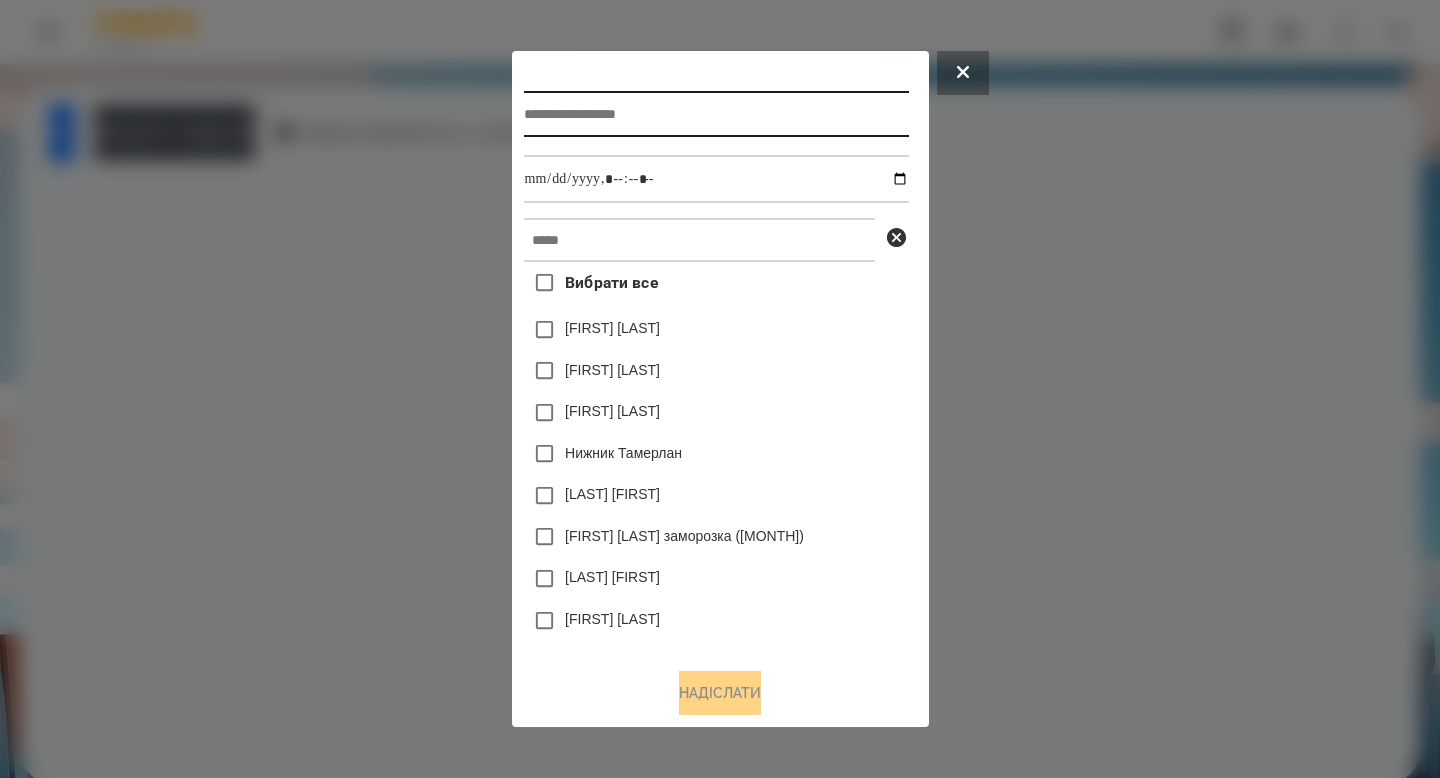 click at bounding box center [716, 114] 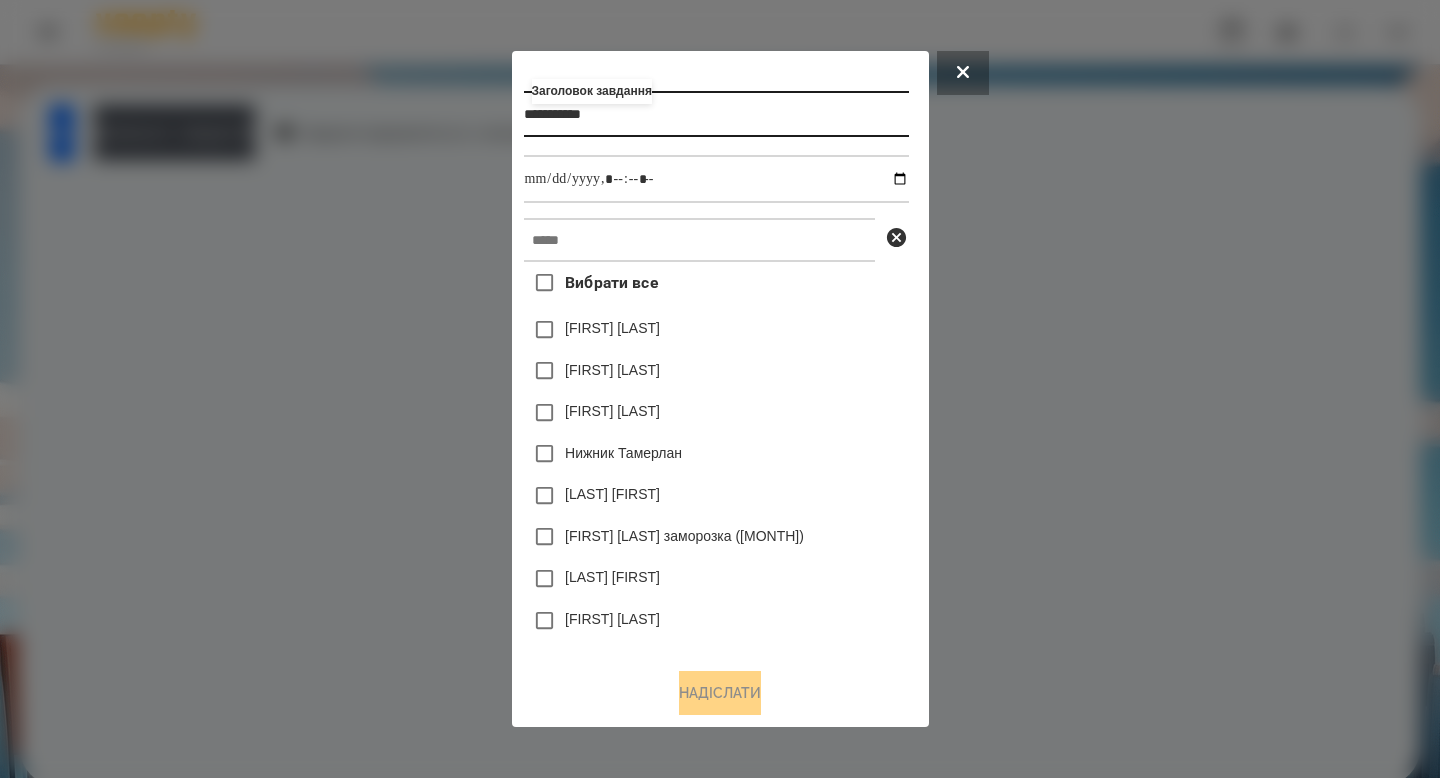 type on "**********" 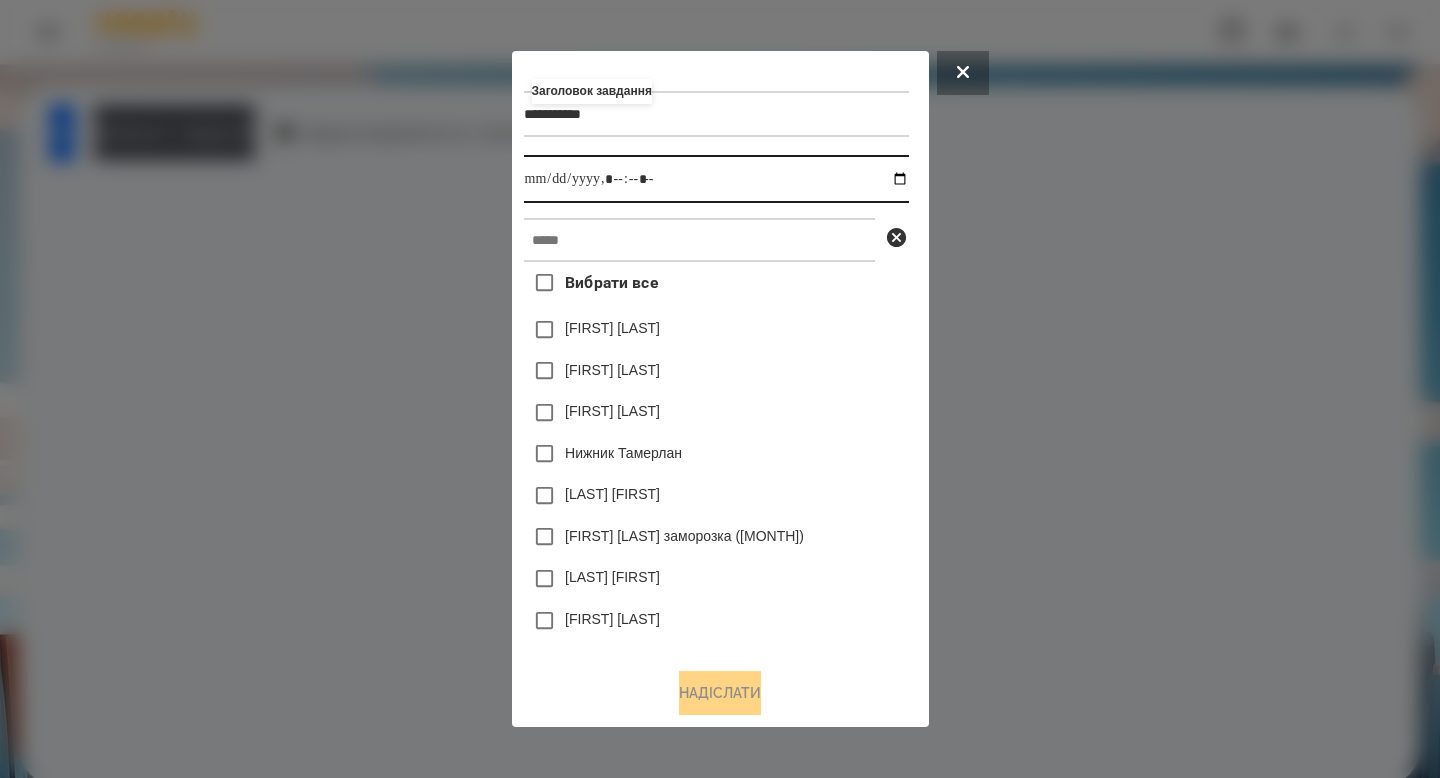 click at bounding box center (716, 179) 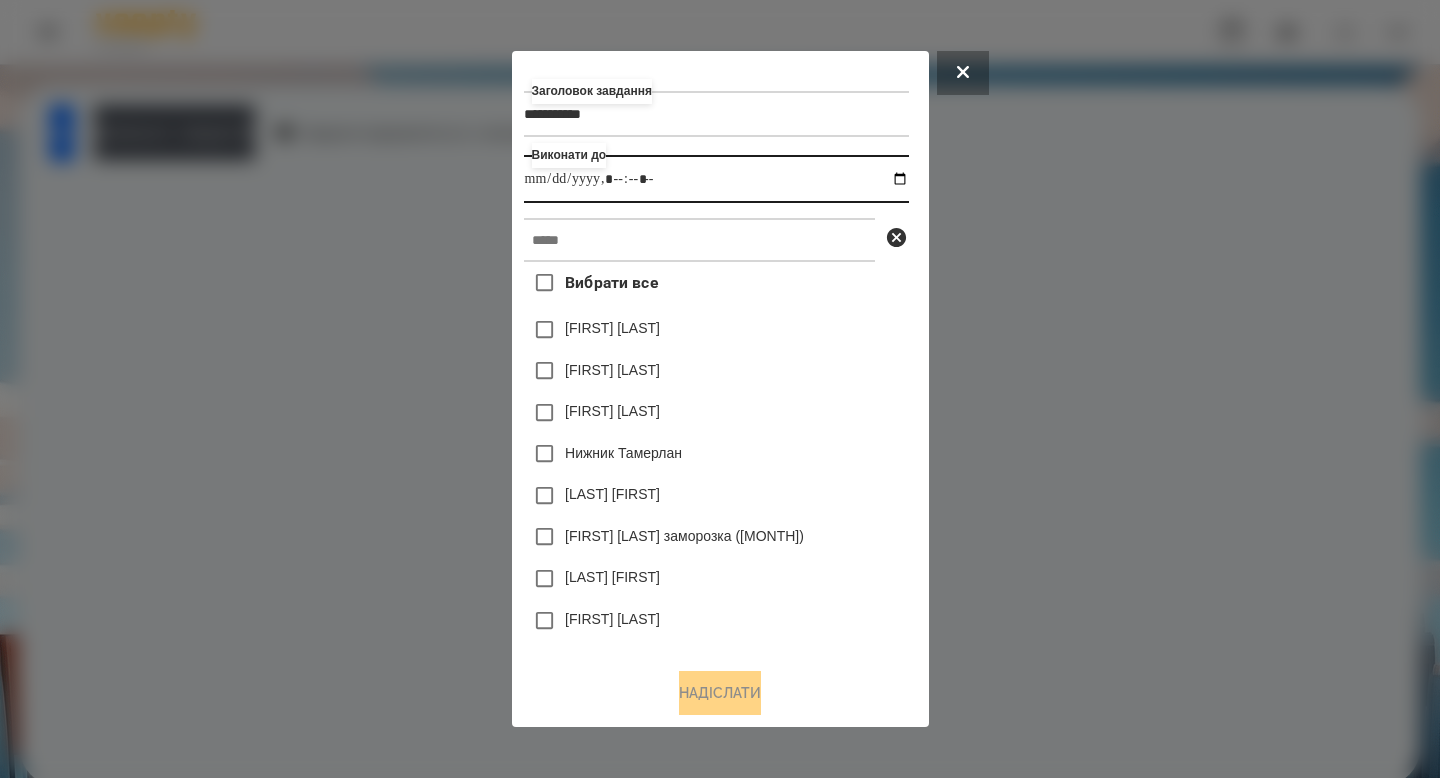 click at bounding box center (716, 179) 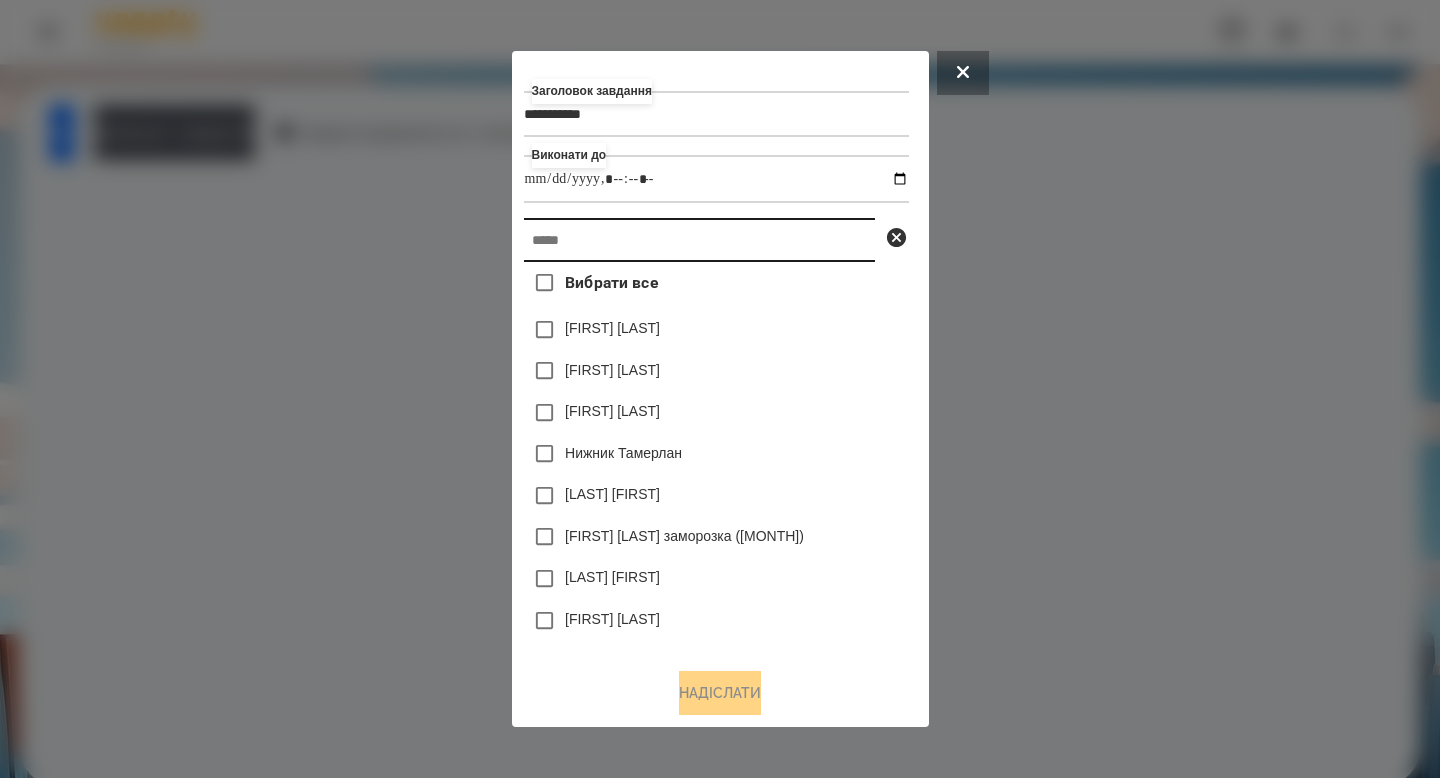 click at bounding box center (699, 240) 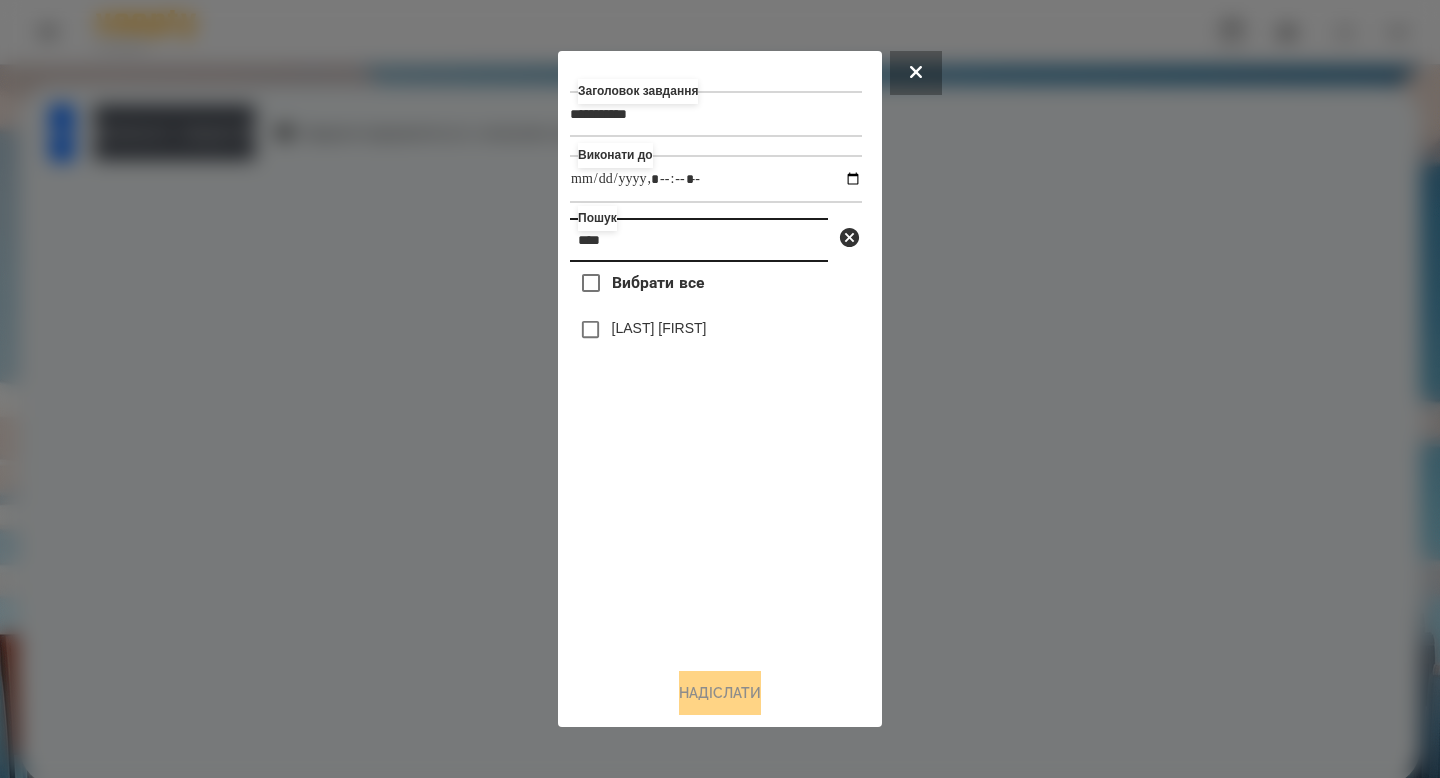 type on "****" 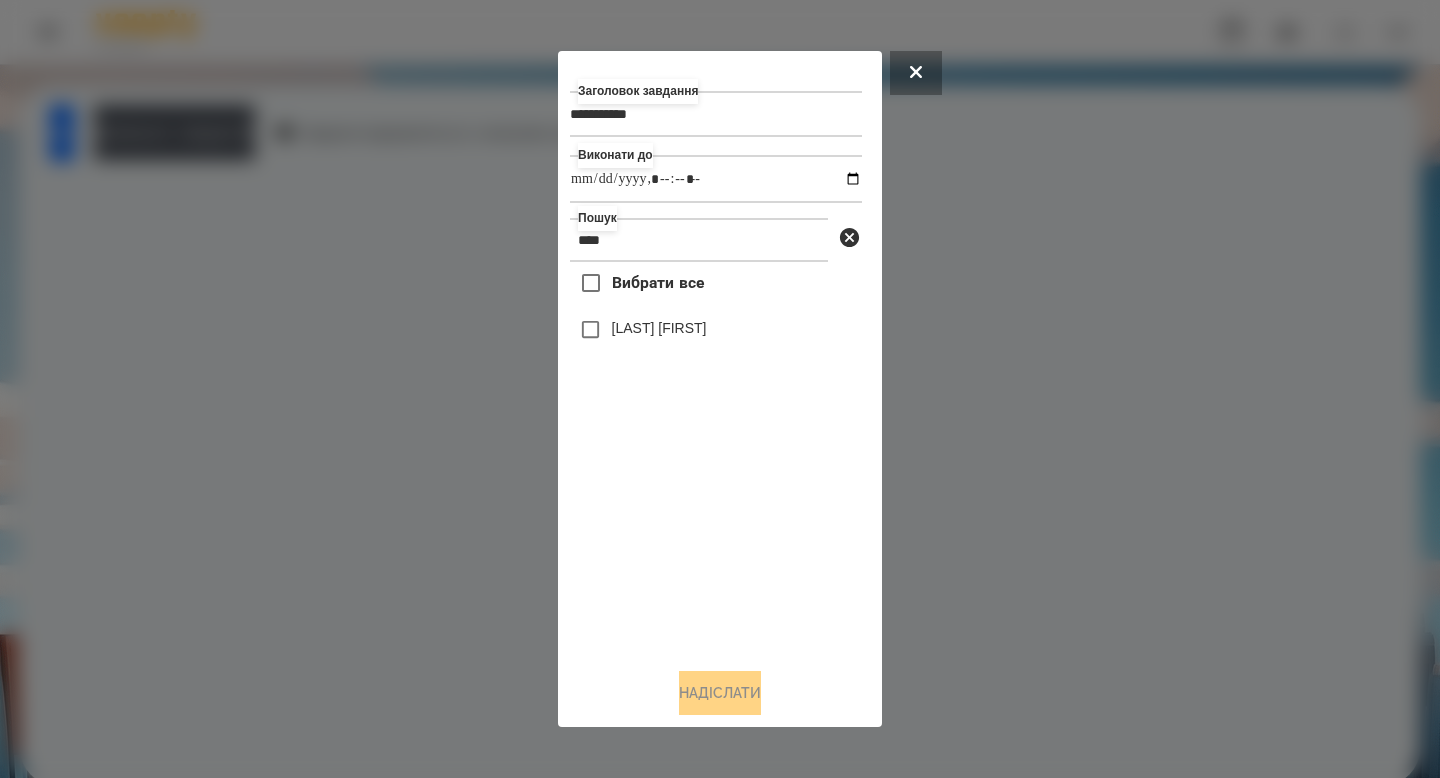 click on "[LAST] [FIRST]" at bounding box center [659, 328] 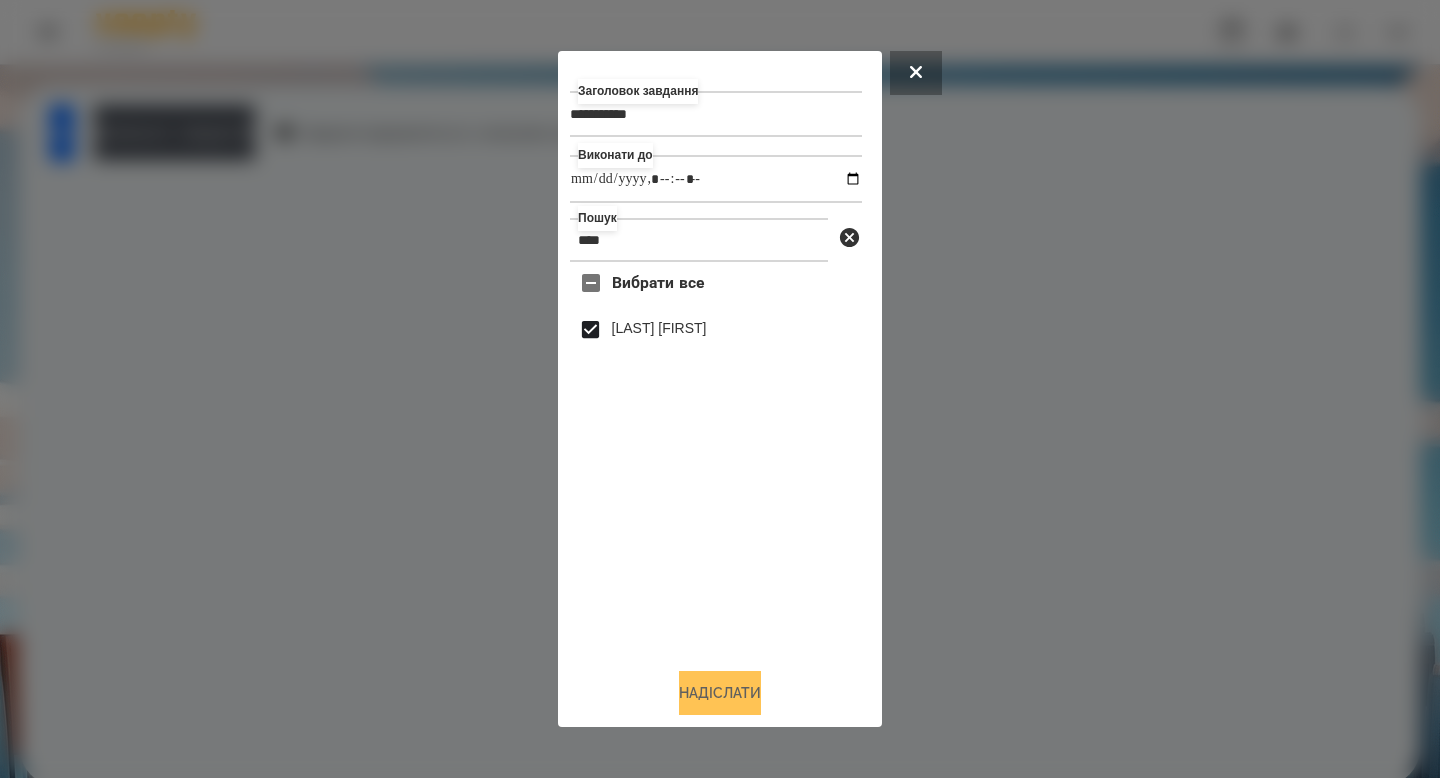 click on "Надіслати" at bounding box center (720, 693) 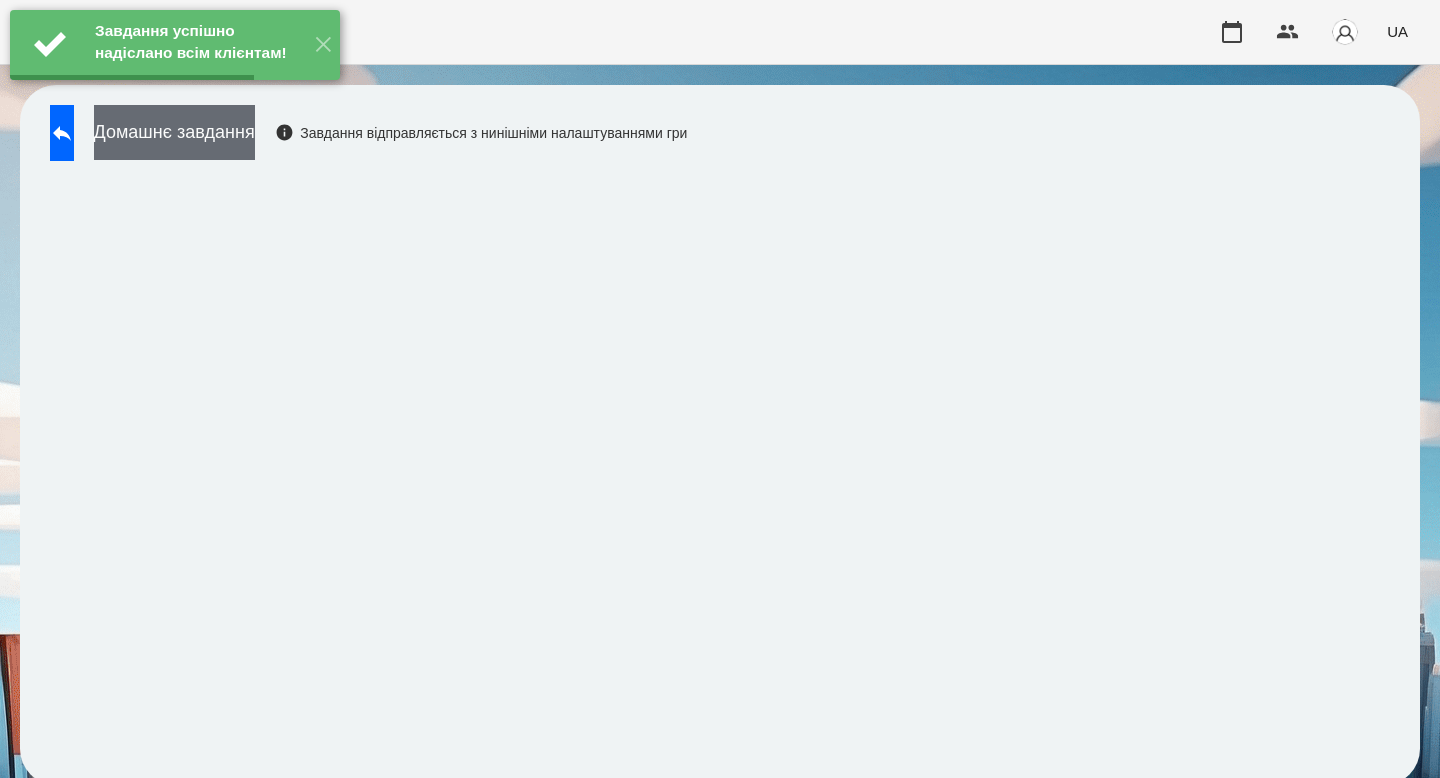 click on "Домашнє завдання" at bounding box center (174, 132) 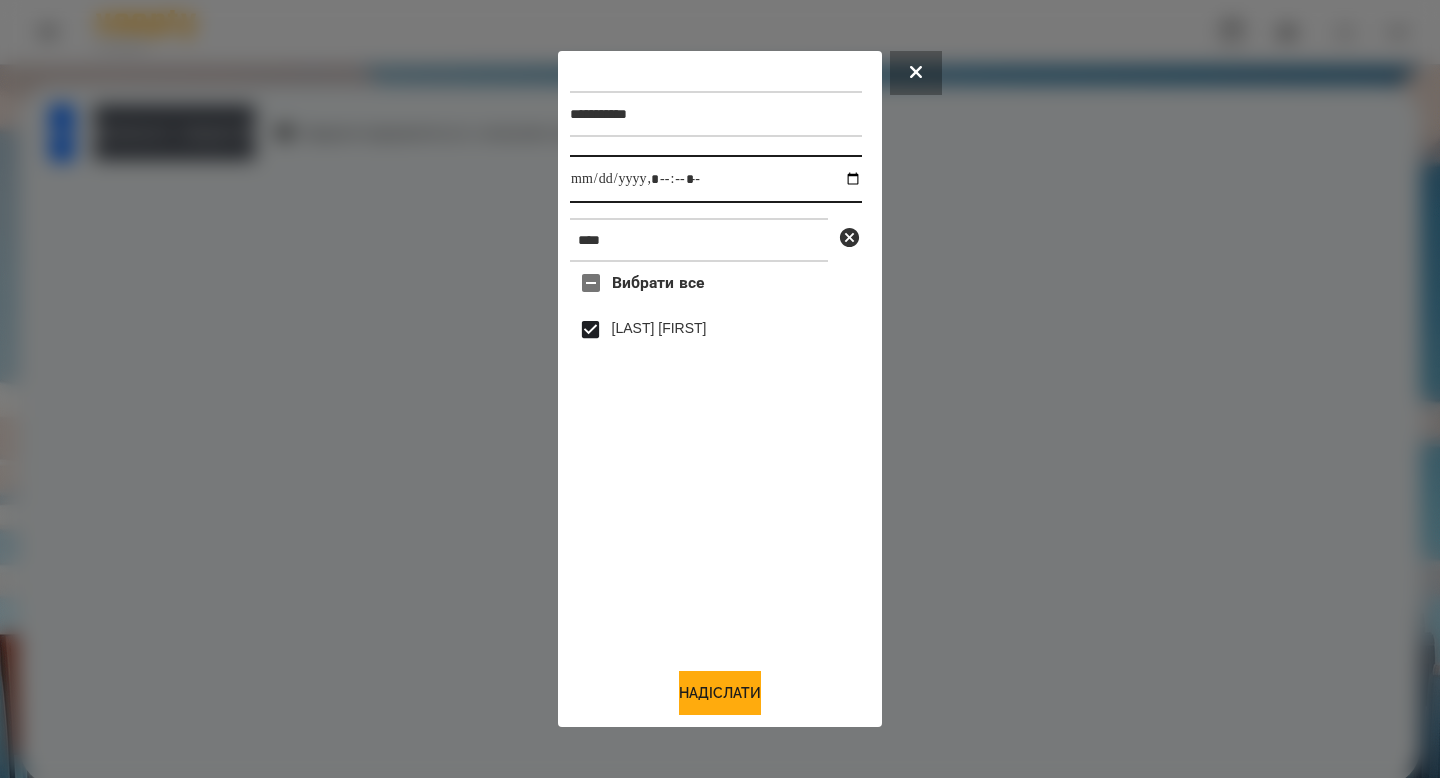 click at bounding box center (716, 179) 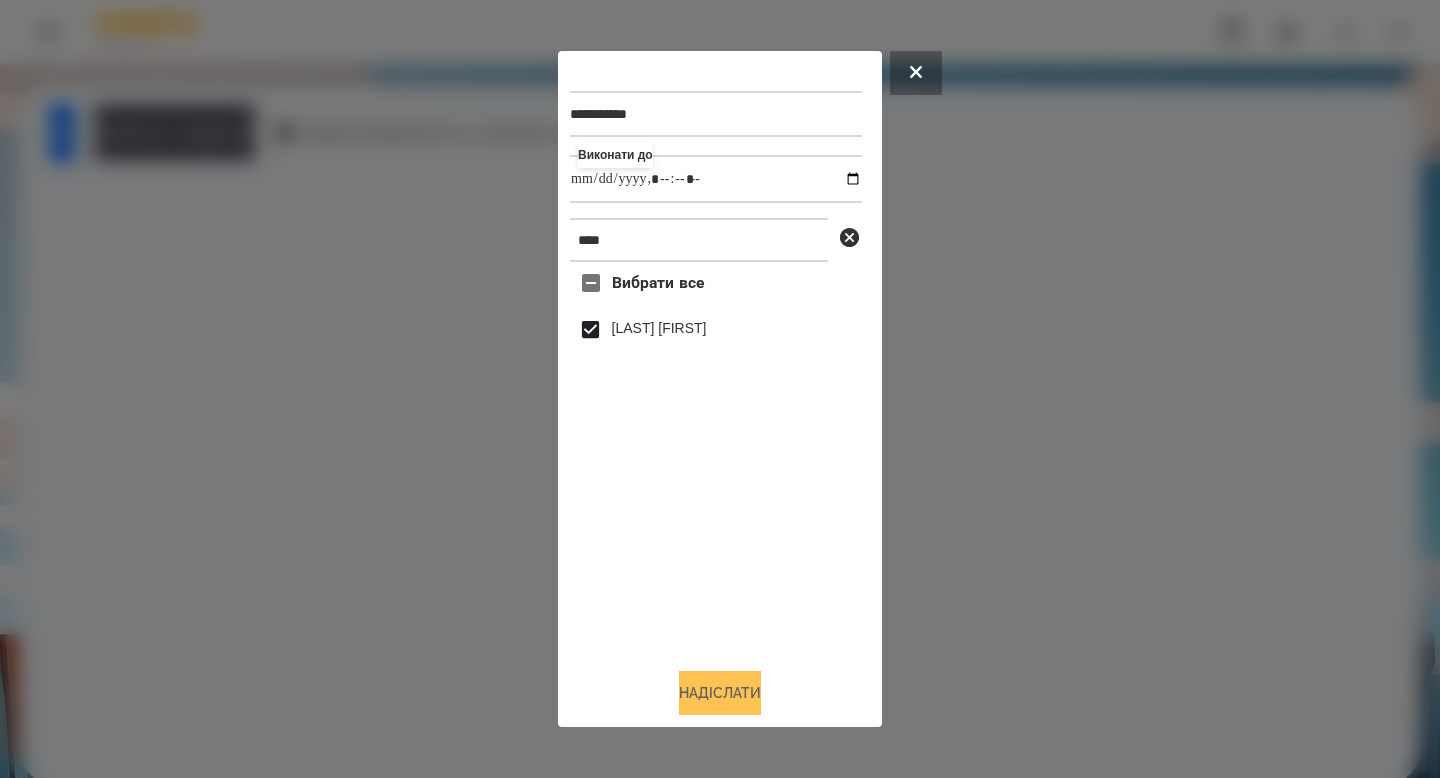 type on "**********" 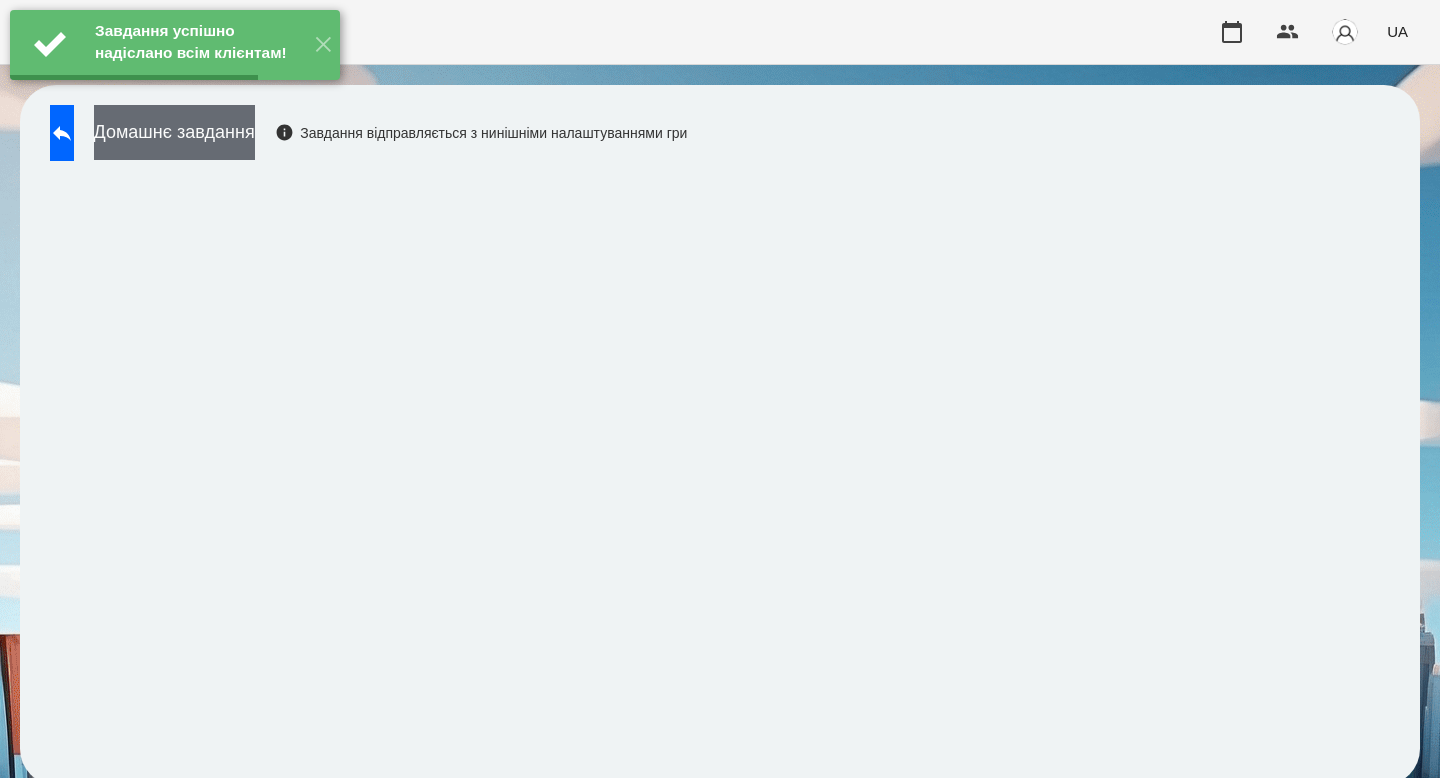 click on "Домашнє завдання" at bounding box center (174, 132) 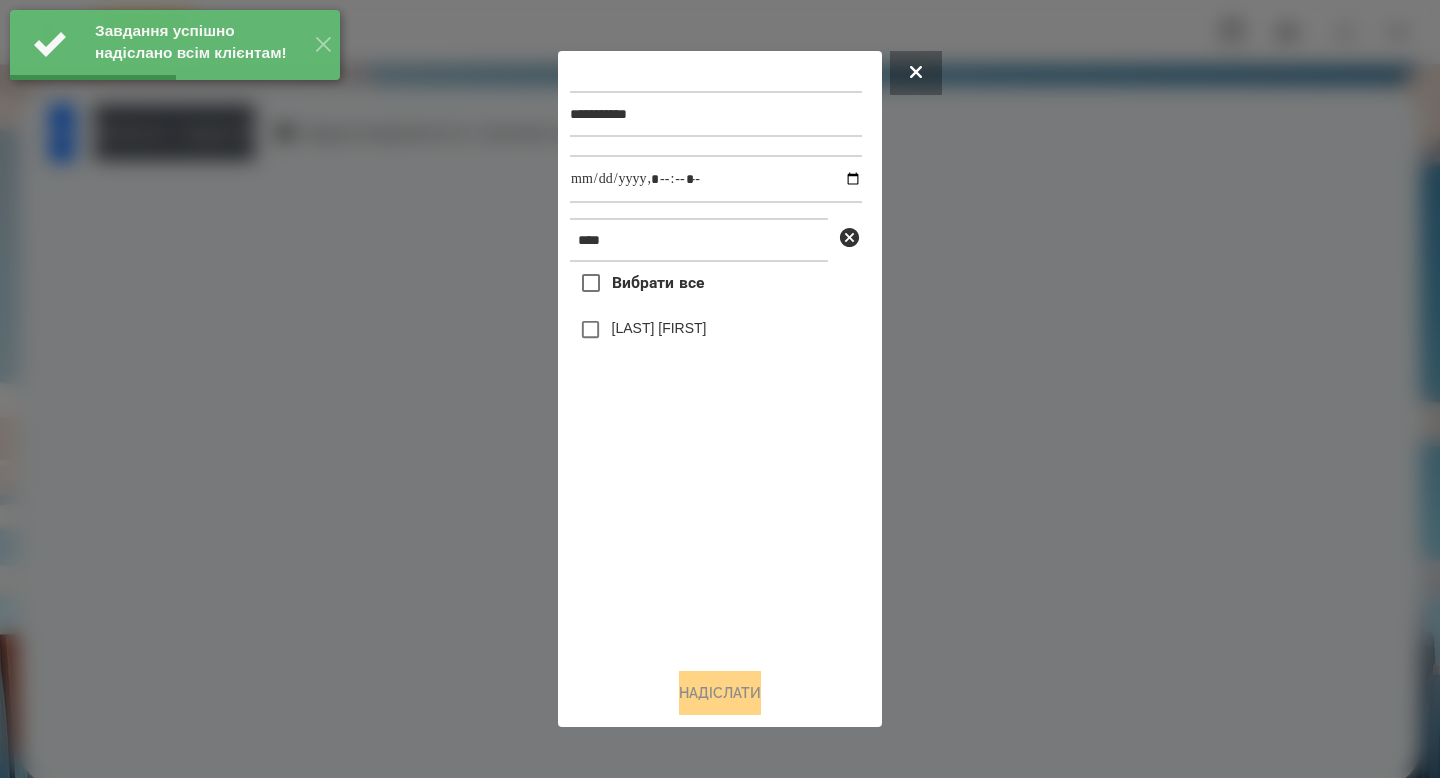 click on "Вибрати все" at bounding box center [637, 283] 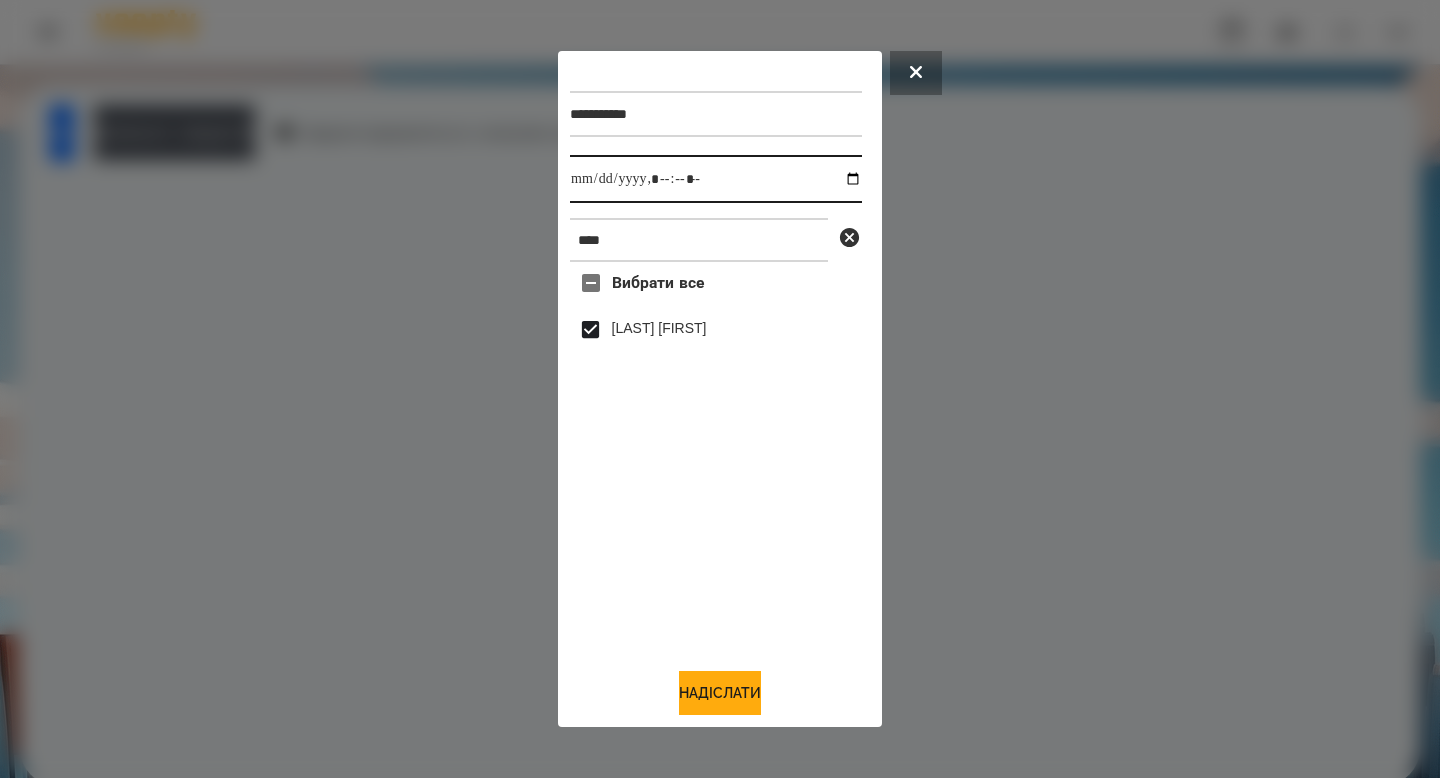 click at bounding box center [716, 179] 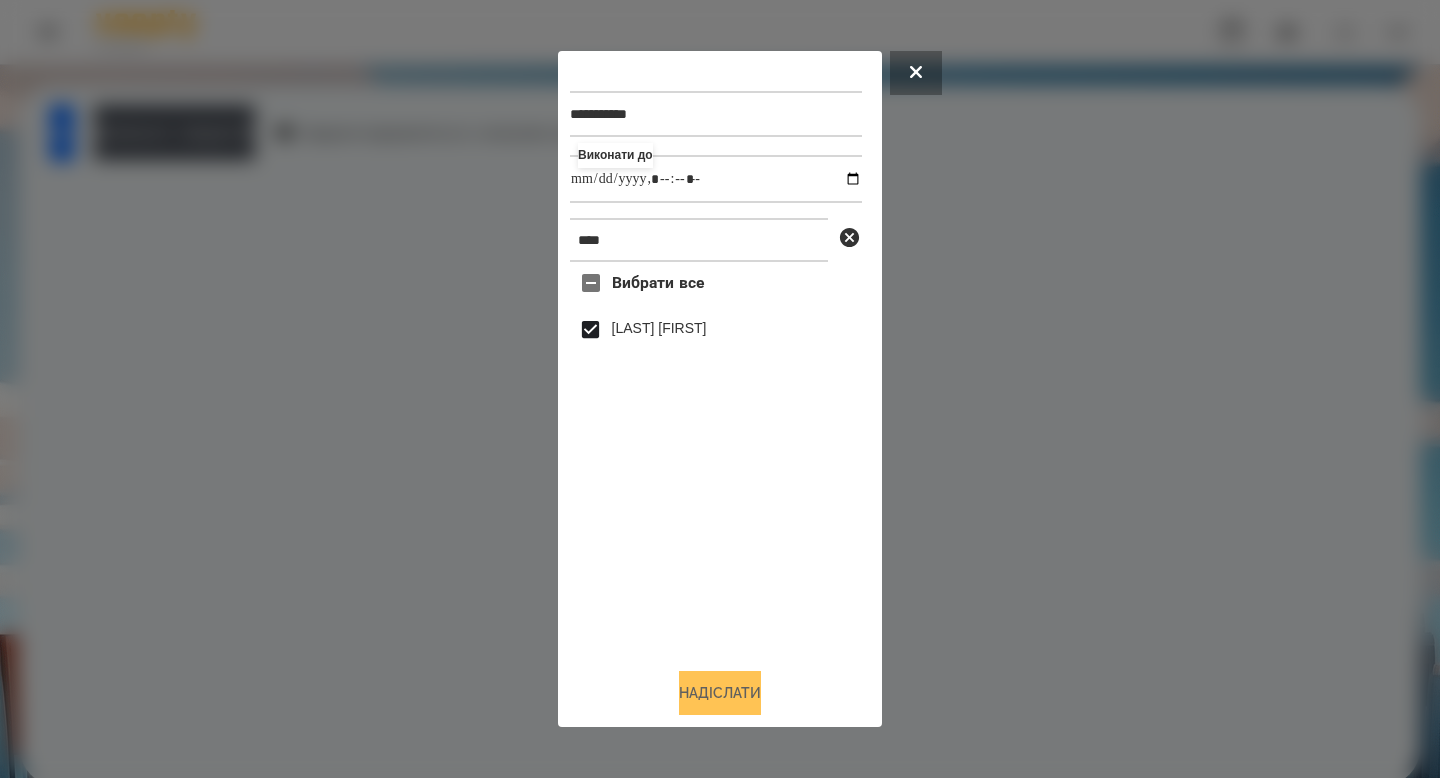 type on "**********" 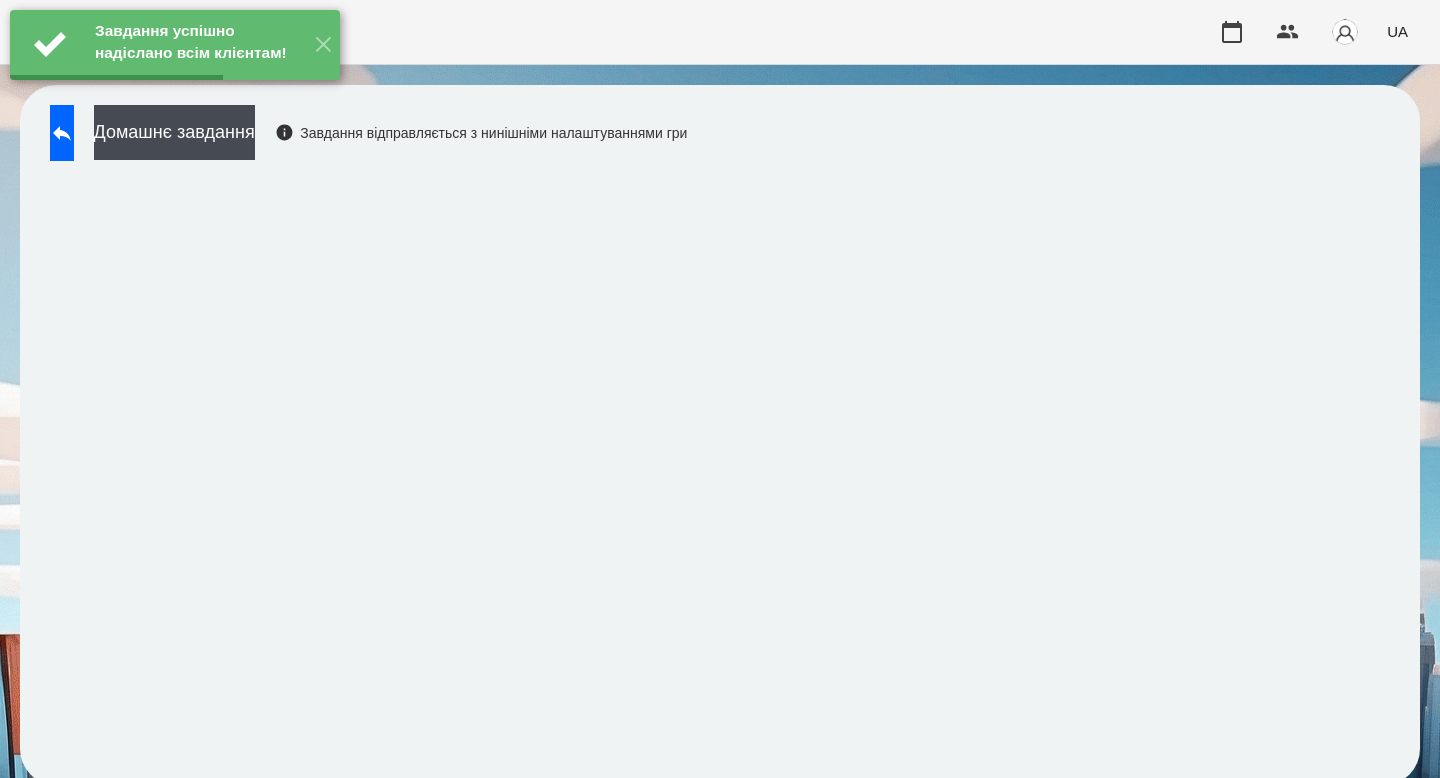 scroll, scrollTop: 1, scrollLeft: 0, axis: vertical 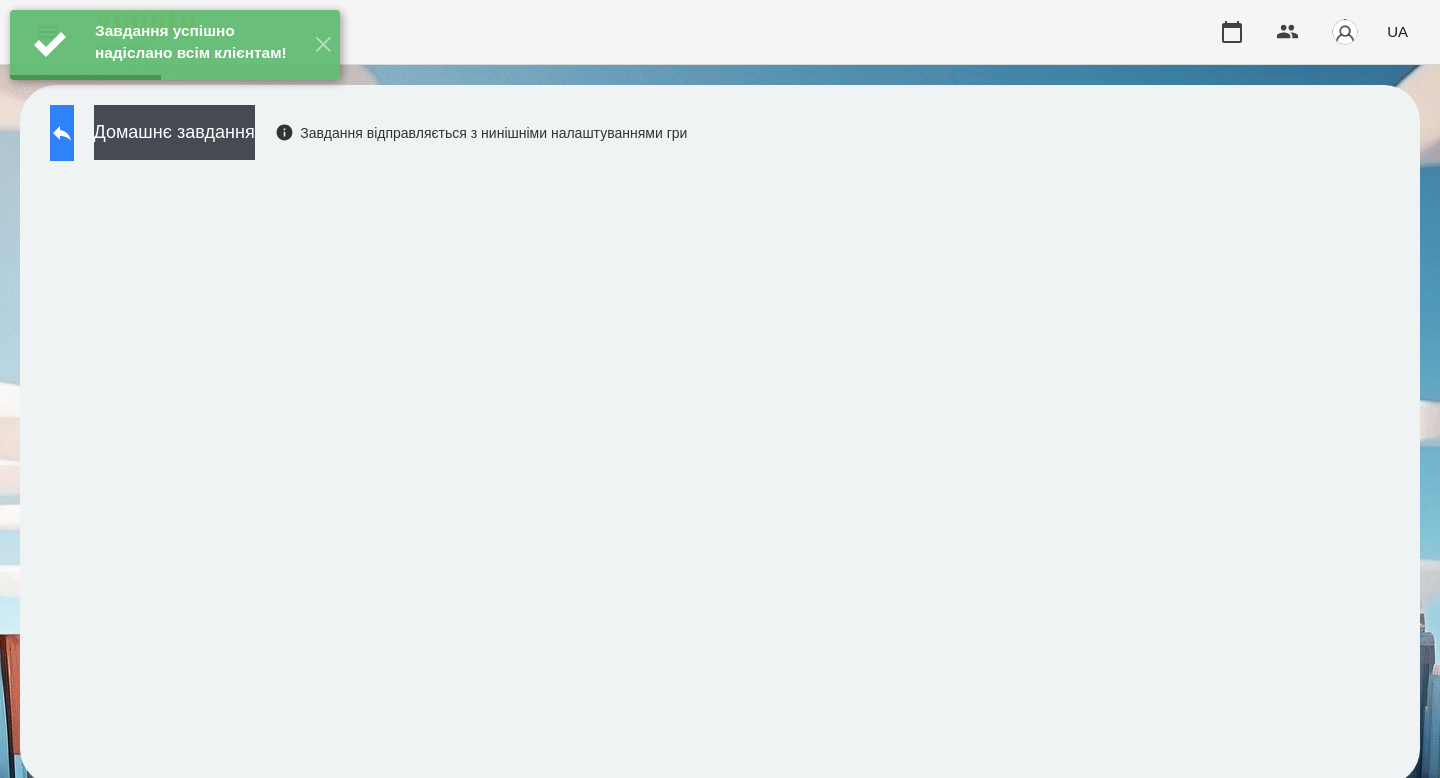 click 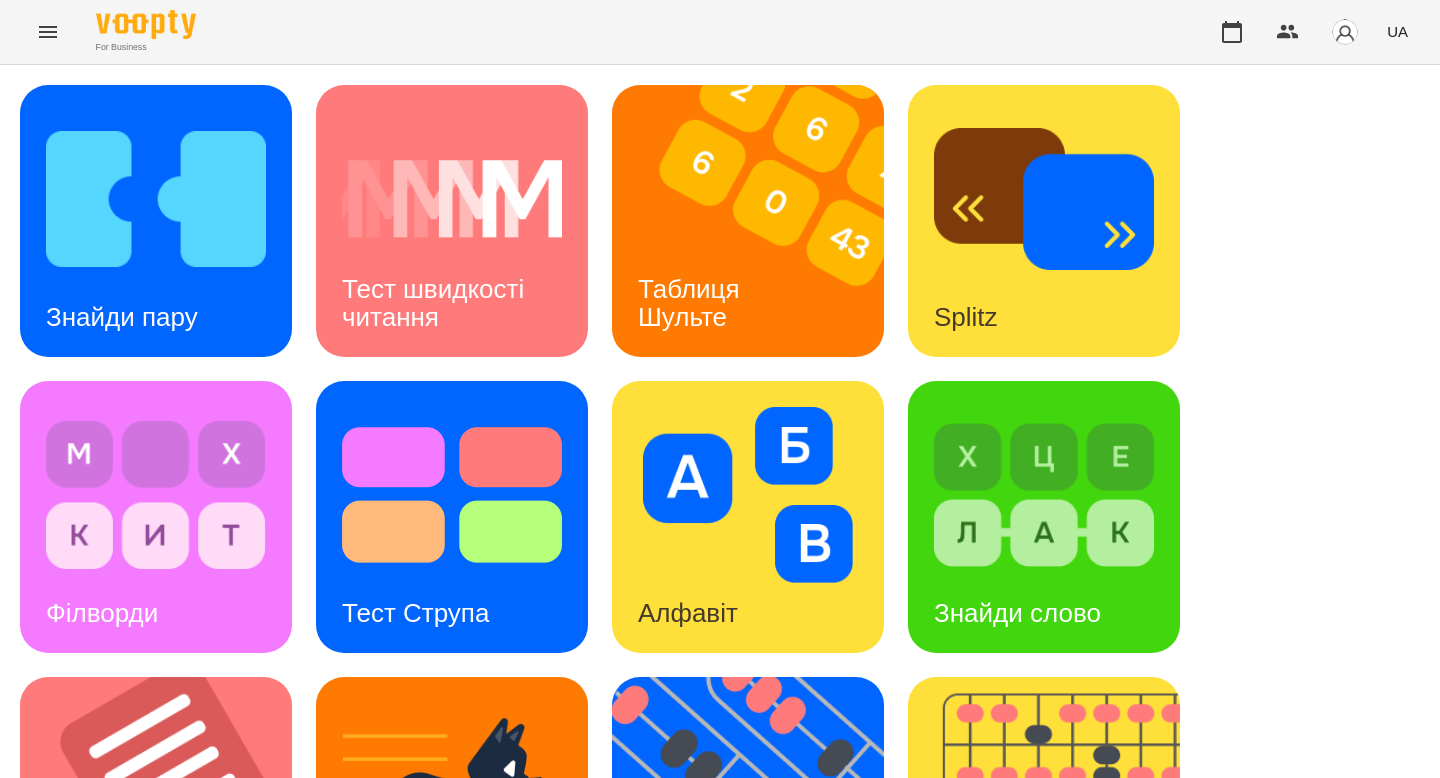 scroll, scrollTop: 190, scrollLeft: 0, axis: vertical 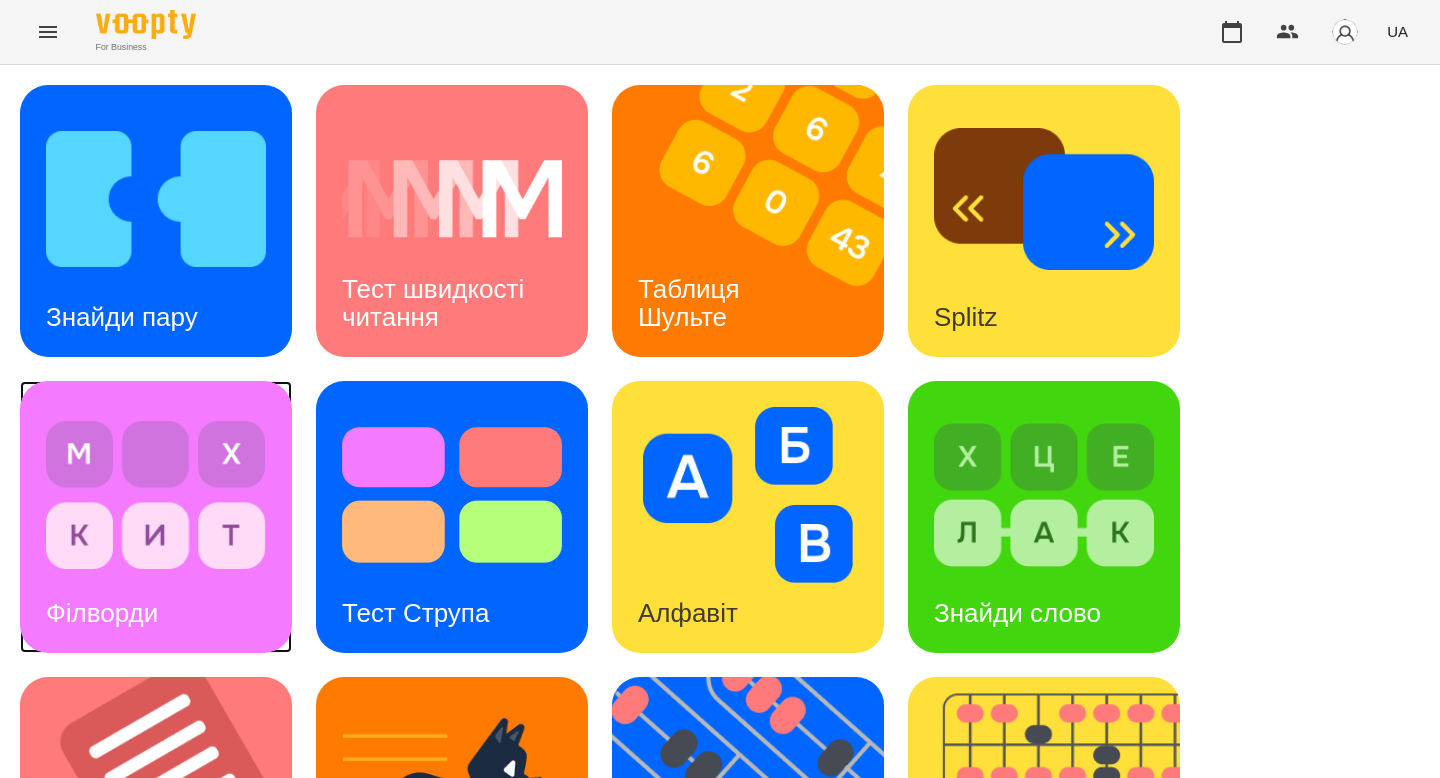 click at bounding box center [156, 495] 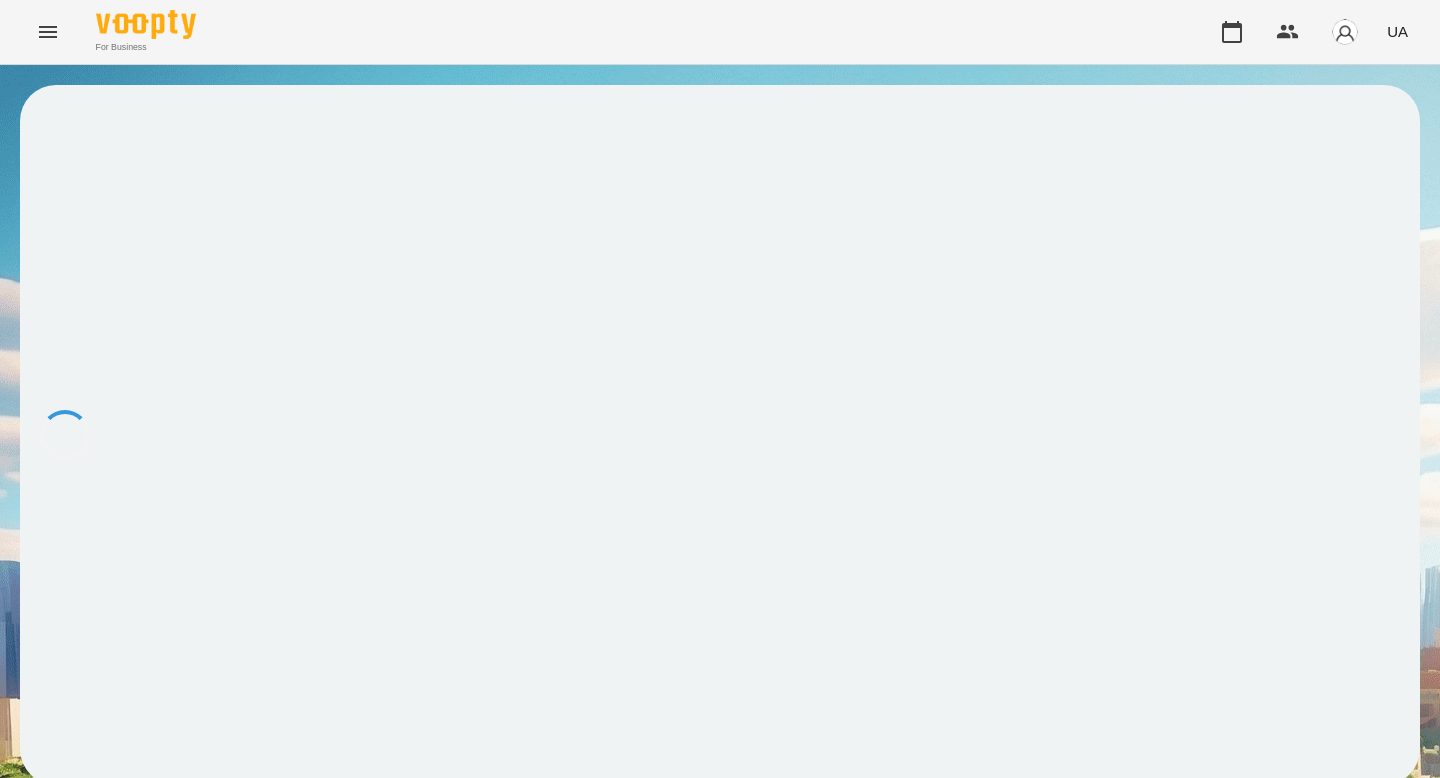 scroll, scrollTop: 0, scrollLeft: 0, axis: both 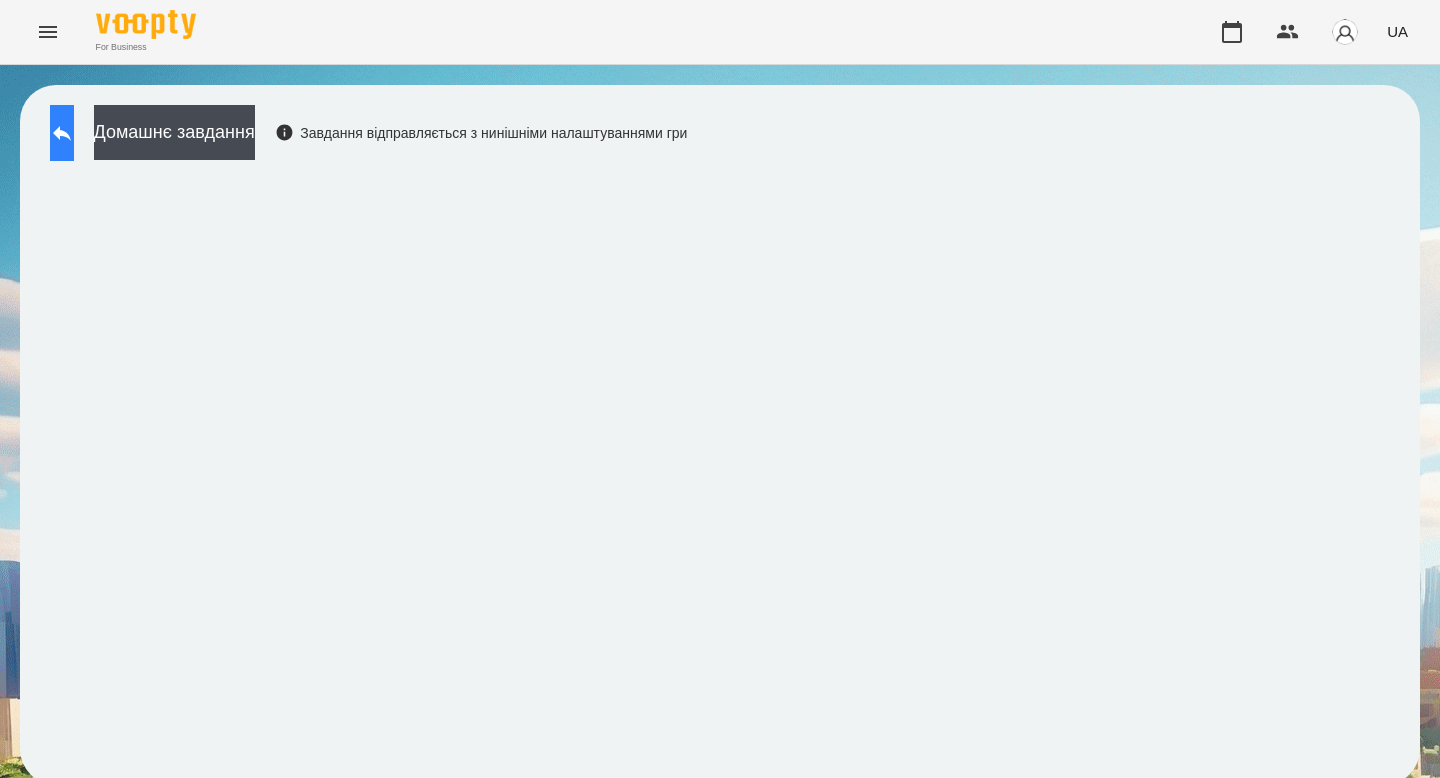 click at bounding box center (62, 133) 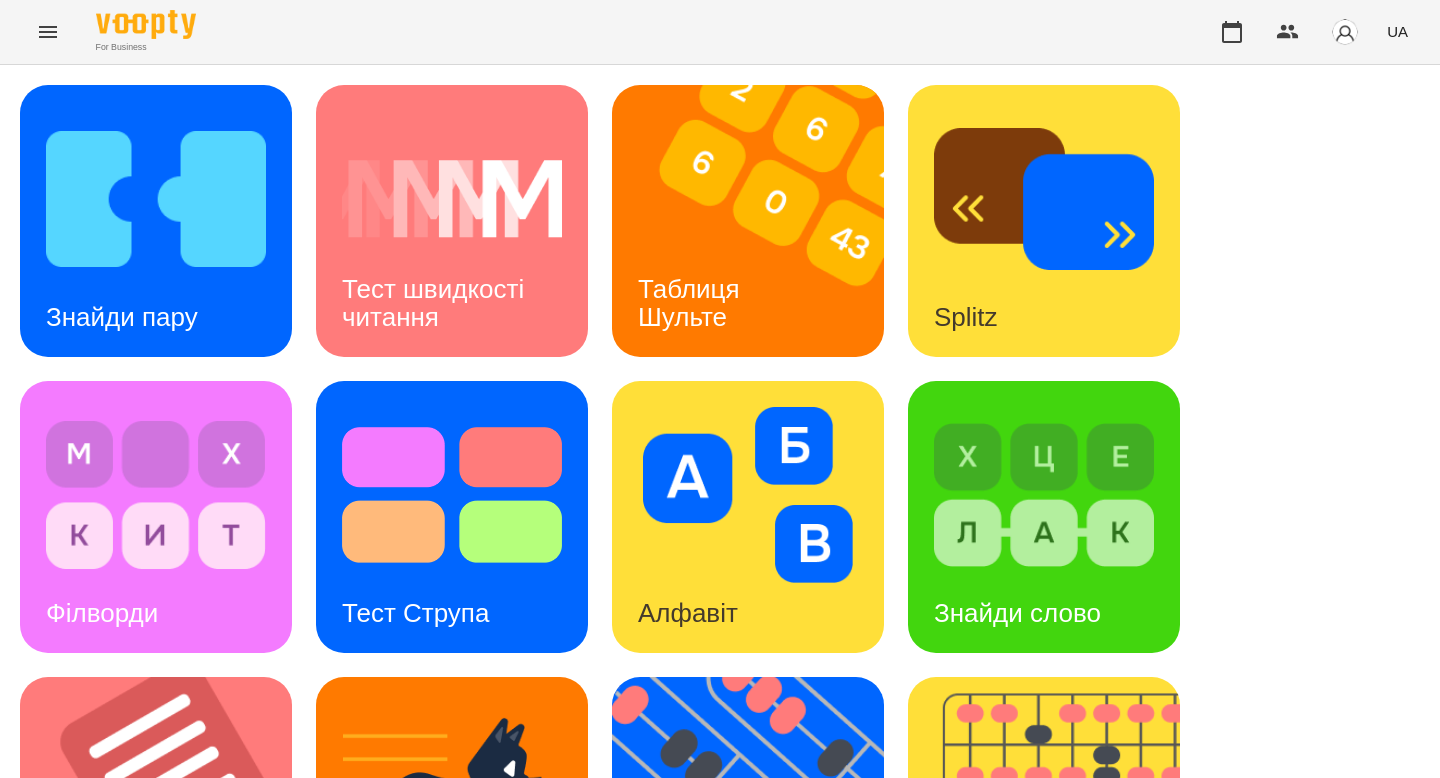 scroll, scrollTop: 223, scrollLeft: 0, axis: vertical 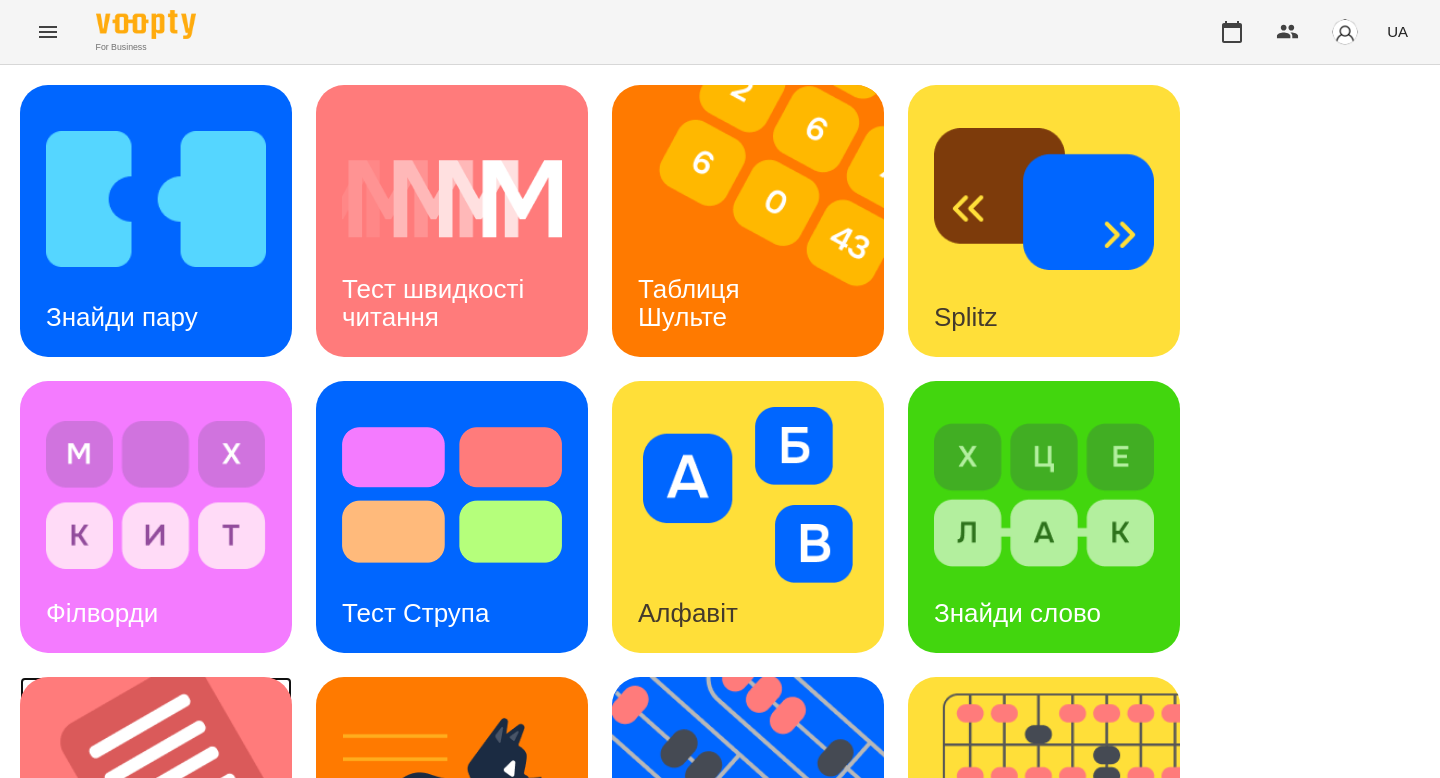 click at bounding box center (168, 813) 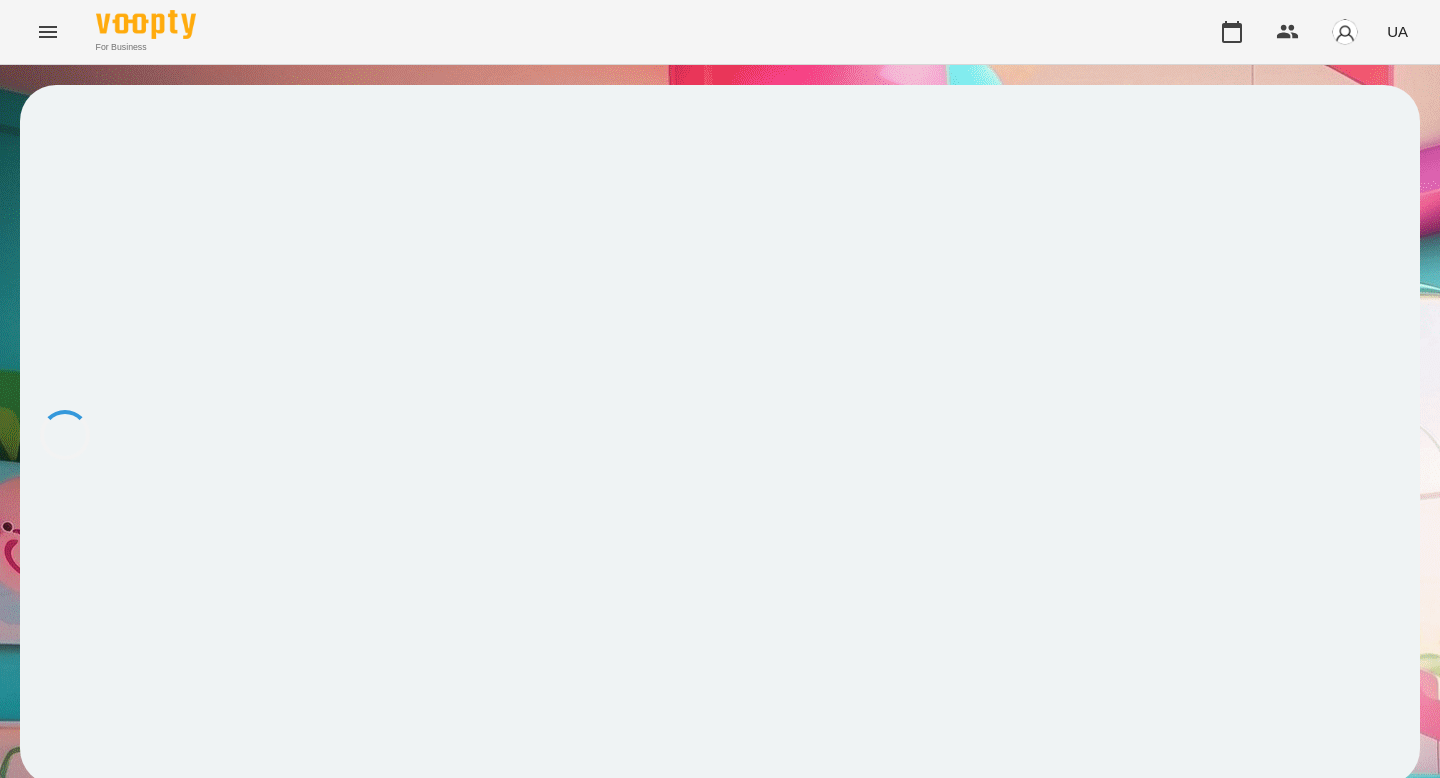 scroll, scrollTop: 0, scrollLeft: 0, axis: both 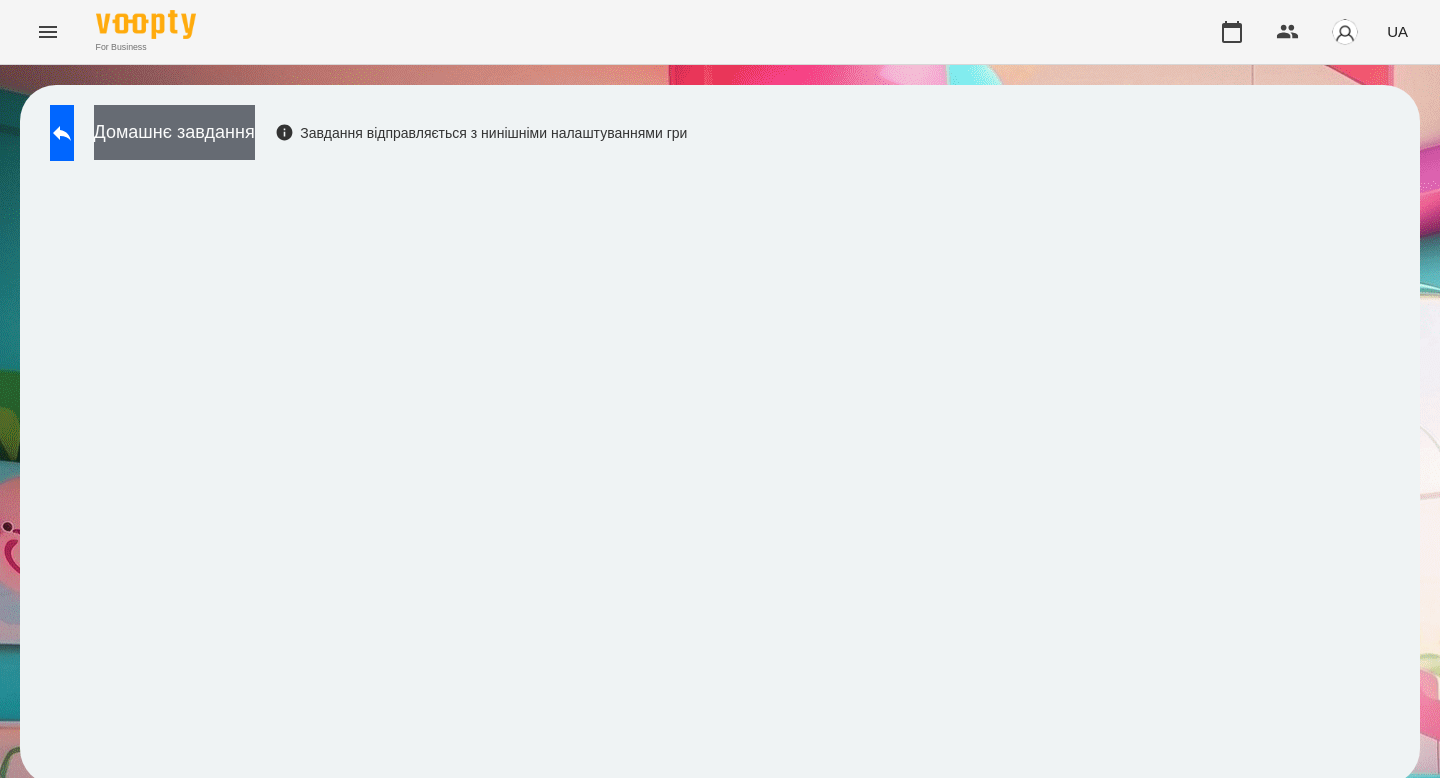 click on "Домашнє завдання" at bounding box center [174, 132] 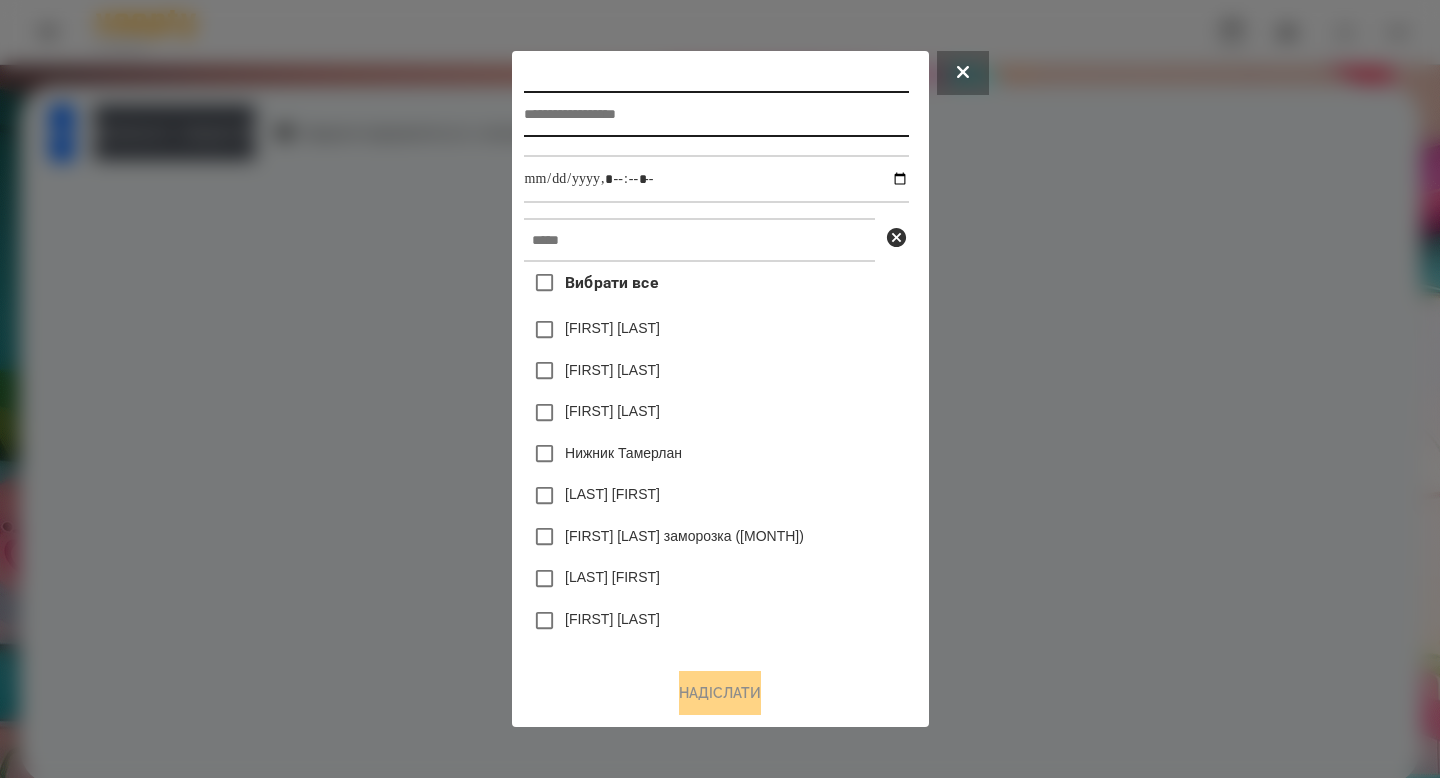 click at bounding box center (716, 114) 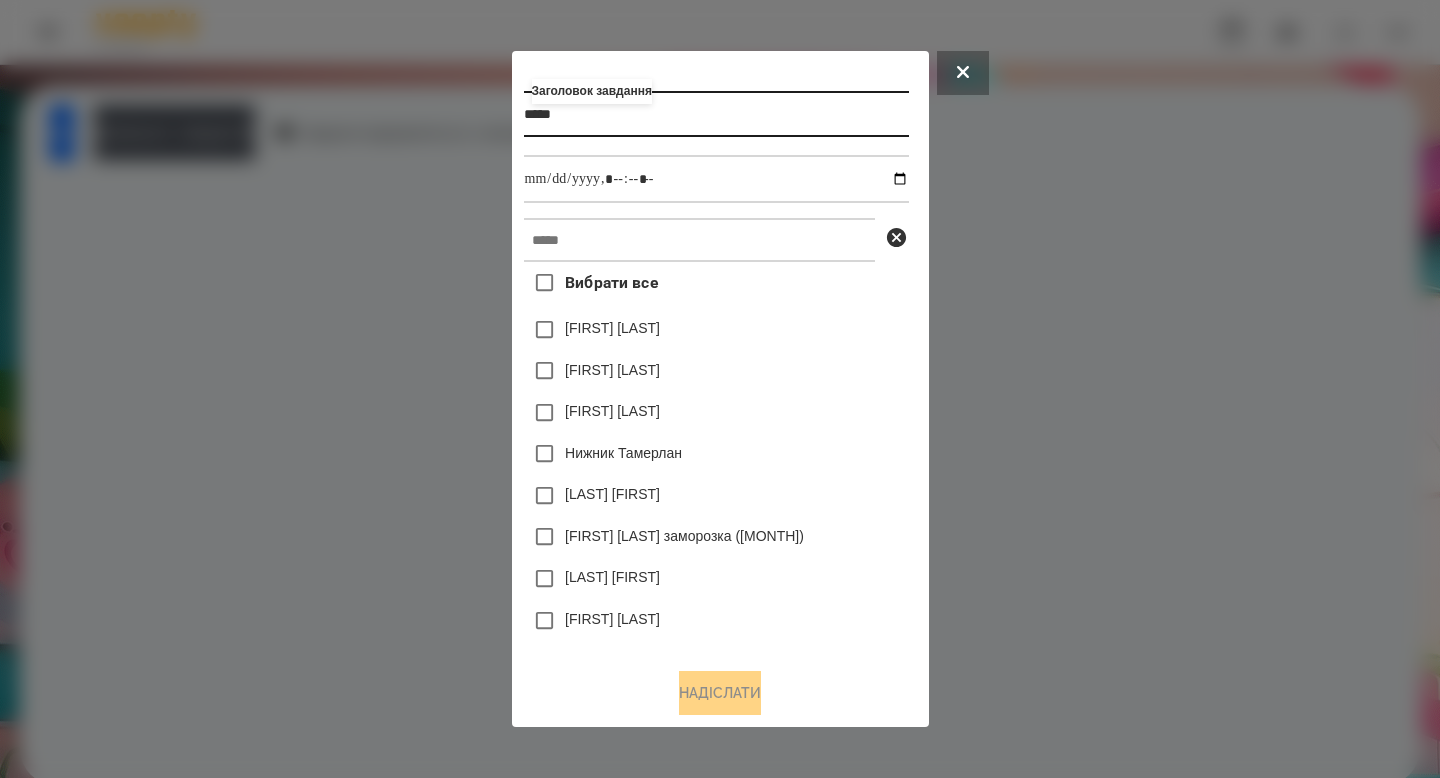 type on "*****" 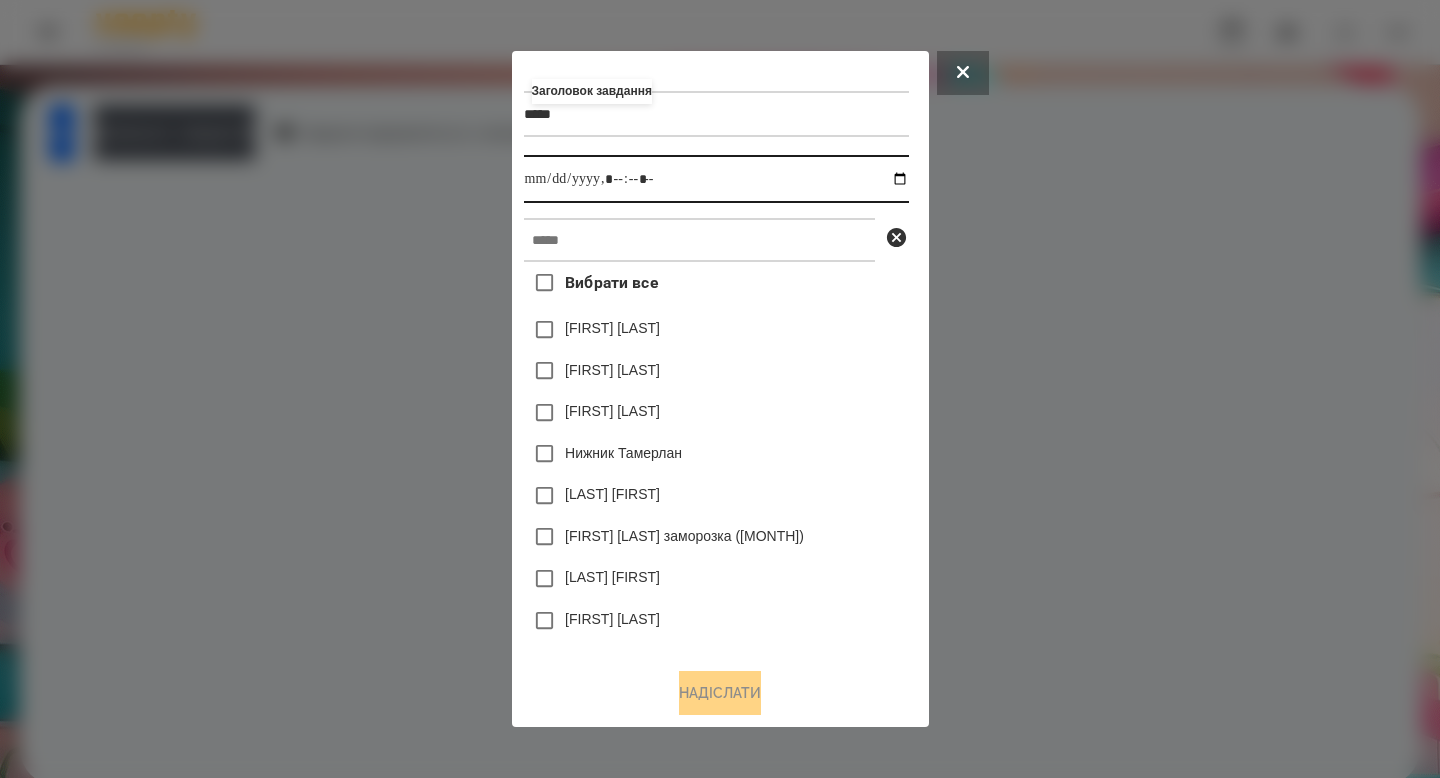 click at bounding box center (716, 179) 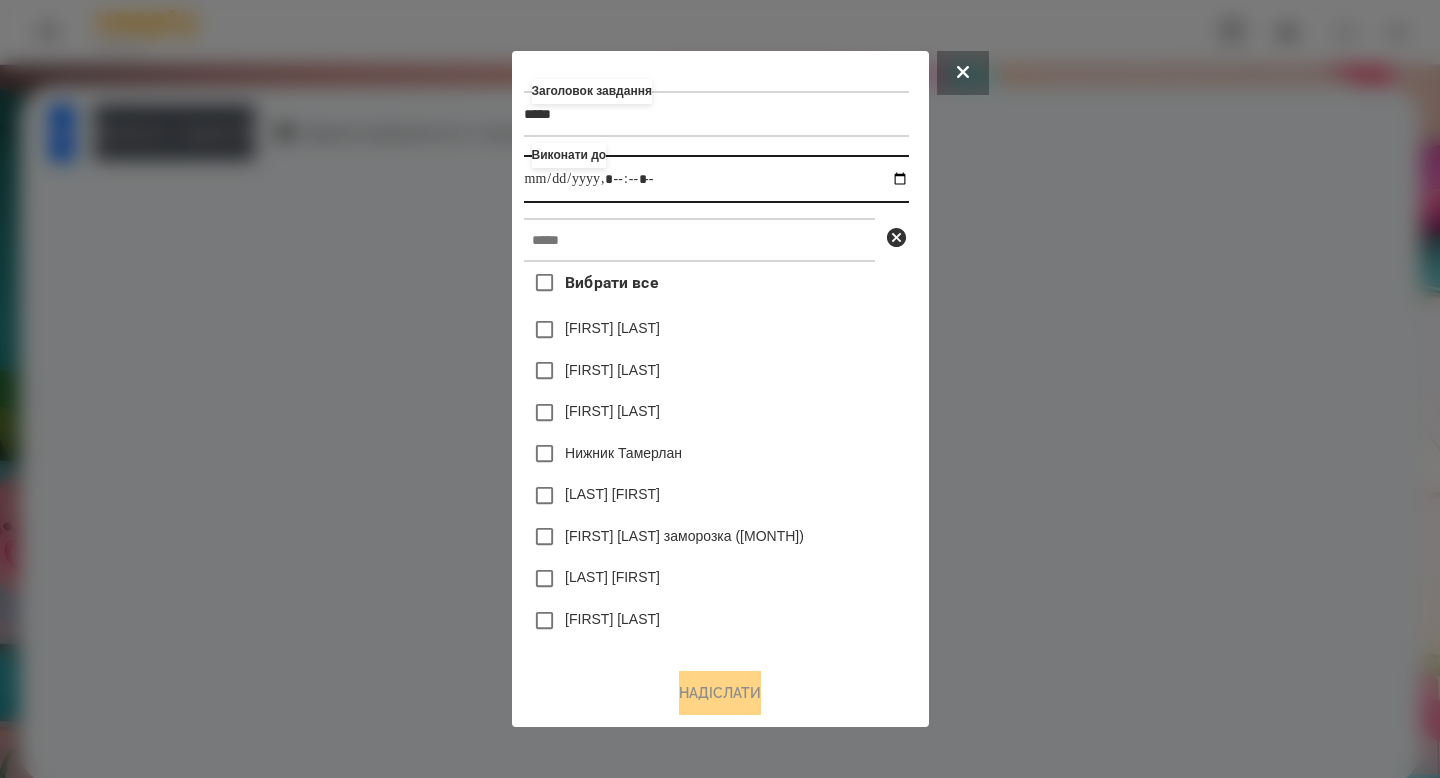 click at bounding box center (716, 179) 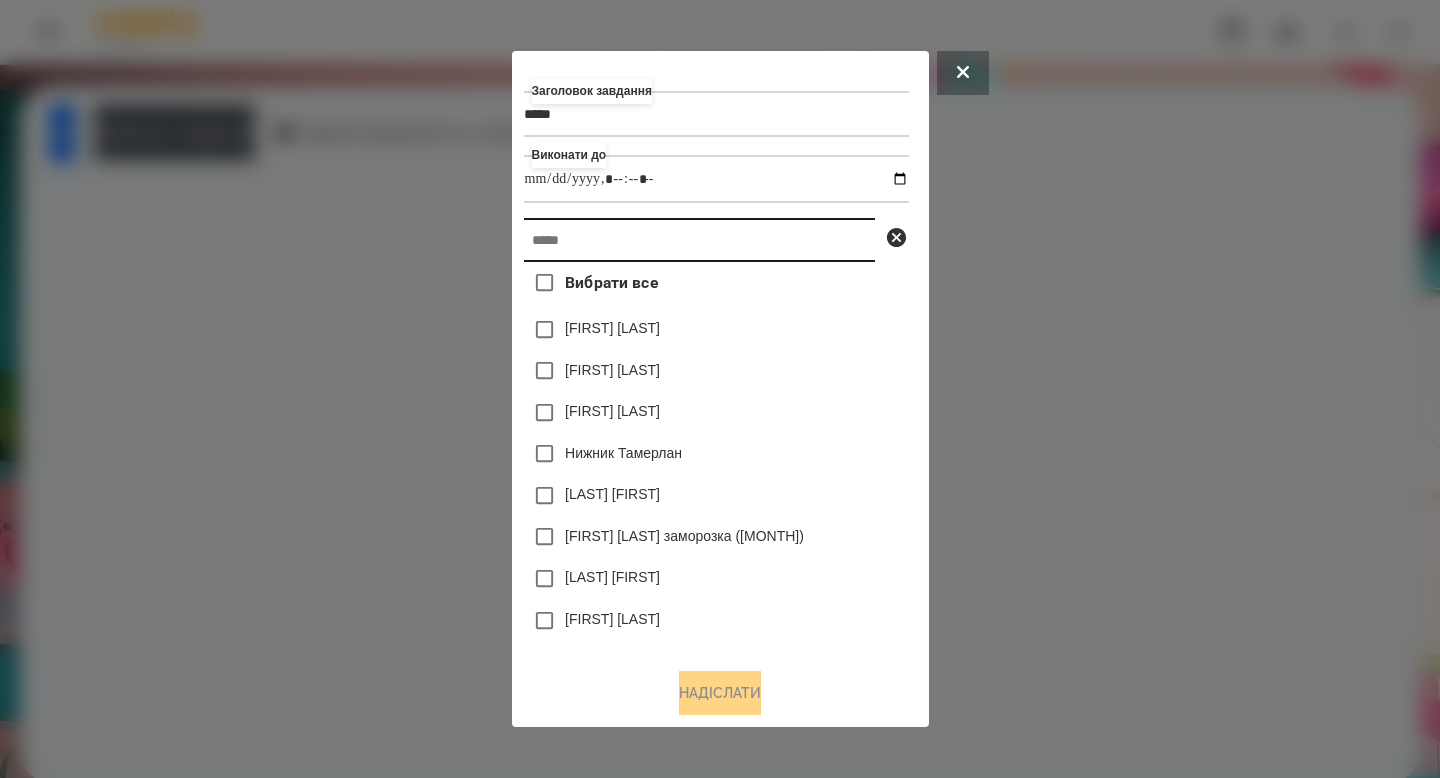 click at bounding box center (699, 240) 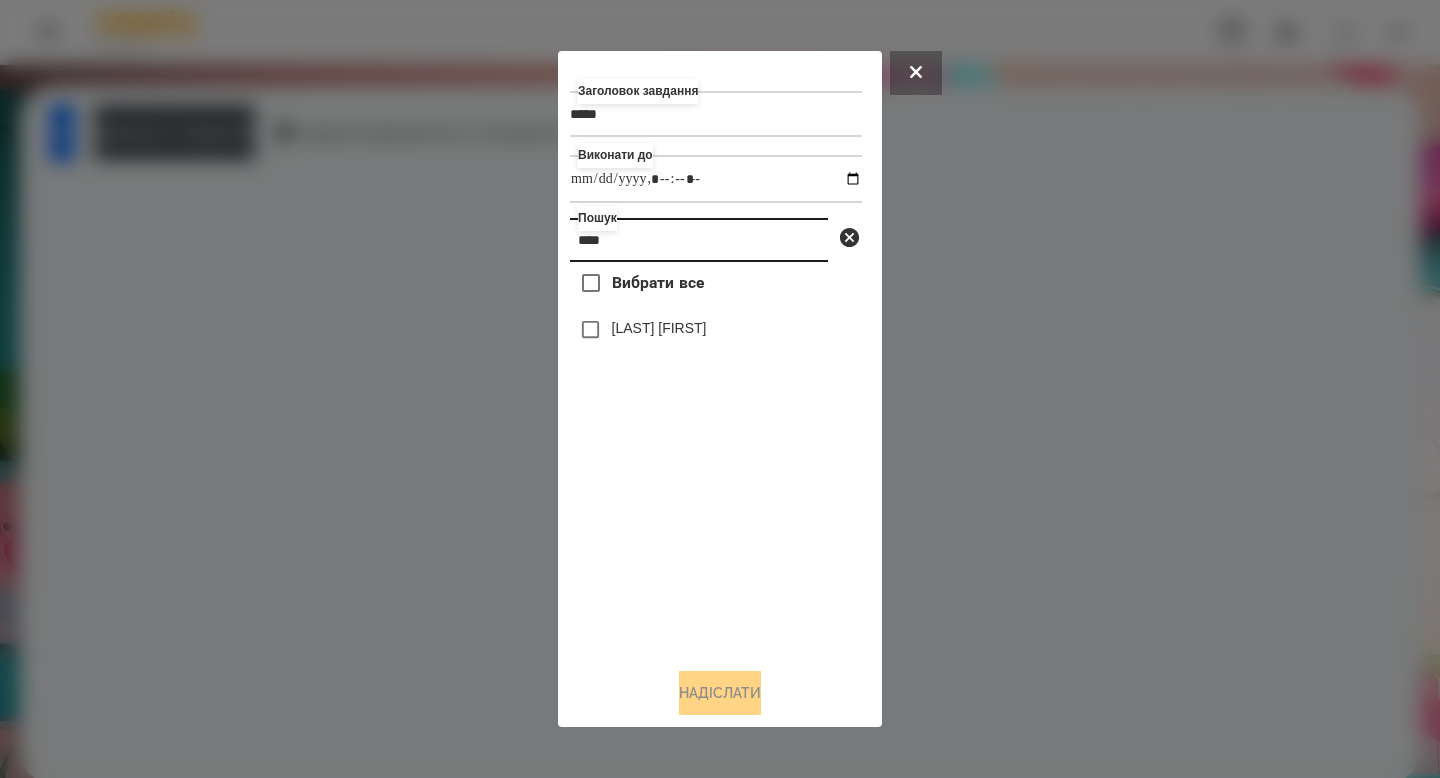 type on "****" 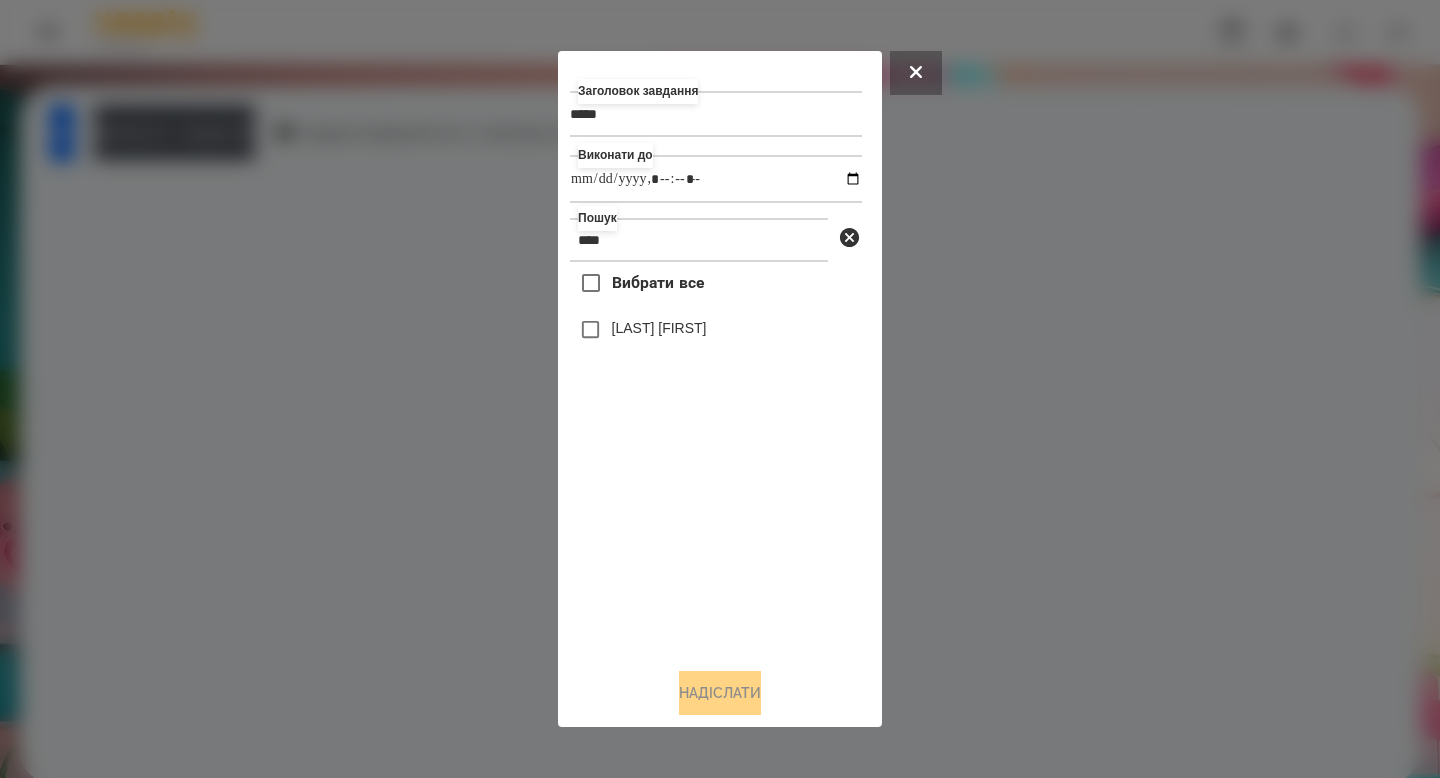 click on "[LAST] [FIRST]" at bounding box center (659, 328) 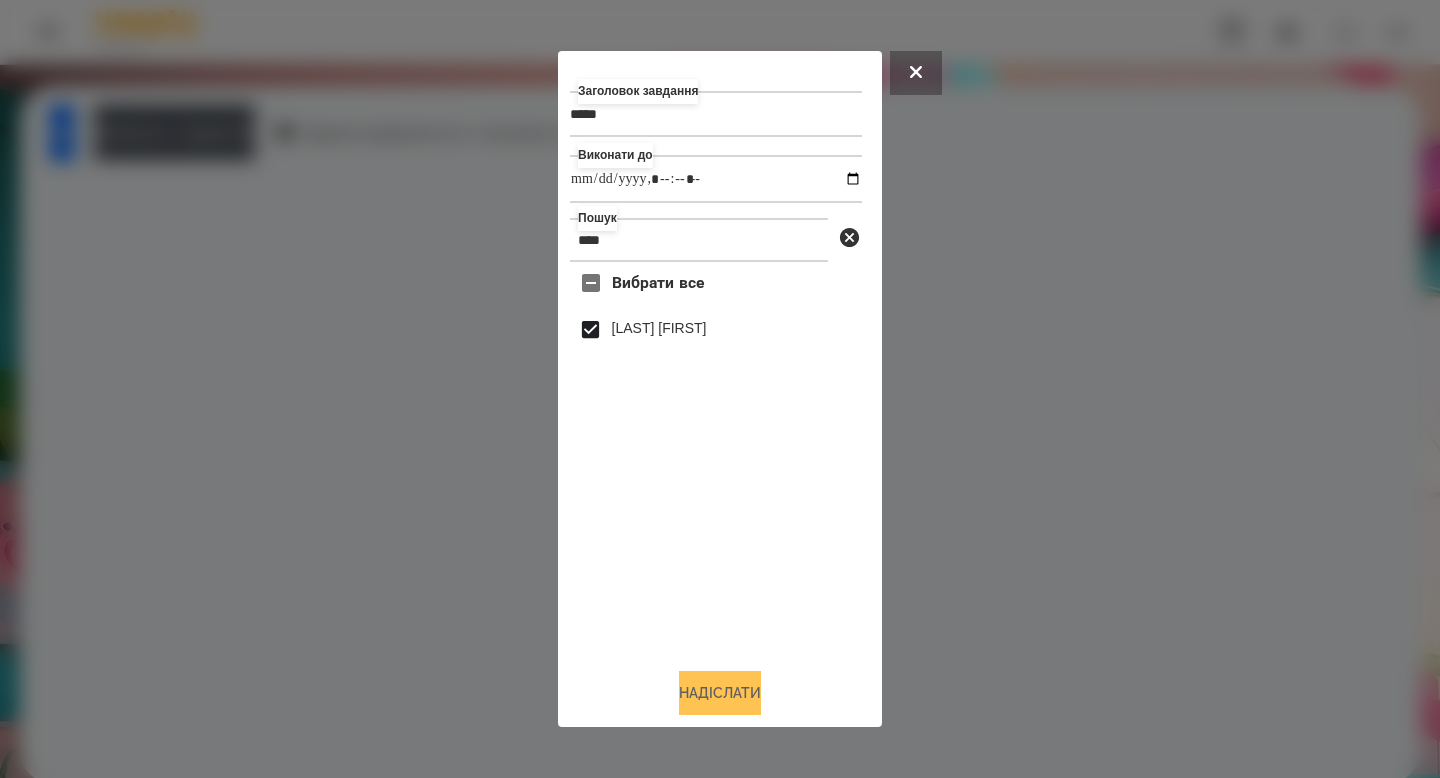 click on "Надіслати" at bounding box center (720, 693) 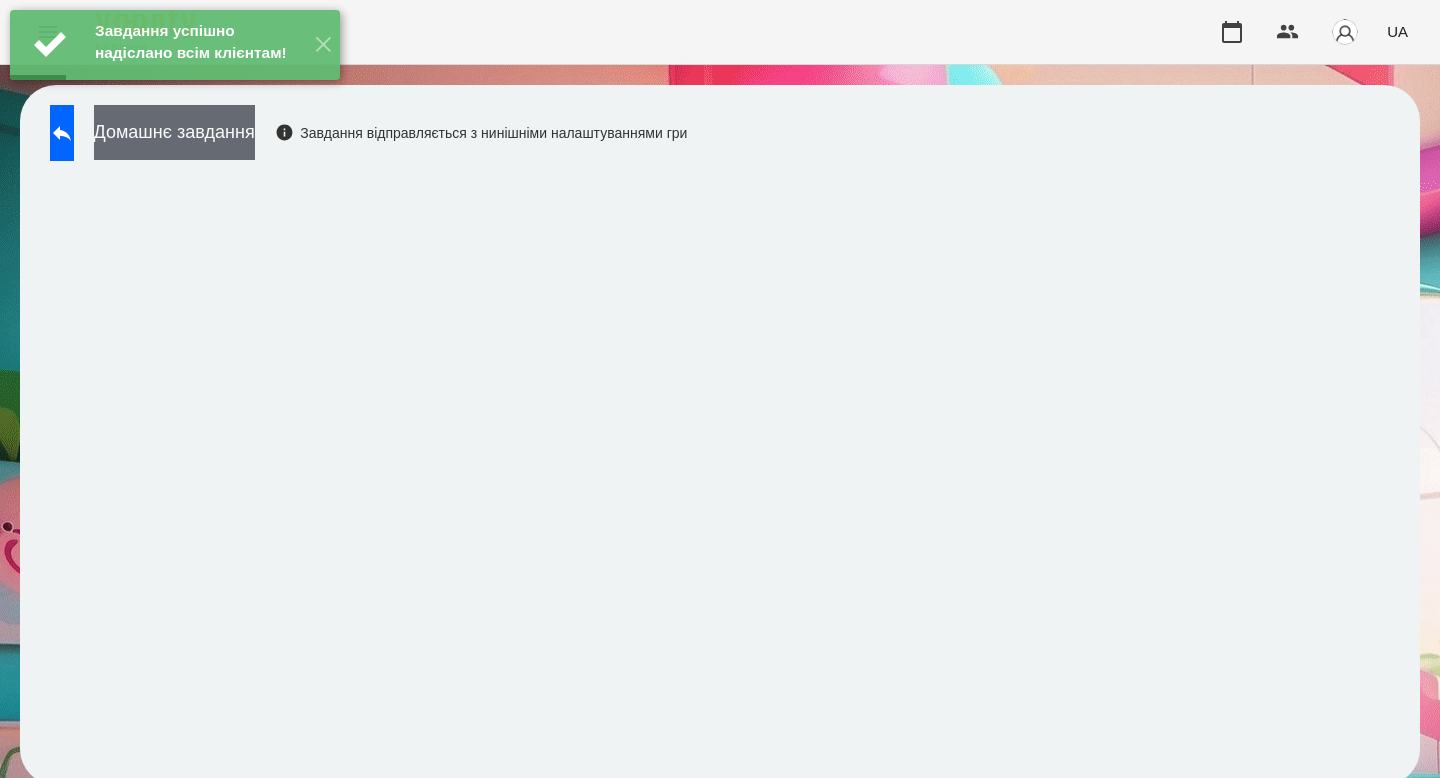 click on "Домашнє завдання" at bounding box center (174, 132) 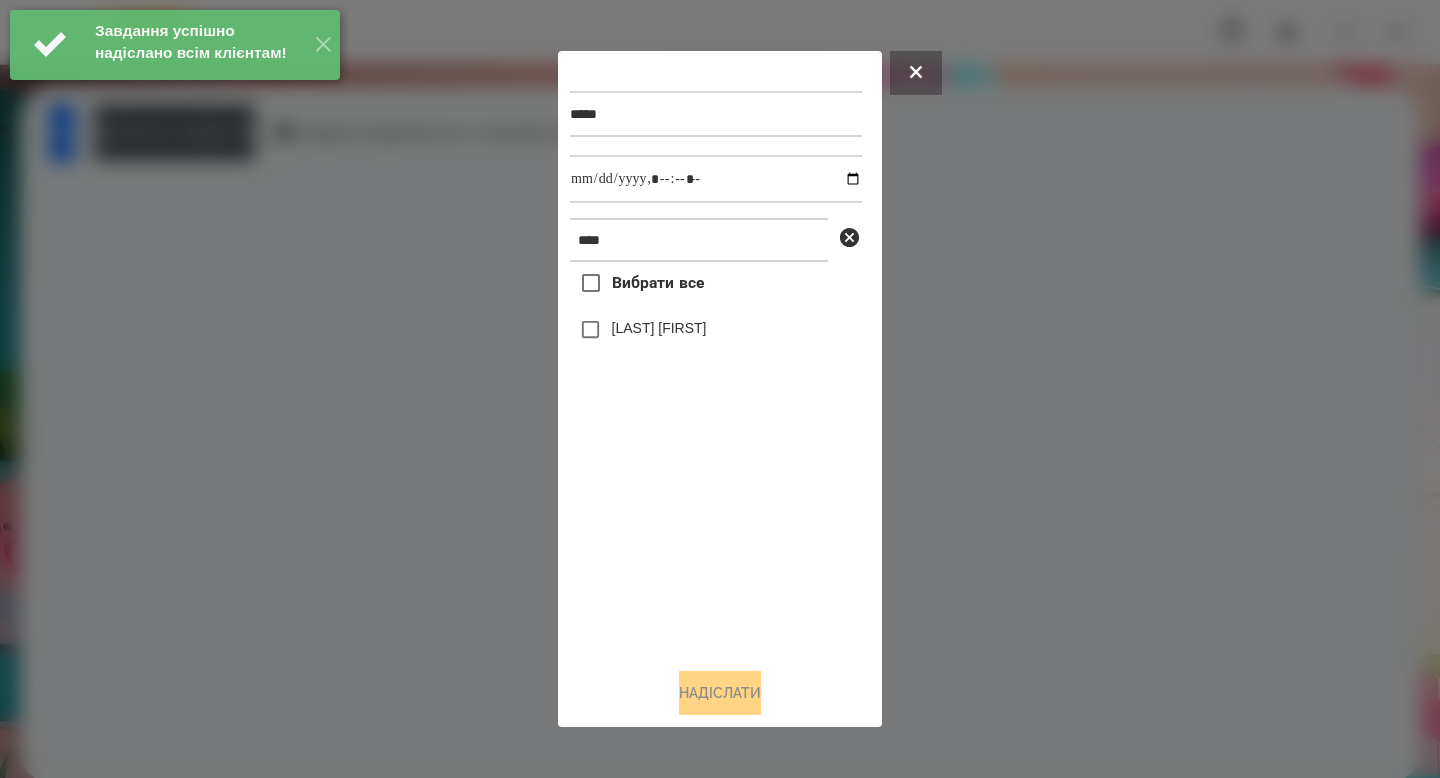 click on "[LAST] [FIRST]" at bounding box center [659, 328] 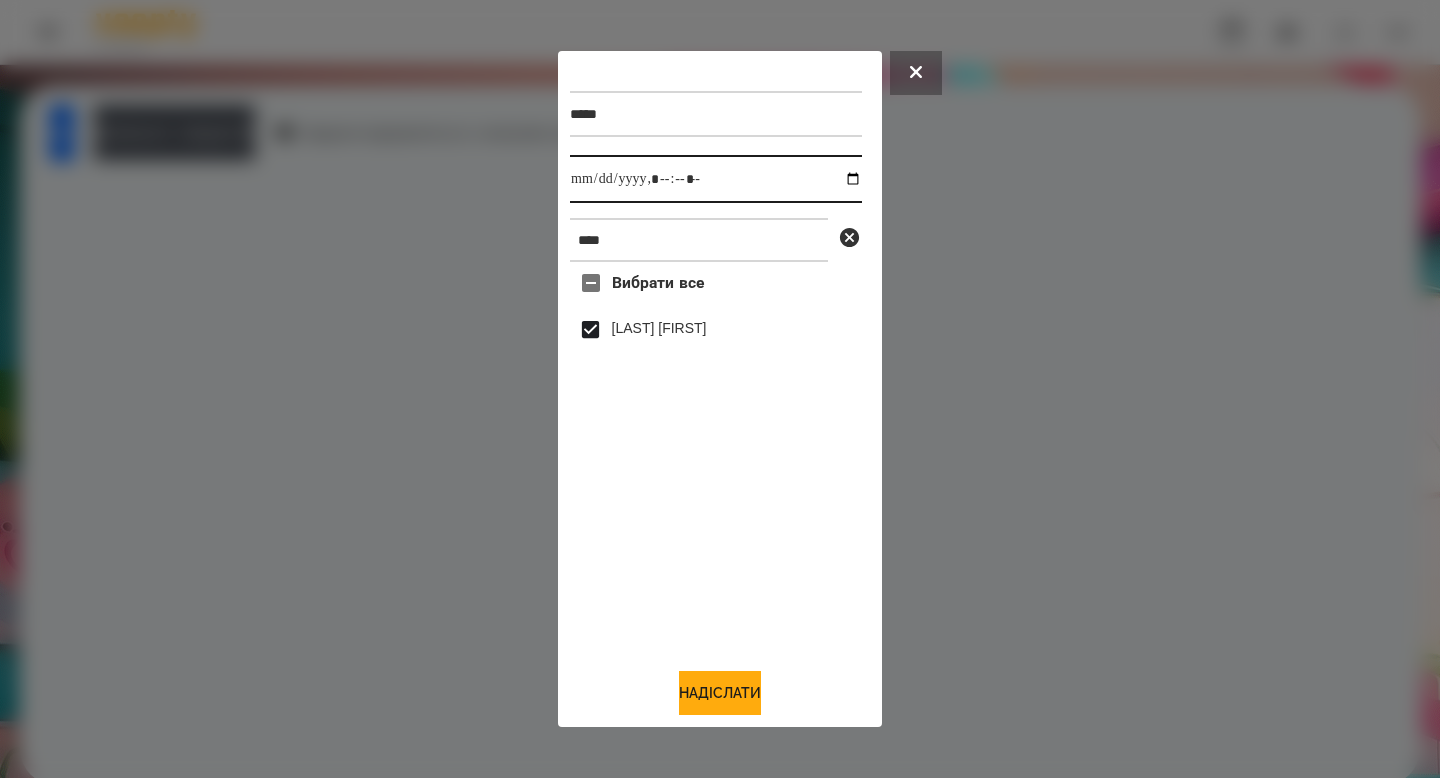 click at bounding box center [716, 179] 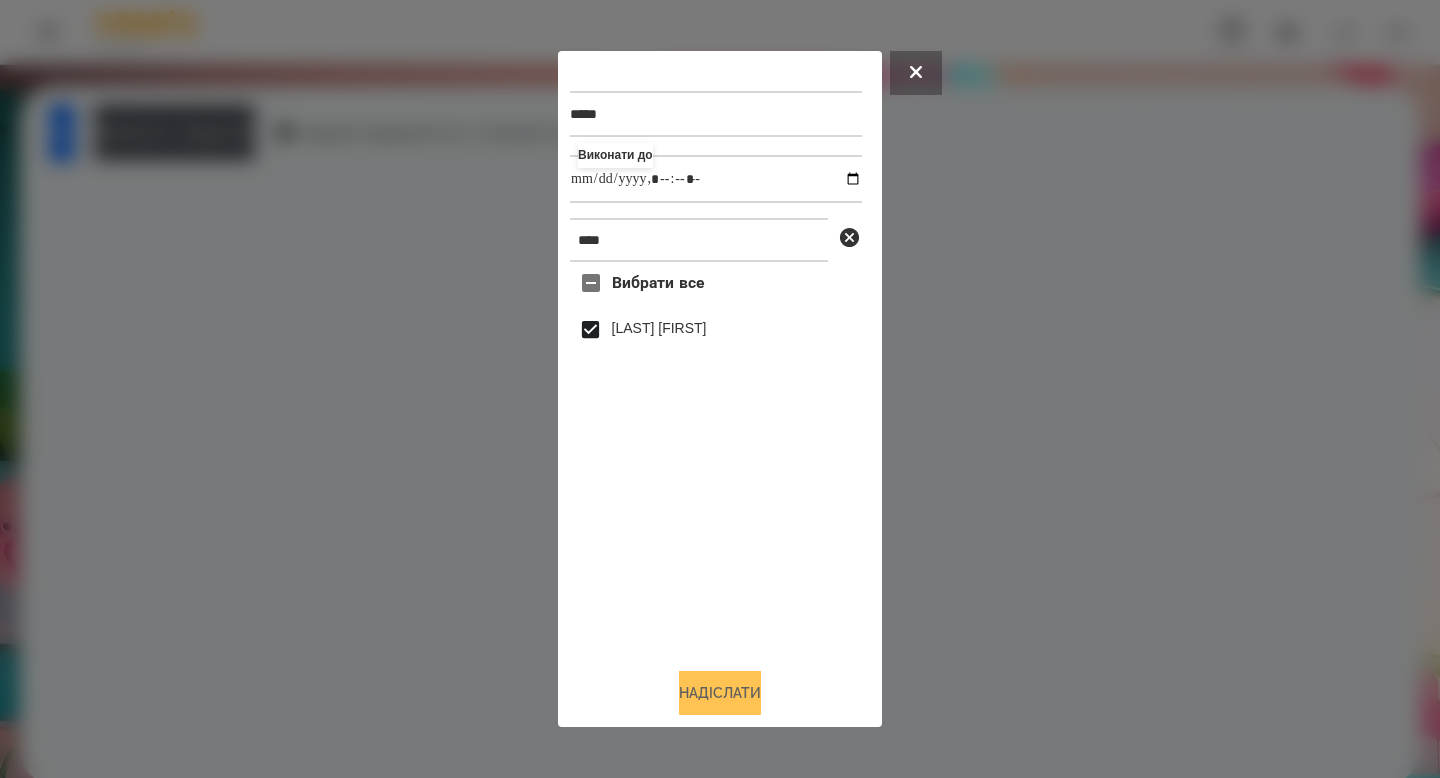 type on "**********" 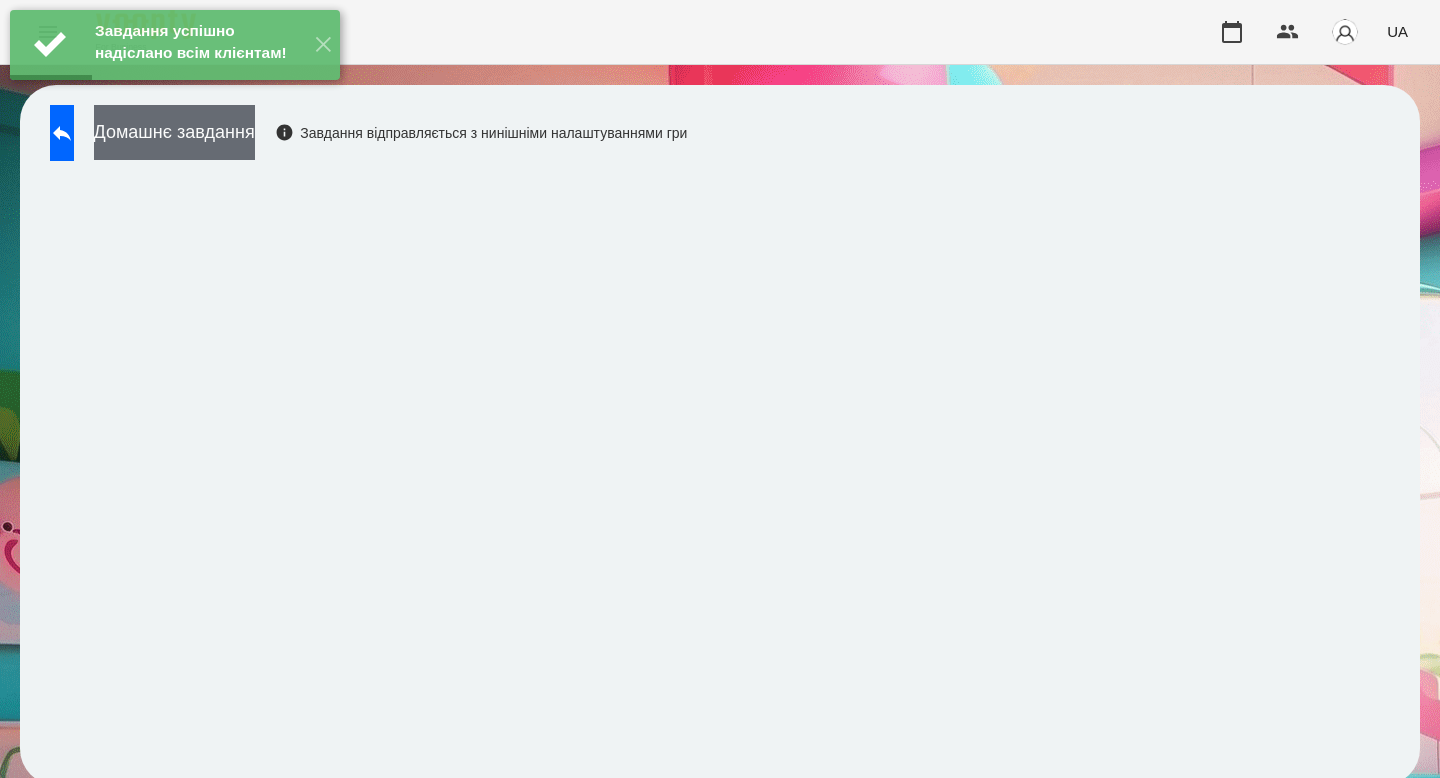 click on "Домашнє завдання" at bounding box center (174, 132) 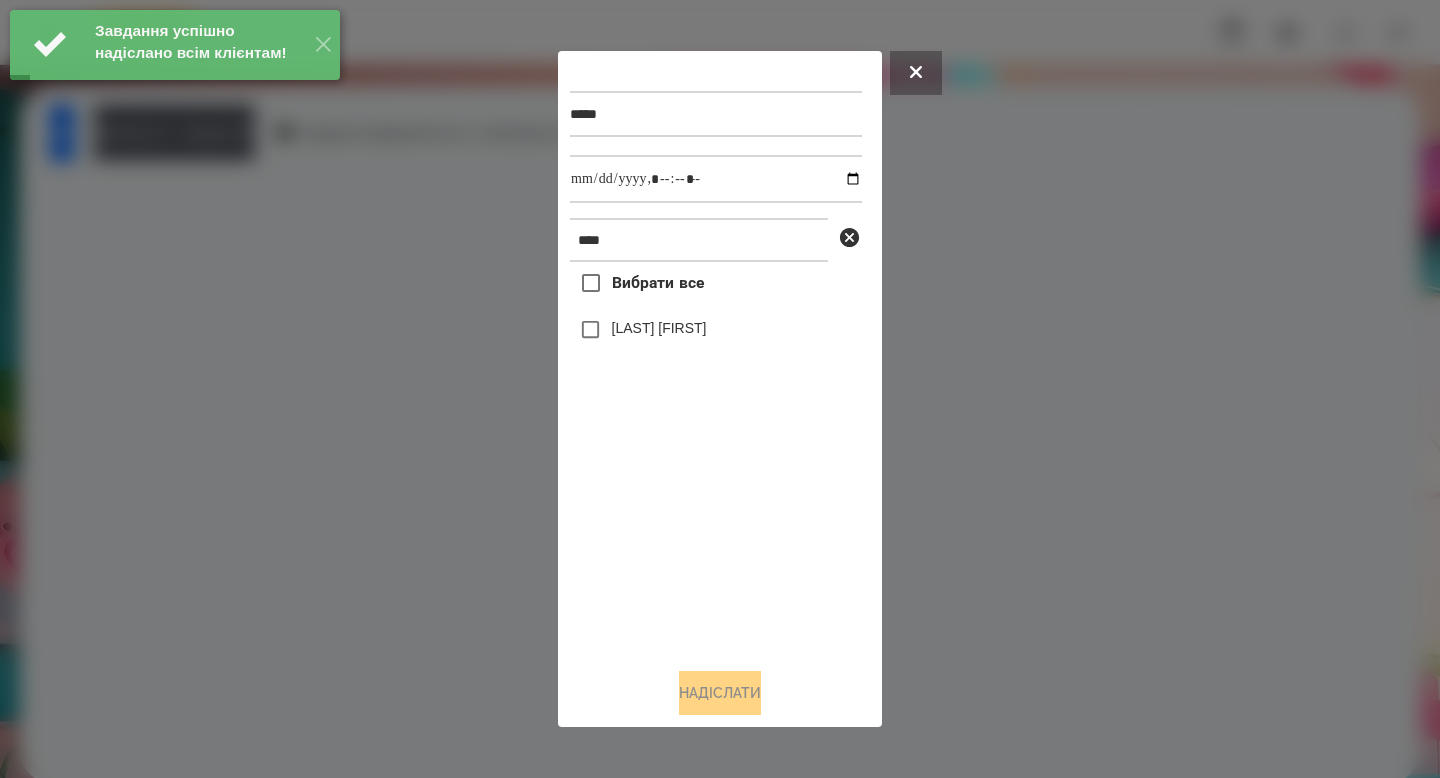 click on "[LAST] [FIRST]" at bounding box center (659, 328) 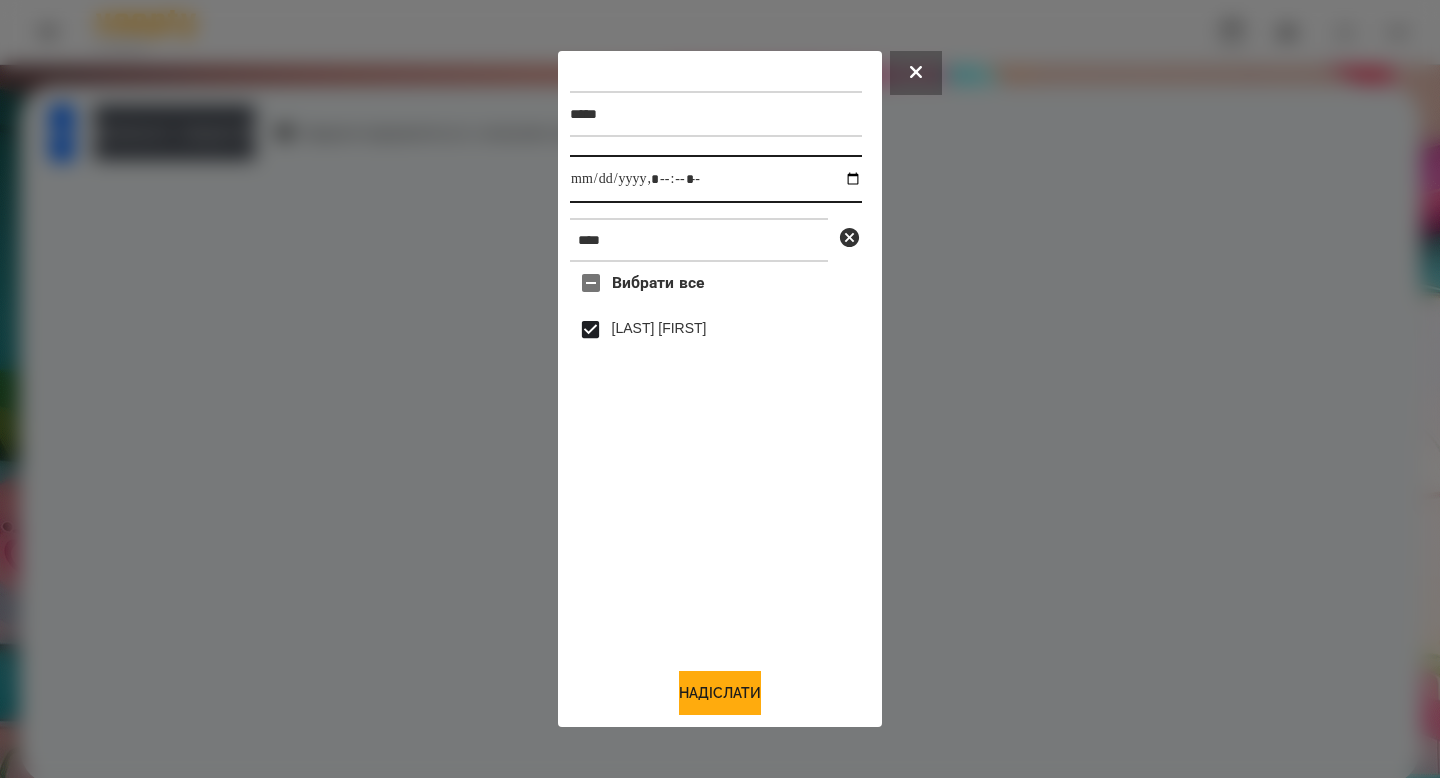 click at bounding box center (716, 179) 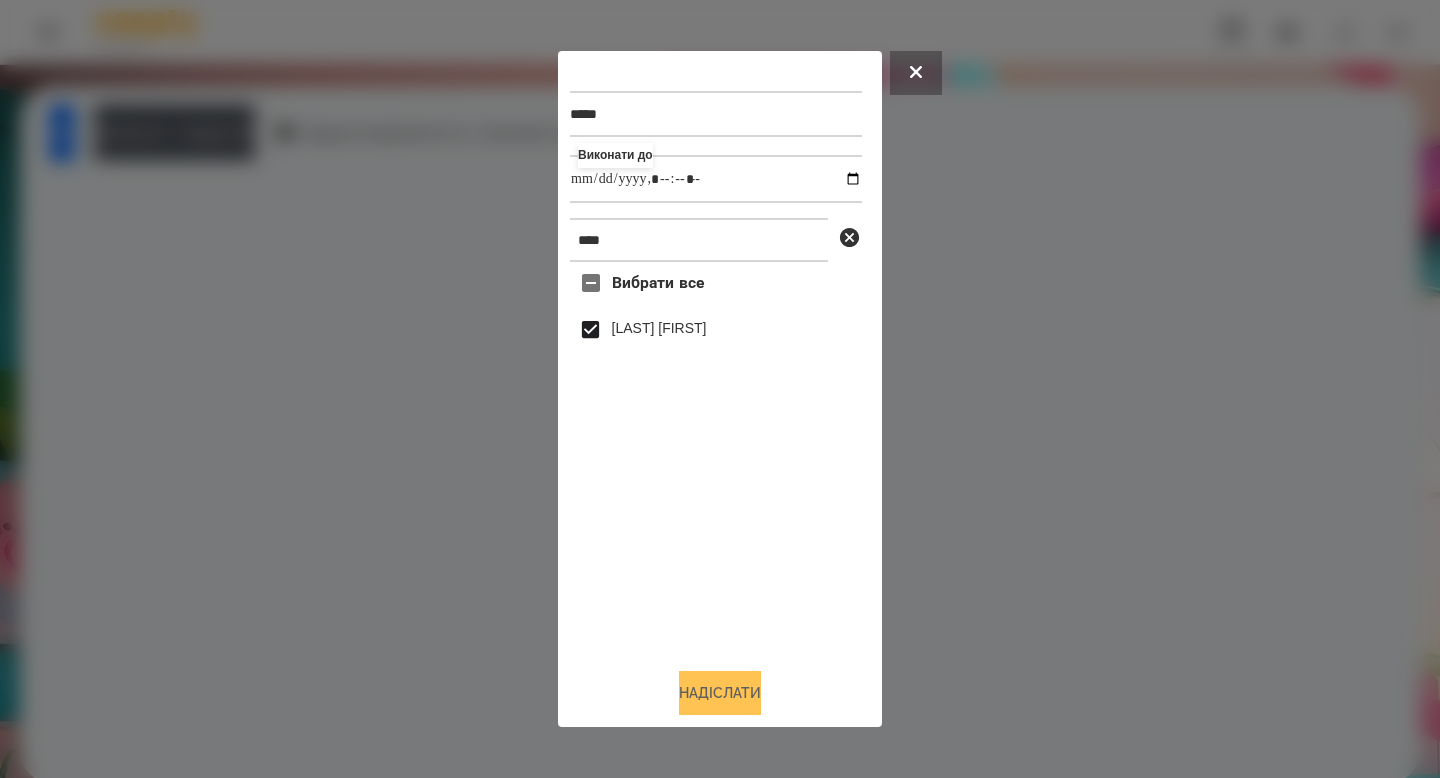 type on "**********" 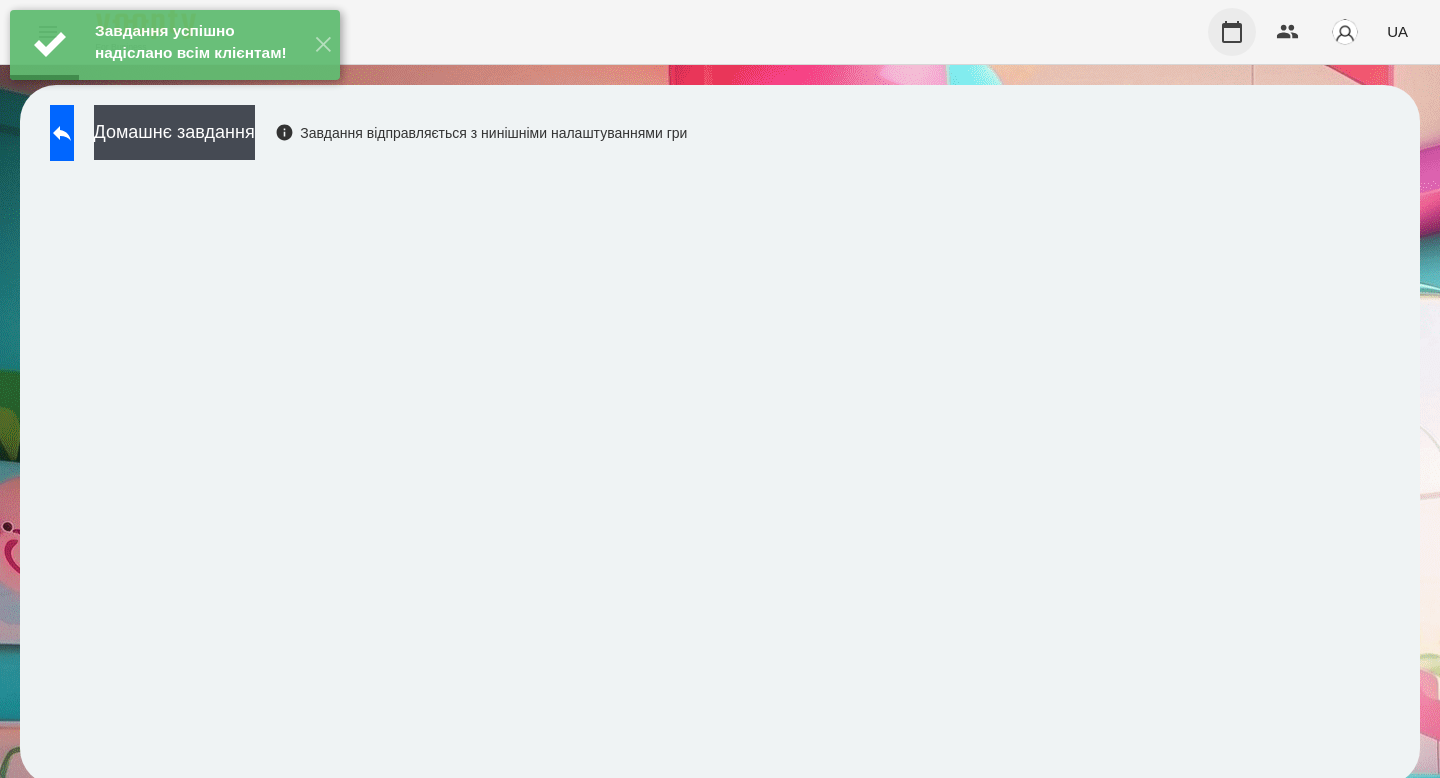 click at bounding box center [1232, 32] 